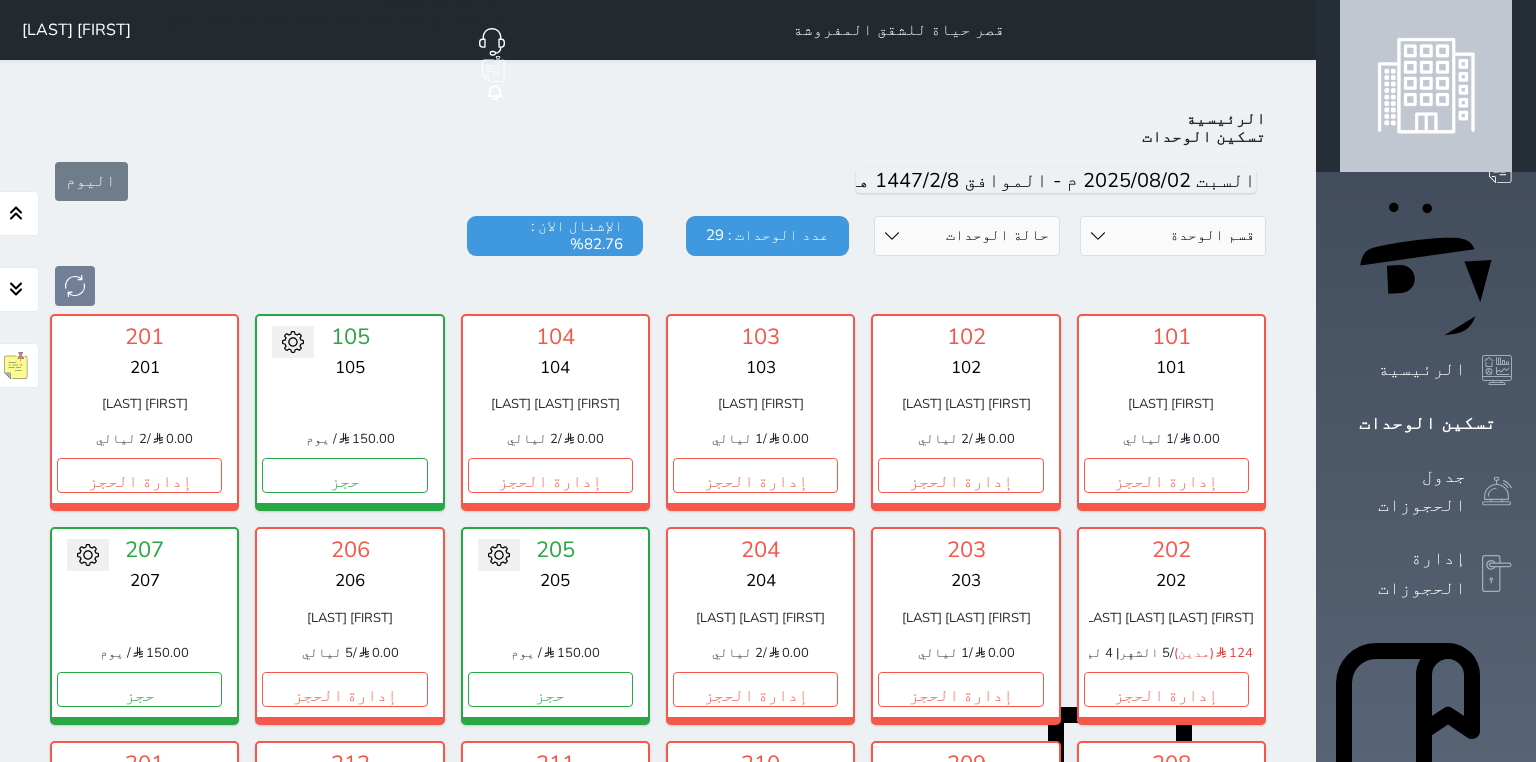 scroll, scrollTop: 78, scrollLeft: 0, axis: vertical 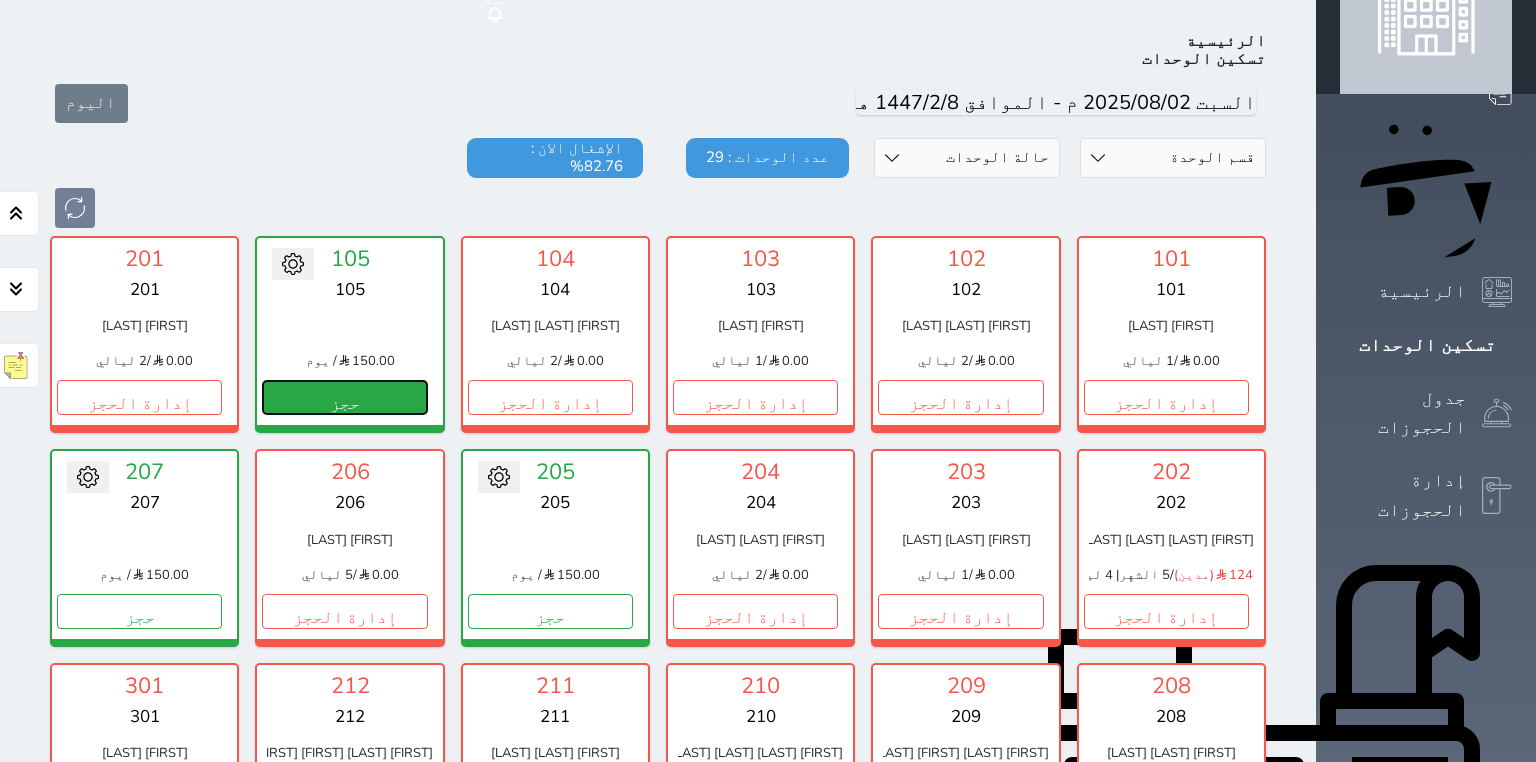 click on "حجز" at bounding box center [344, 397] 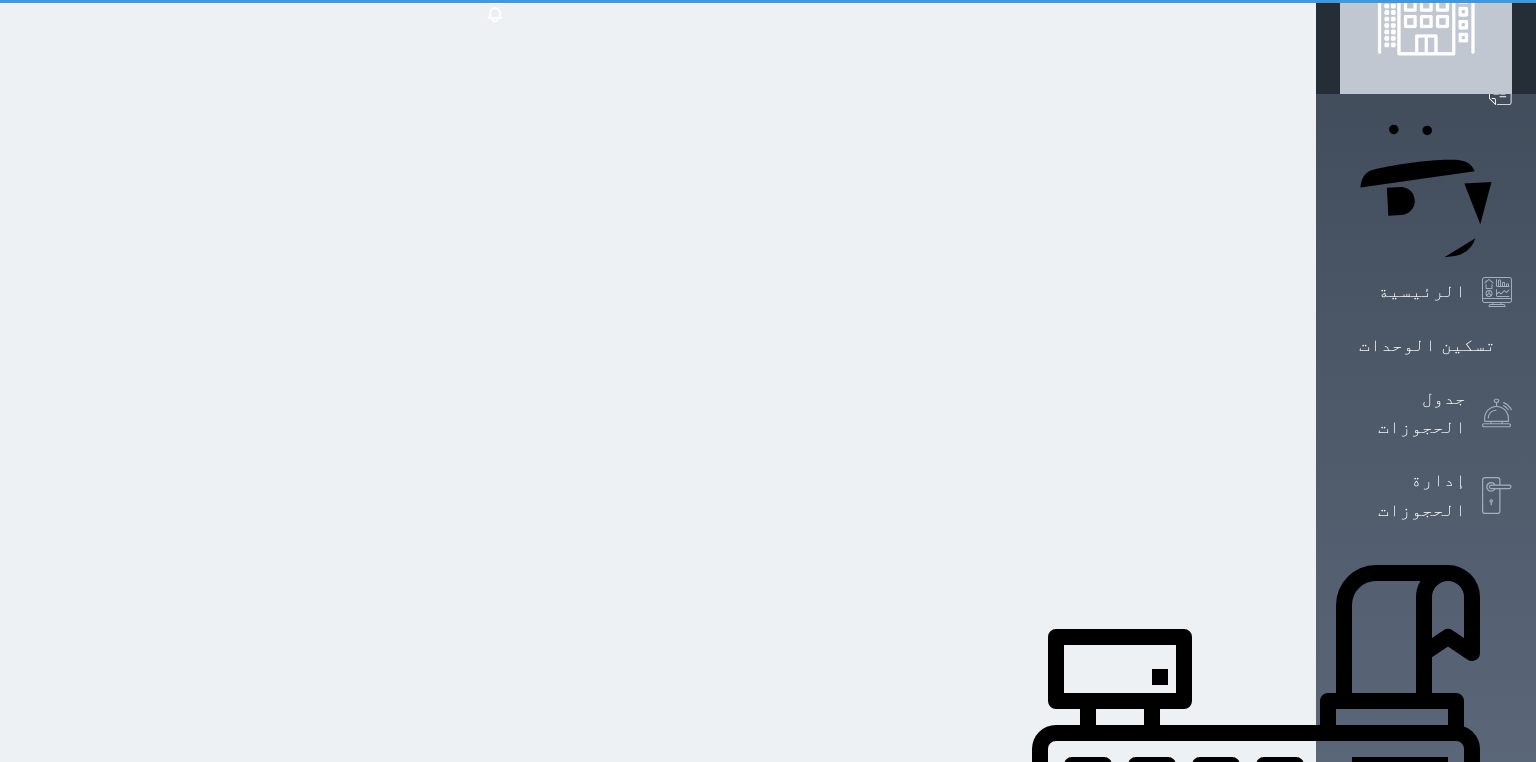 scroll, scrollTop: 10, scrollLeft: 0, axis: vertical 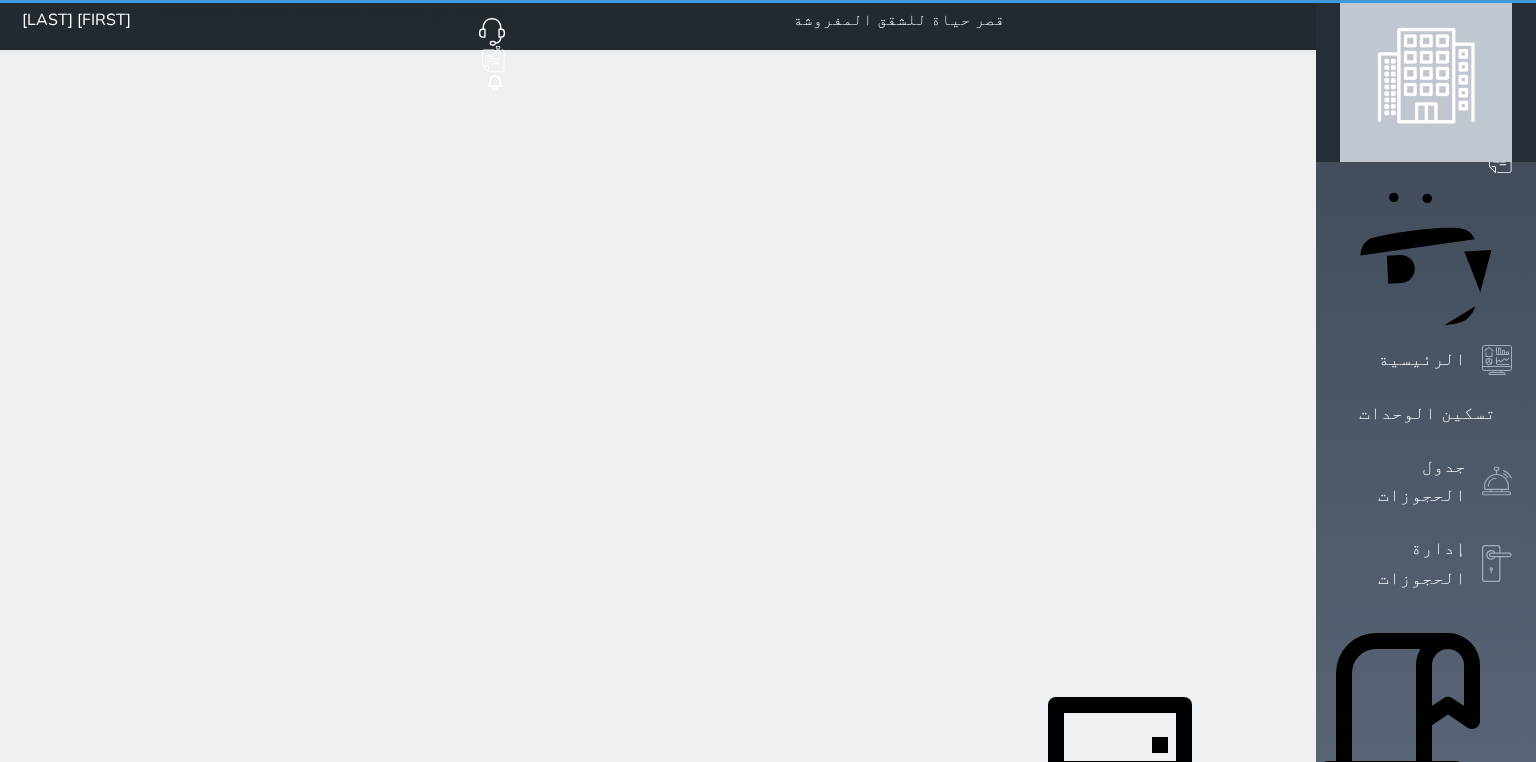 select on "1" 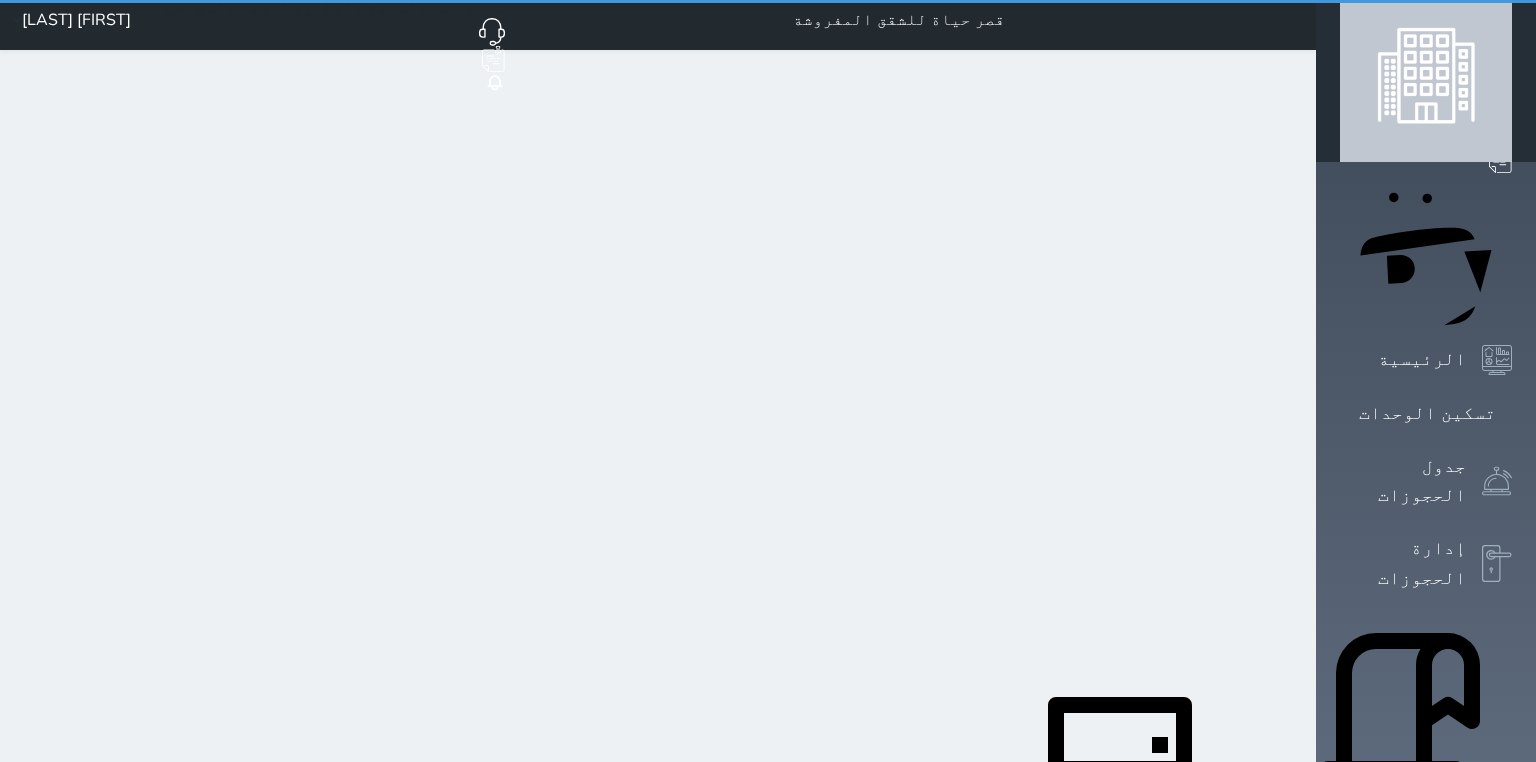 scroll, scrollTop: 0, scrollLeft: 0, axis: both 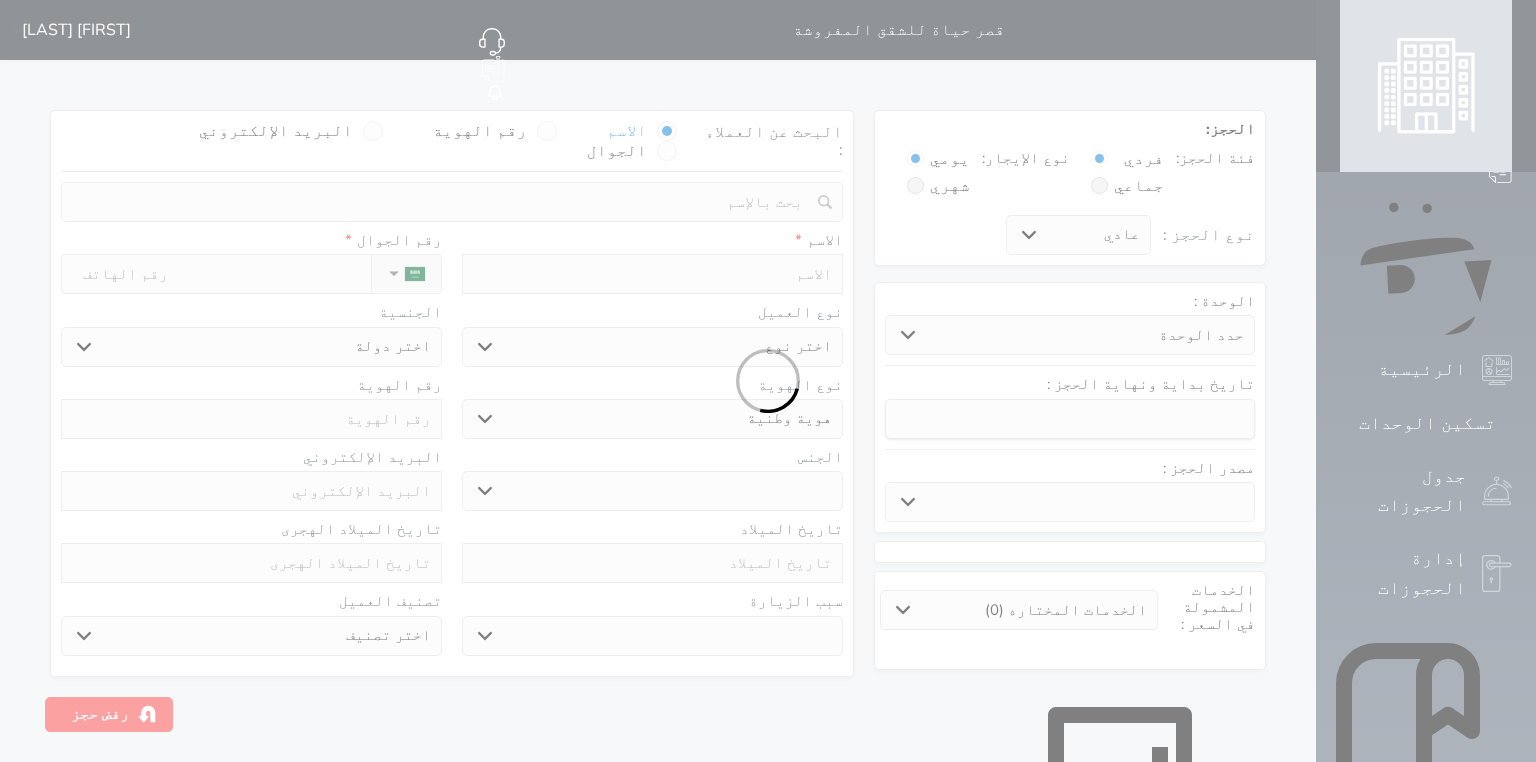 select 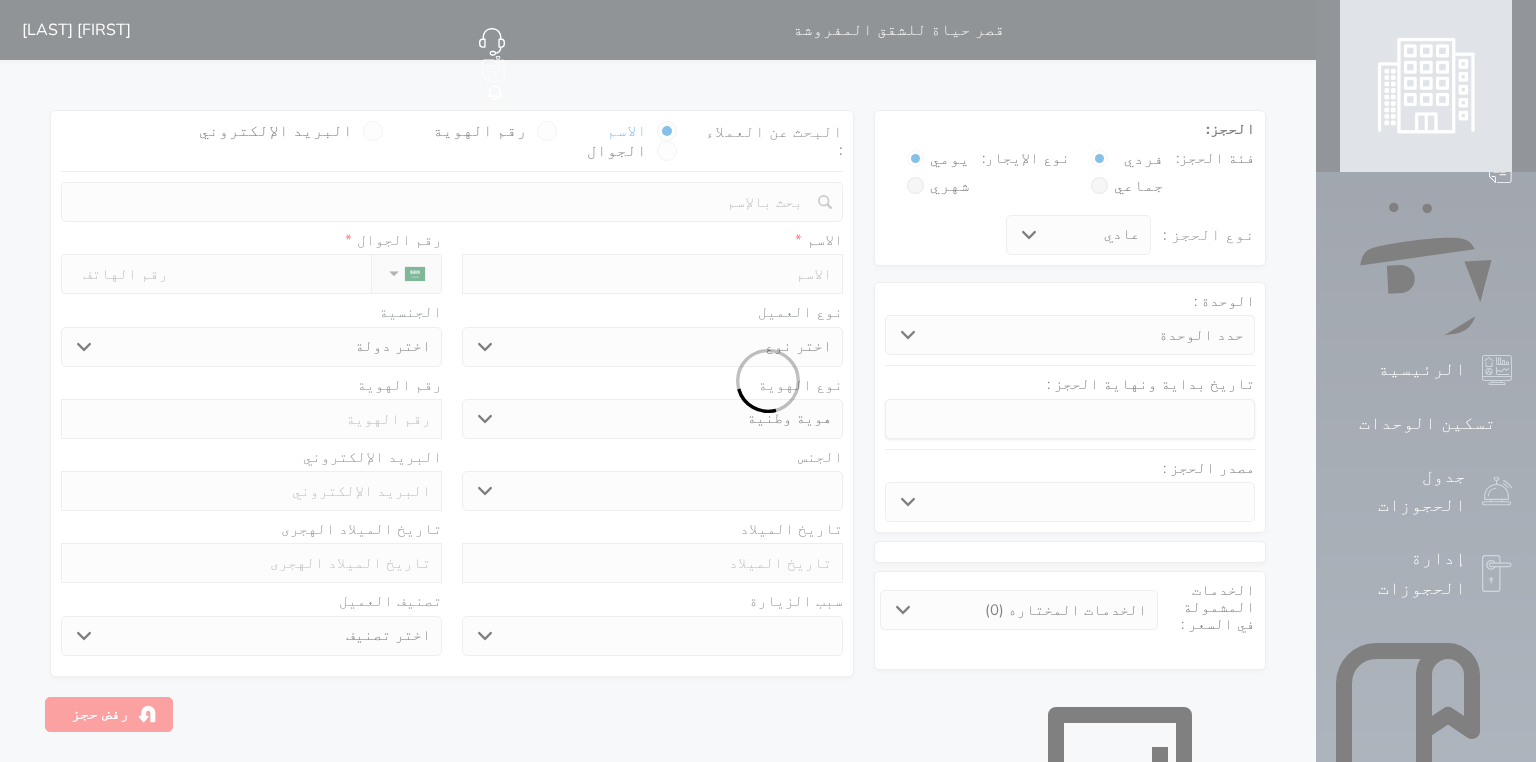 select 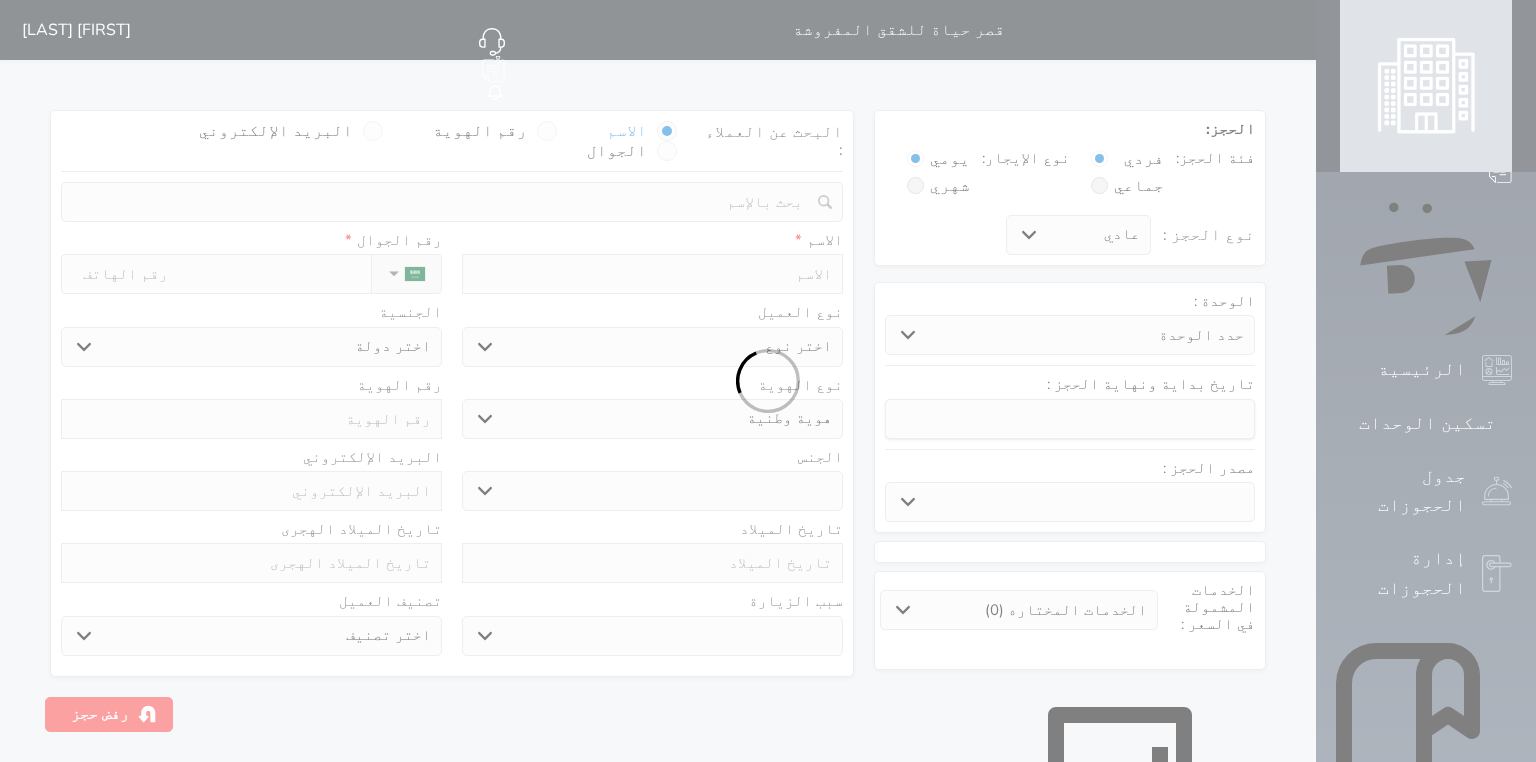select 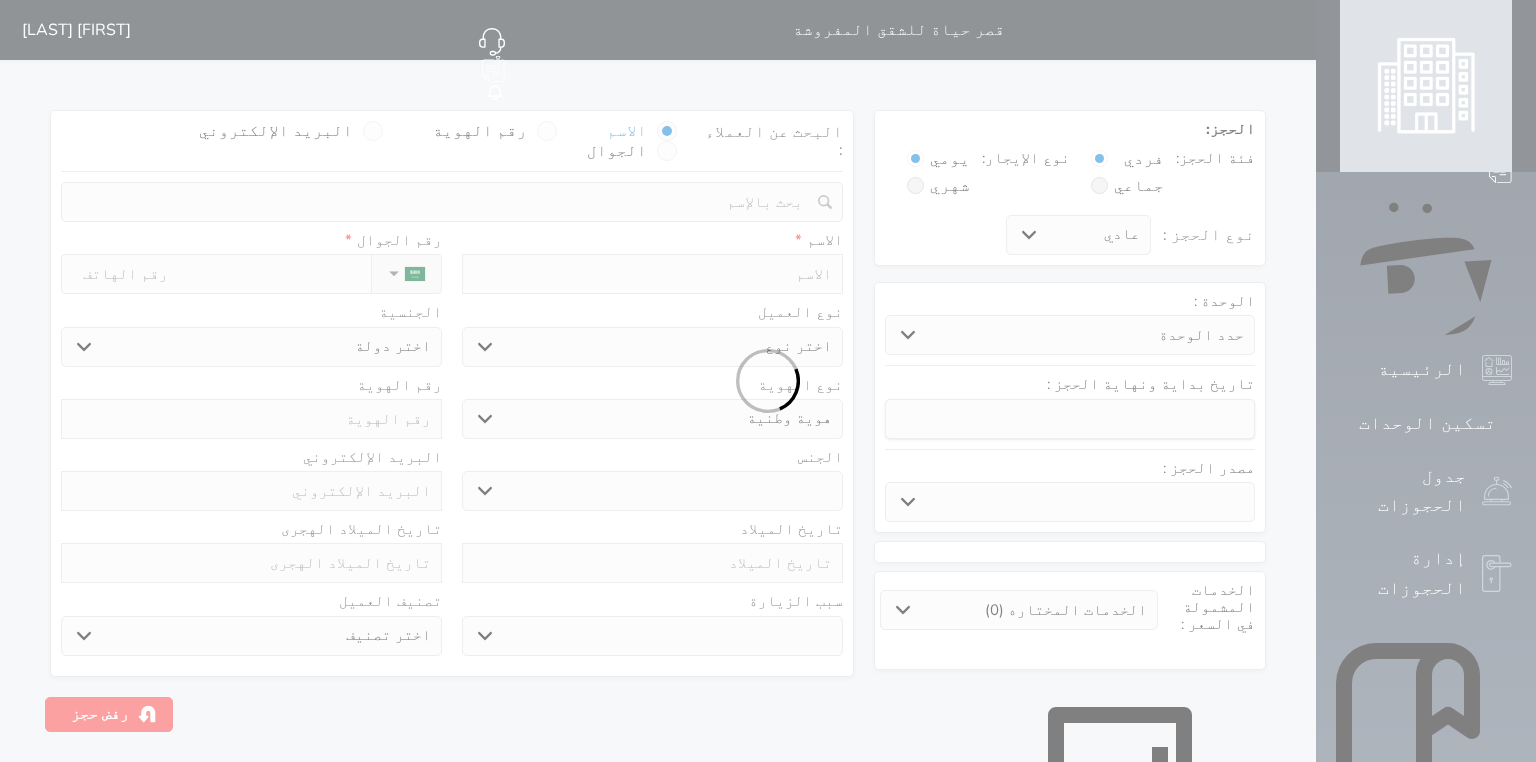 select 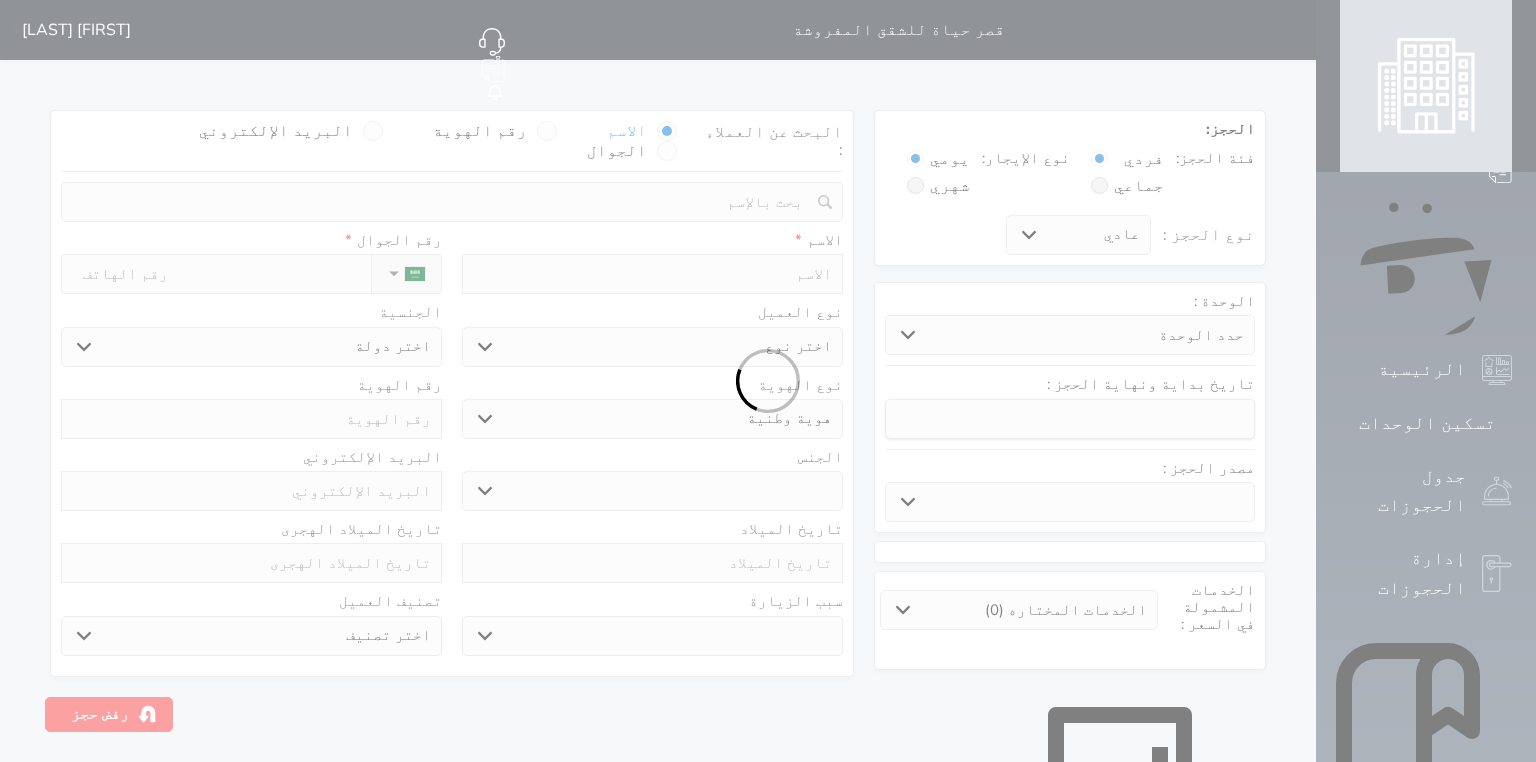 select 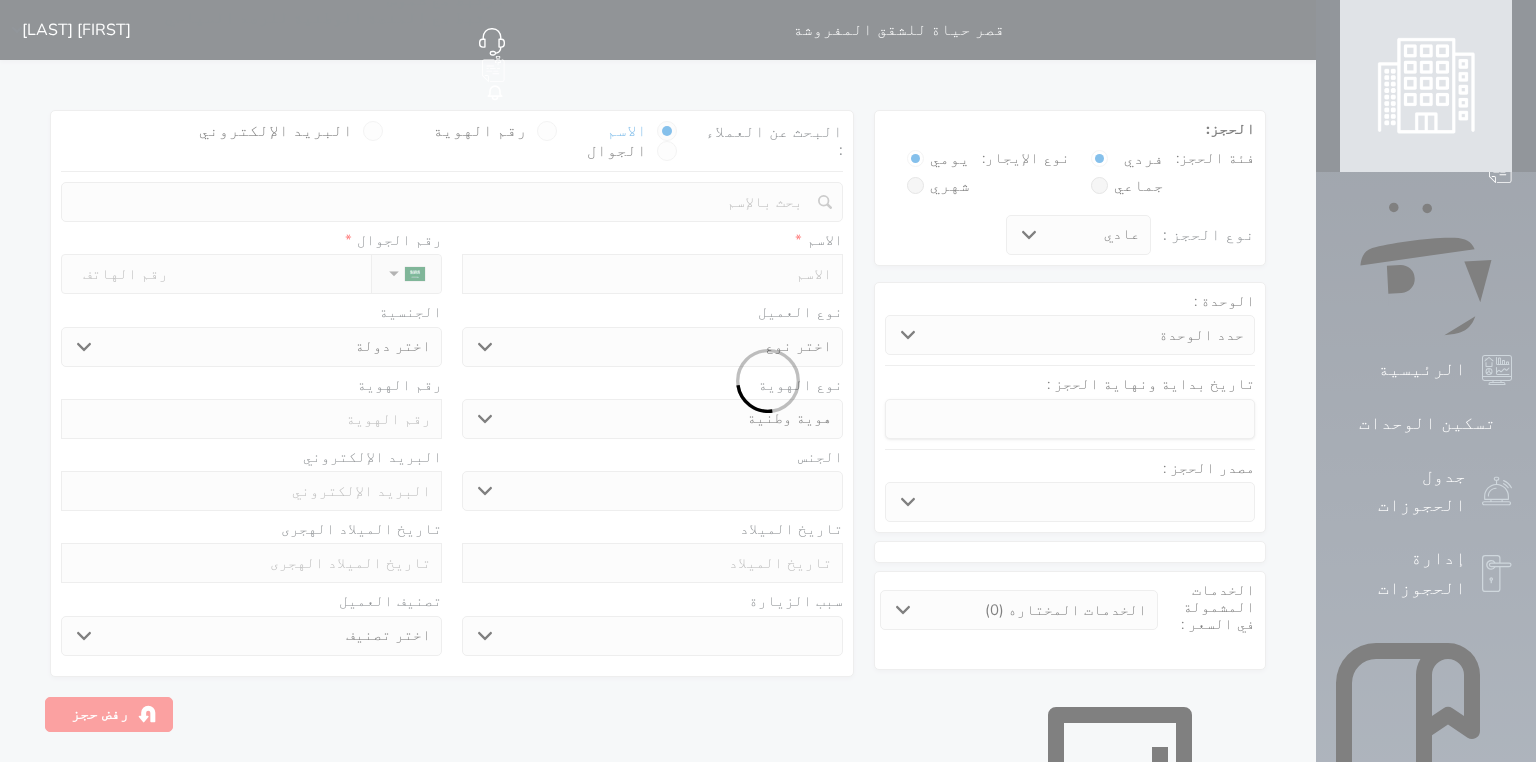select 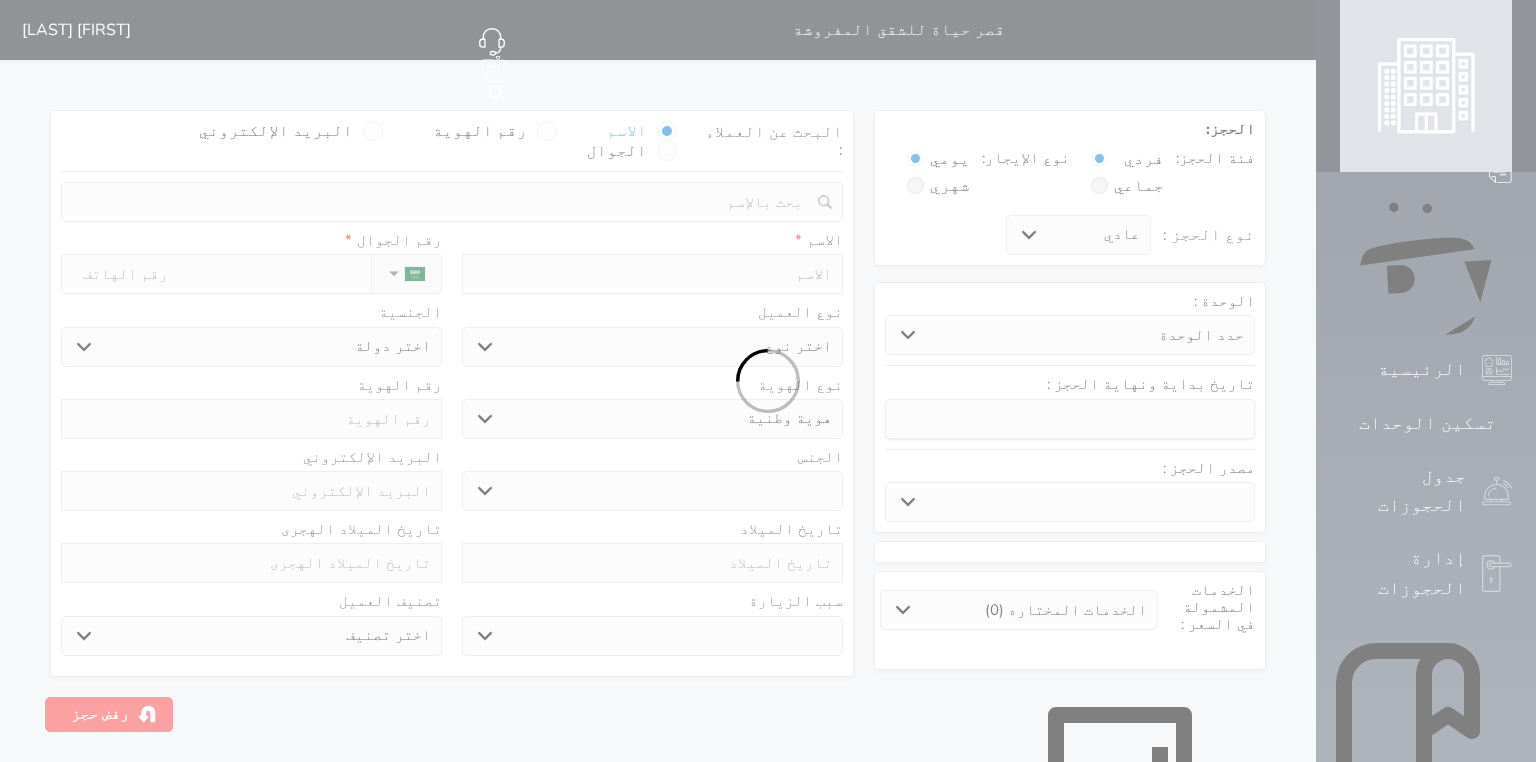 select 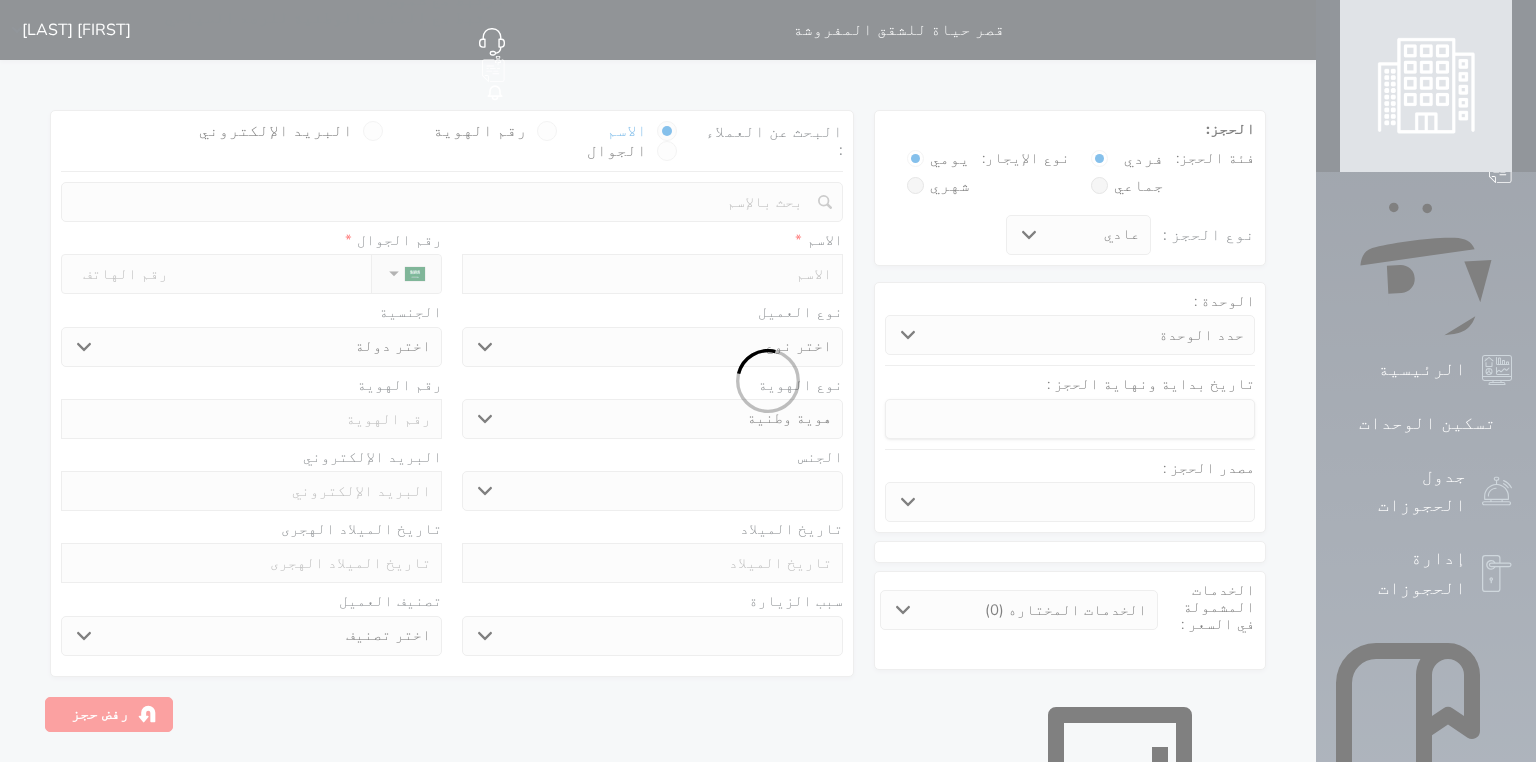 select 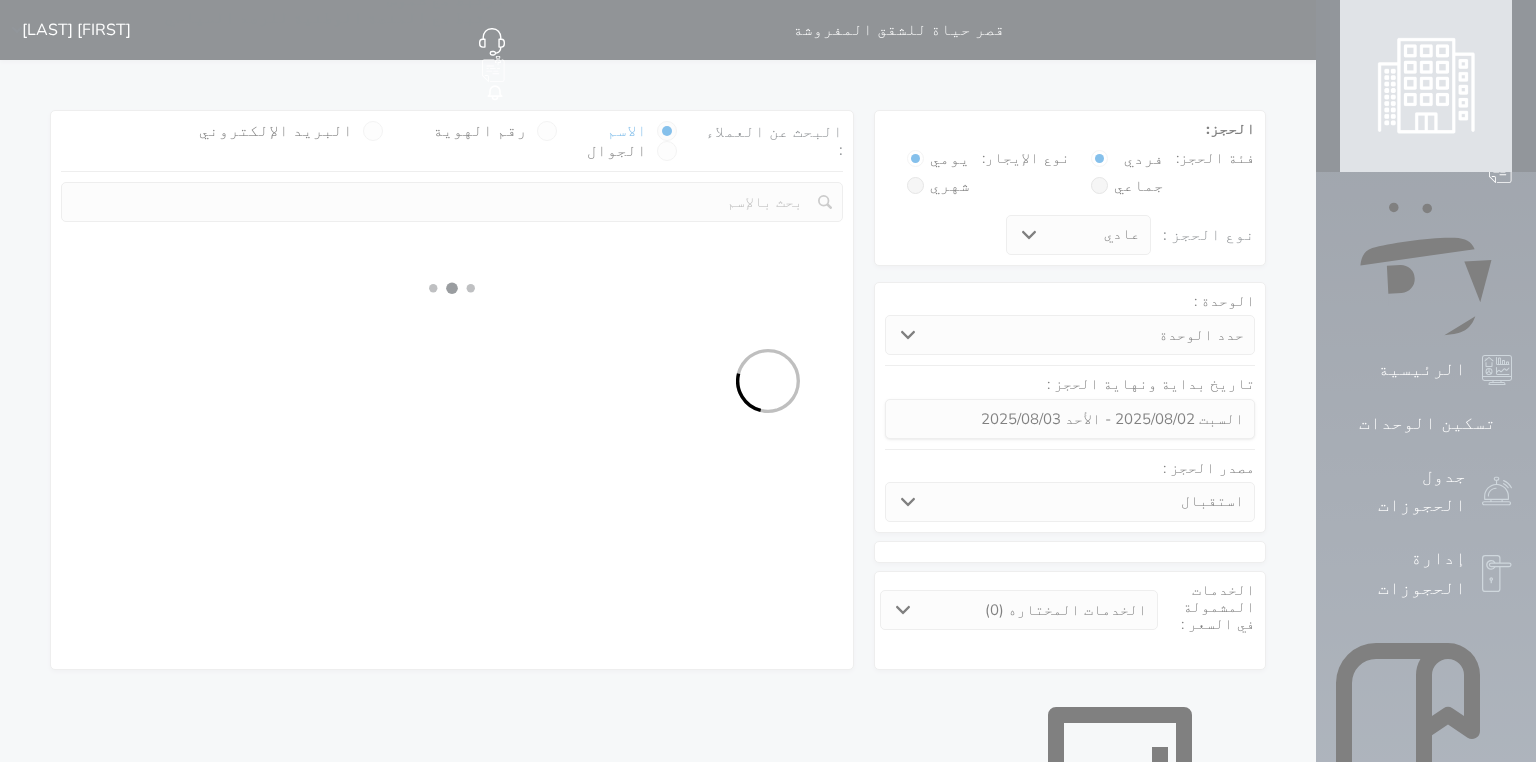 select 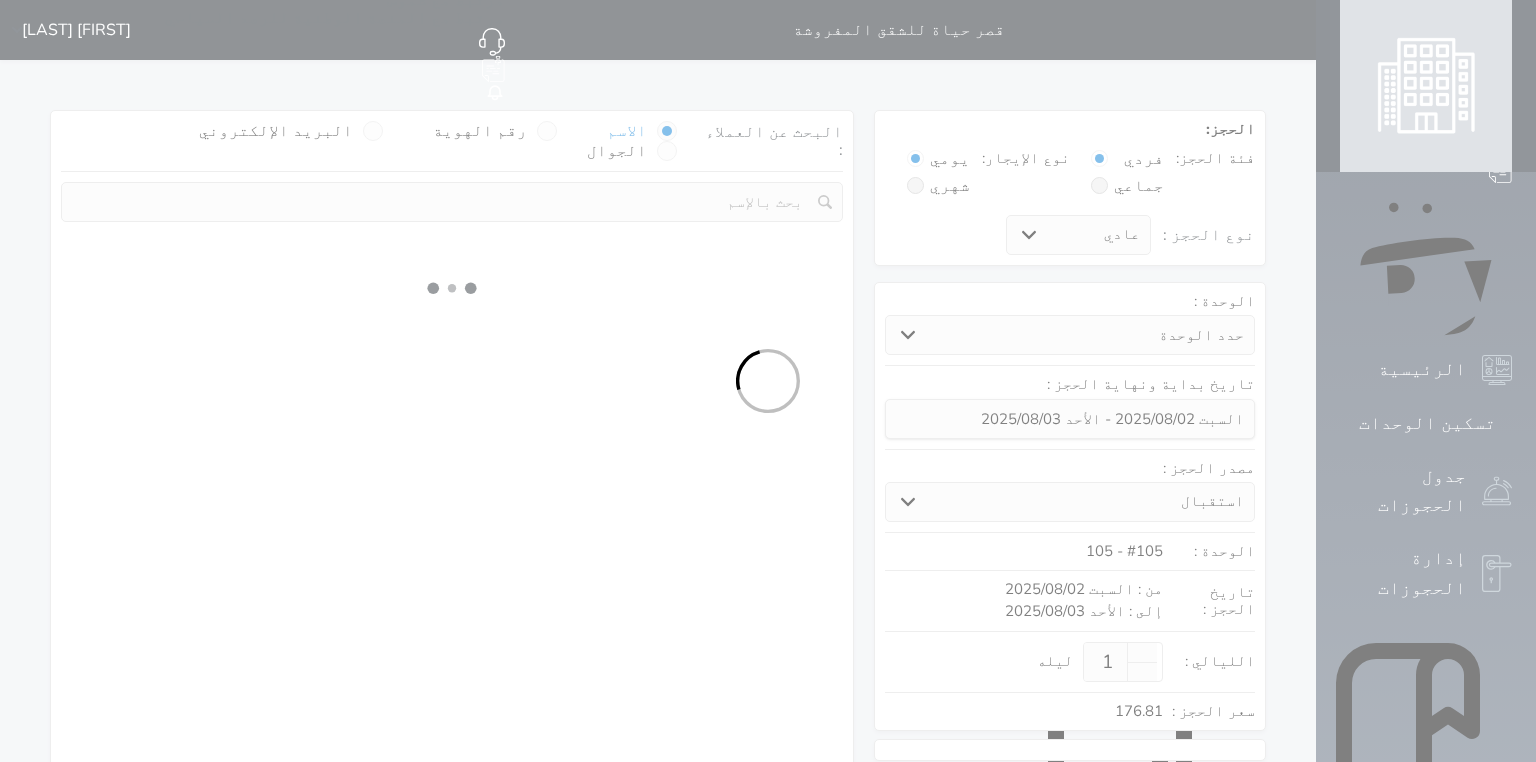 select on "1" 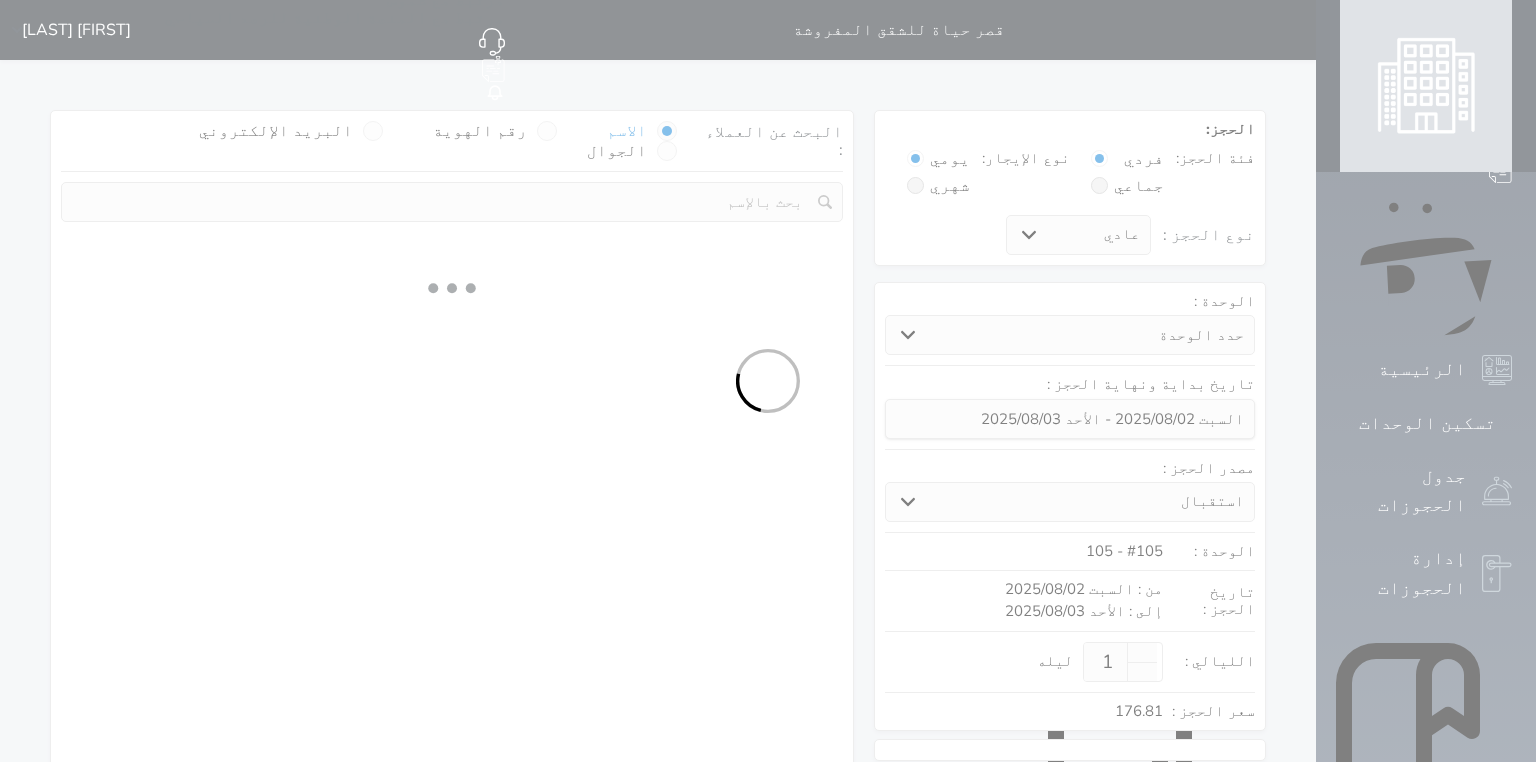 select on "113" 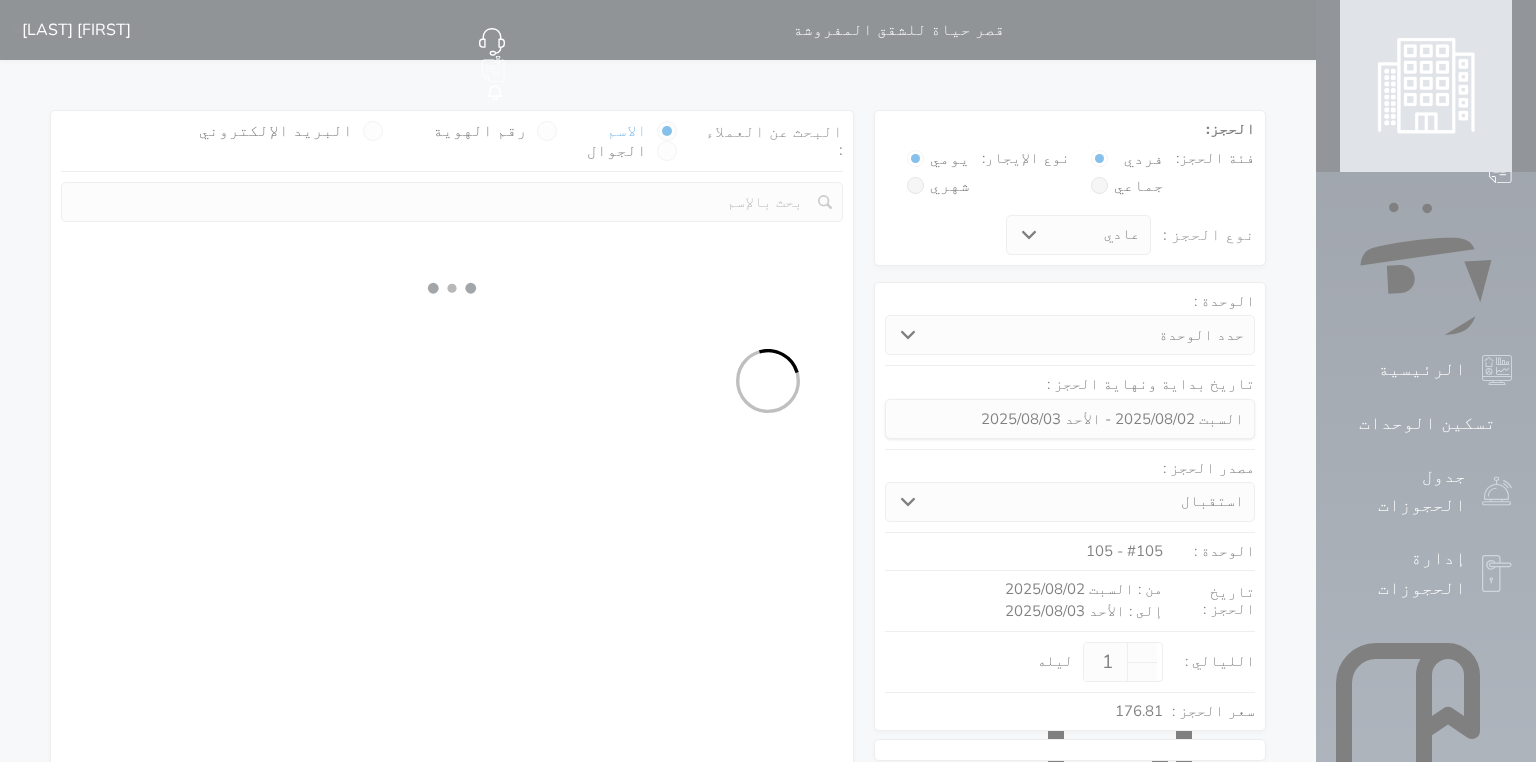 select on "1" 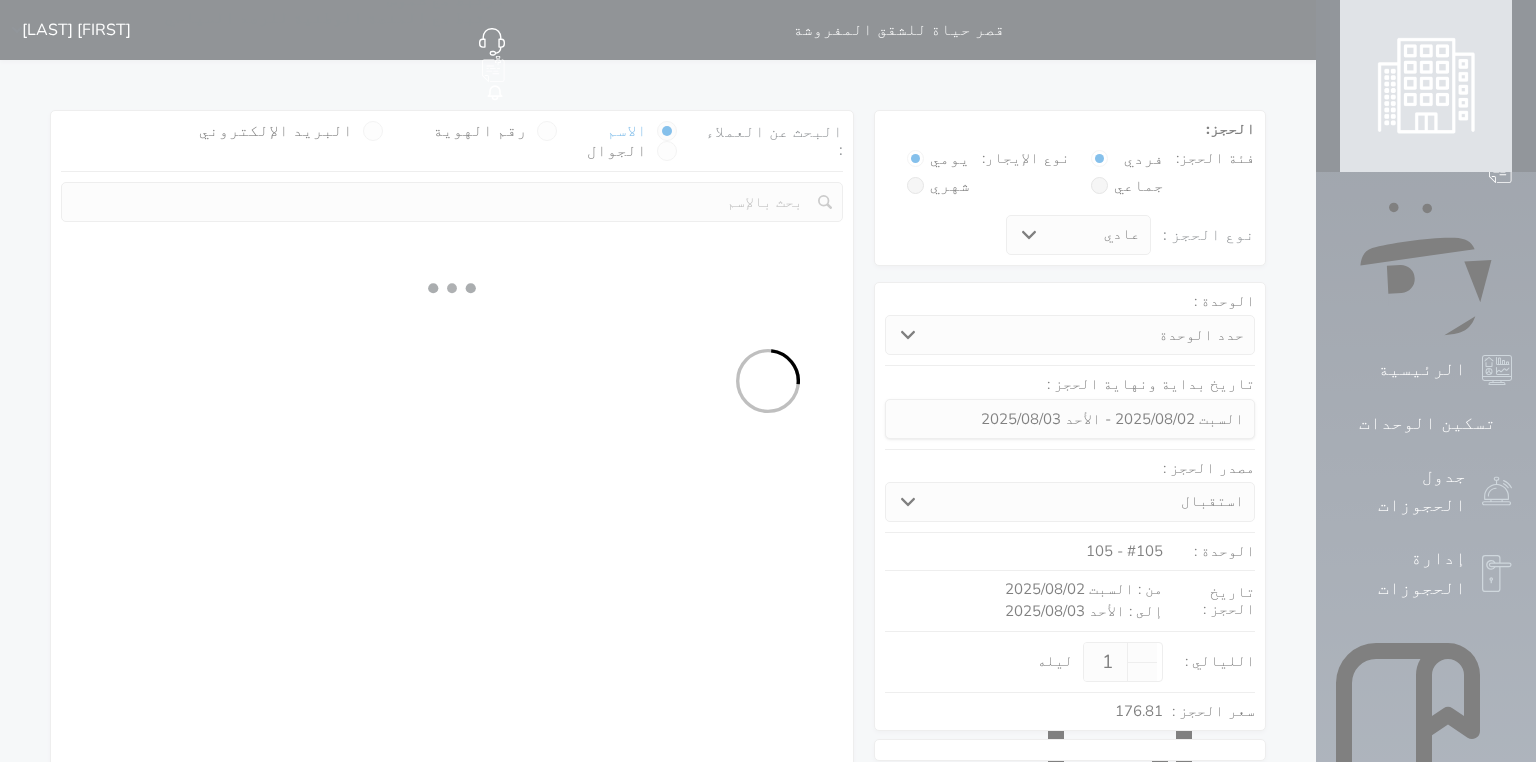 select 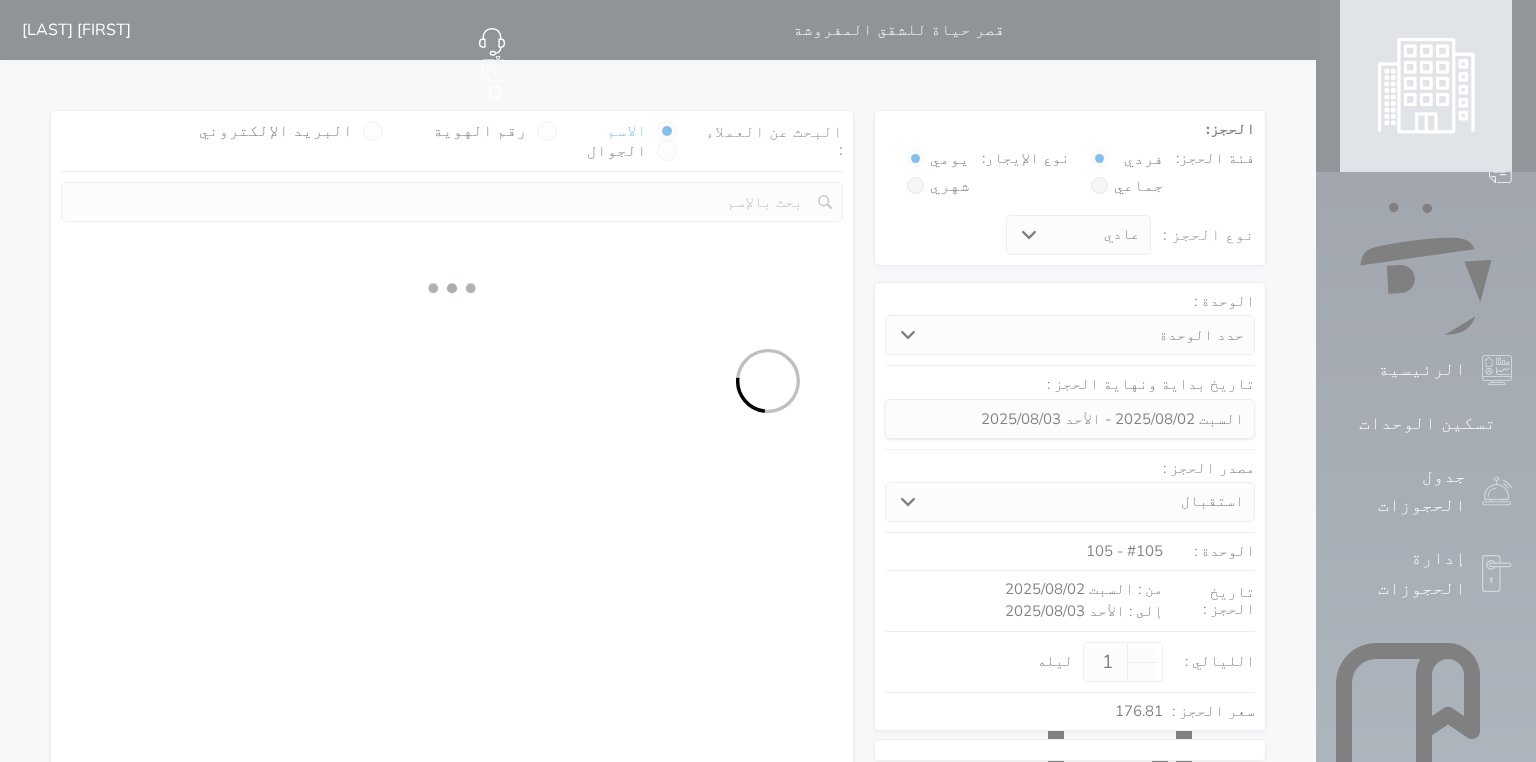 select on "7" 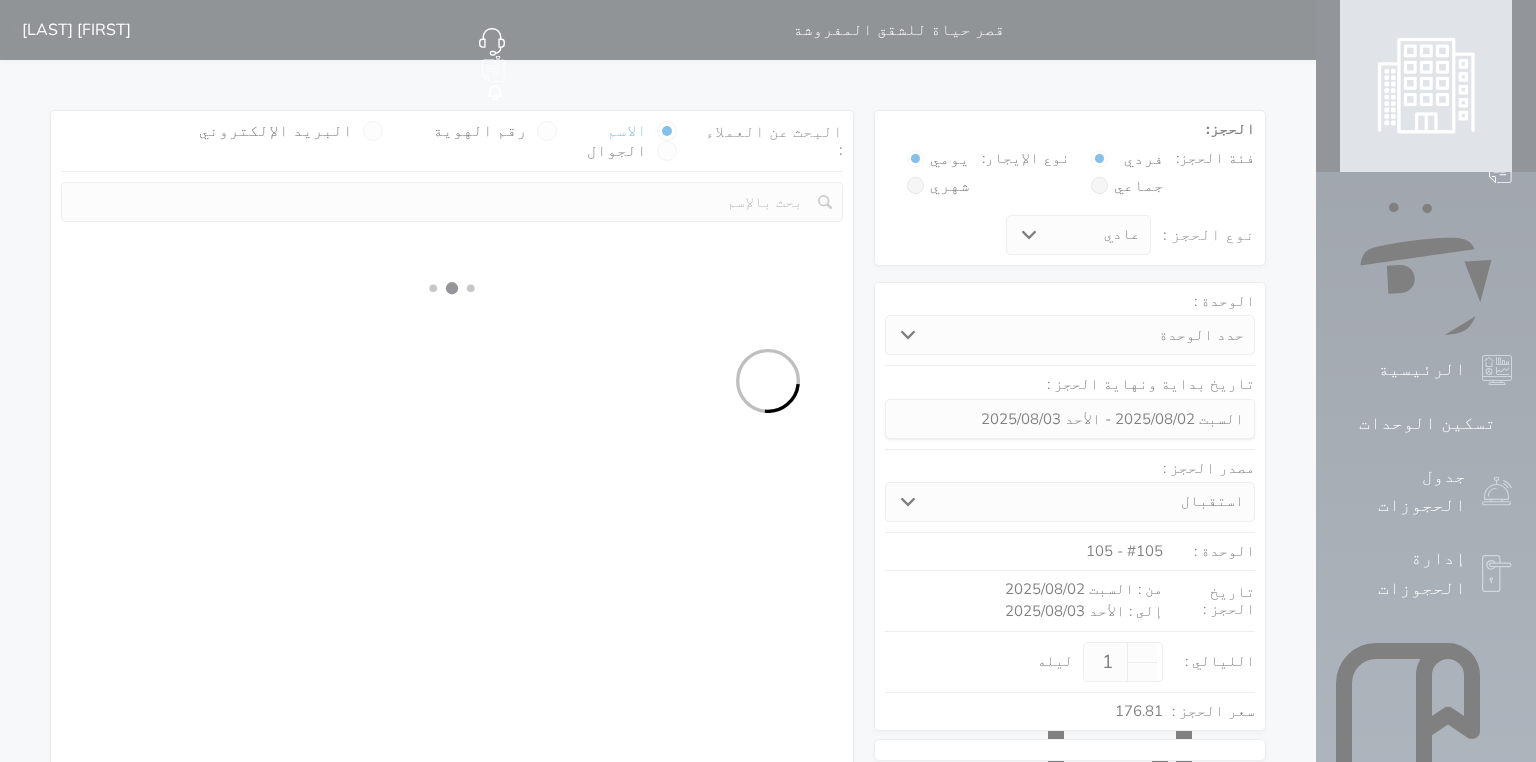 select 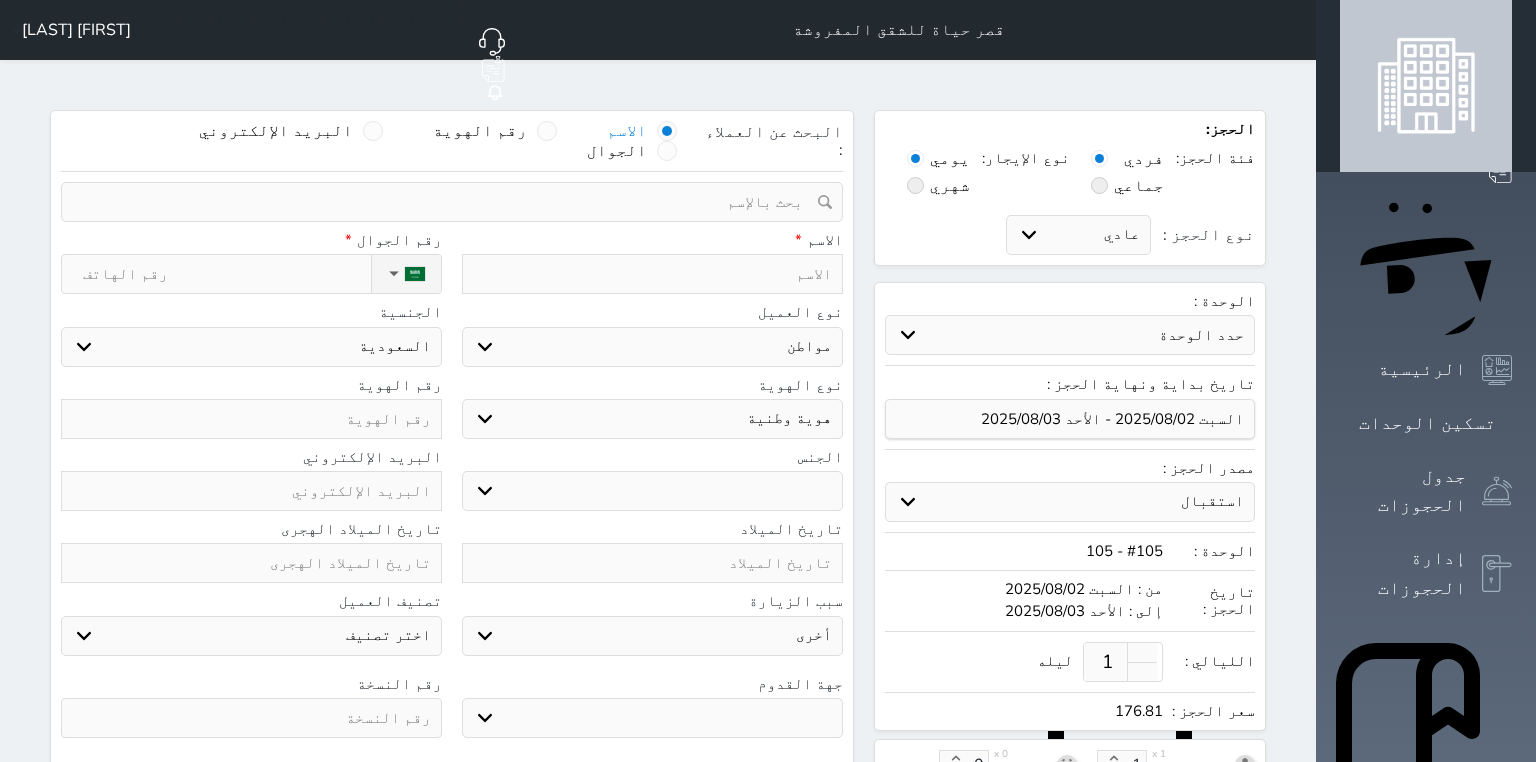 select 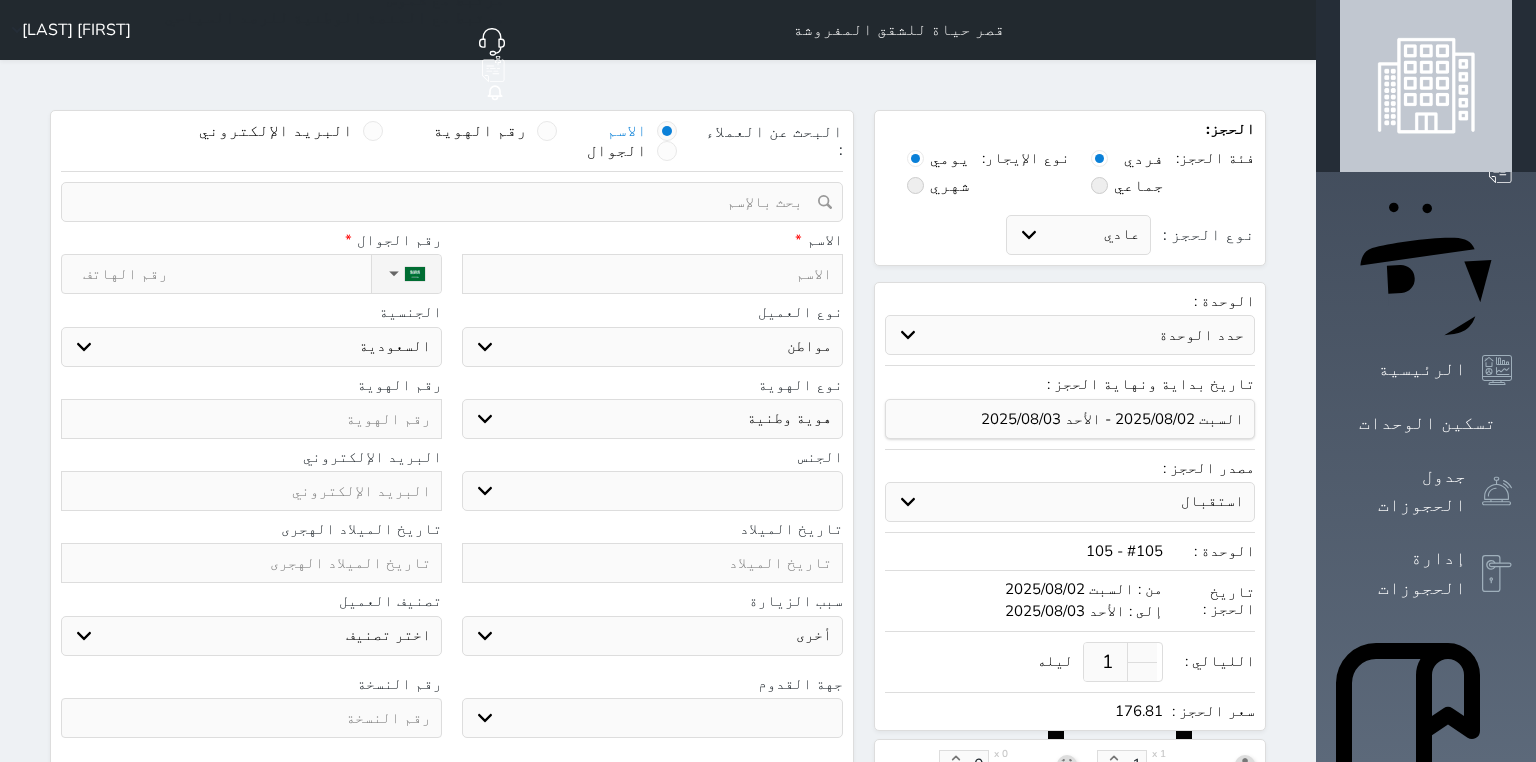 select 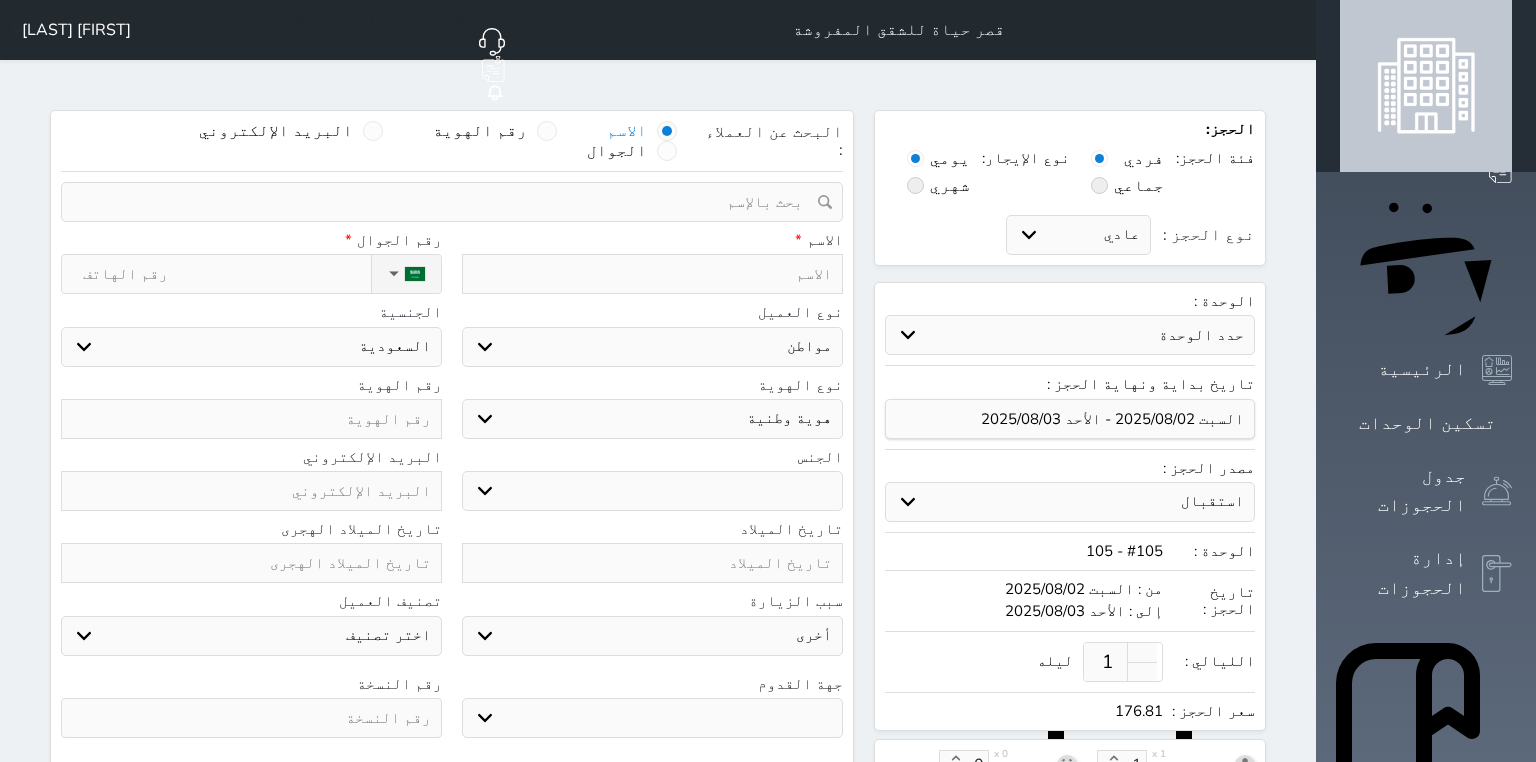 select 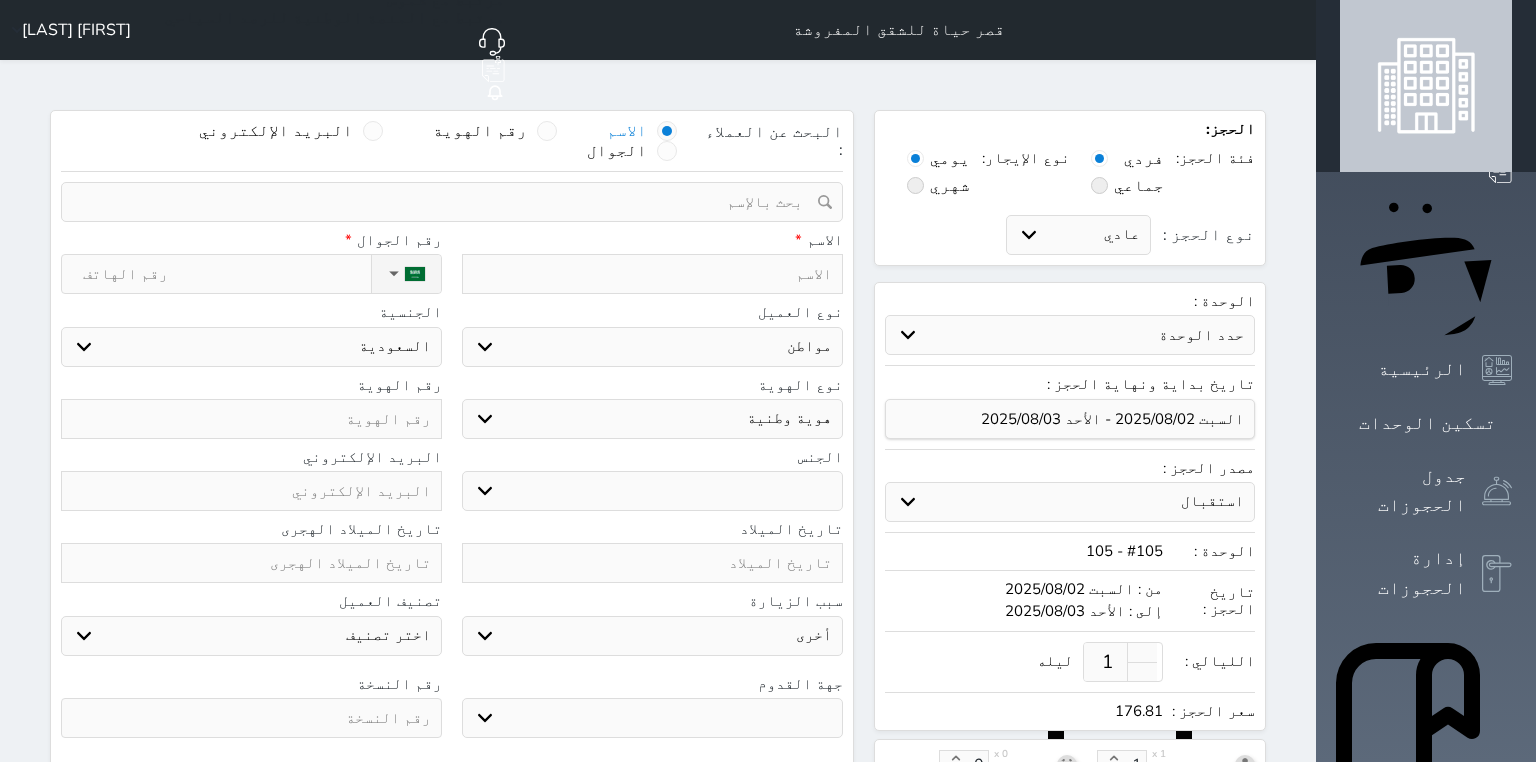 select 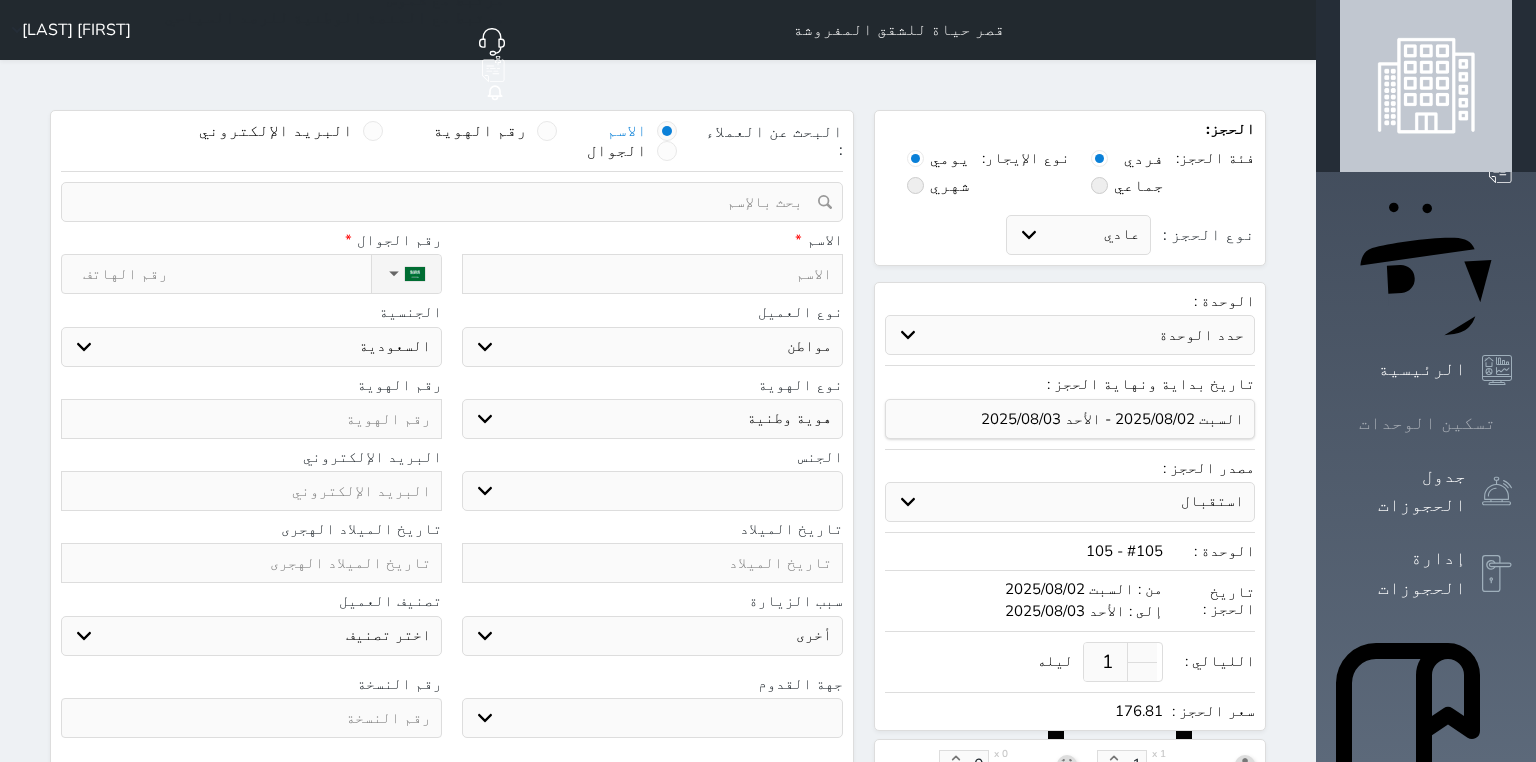 click 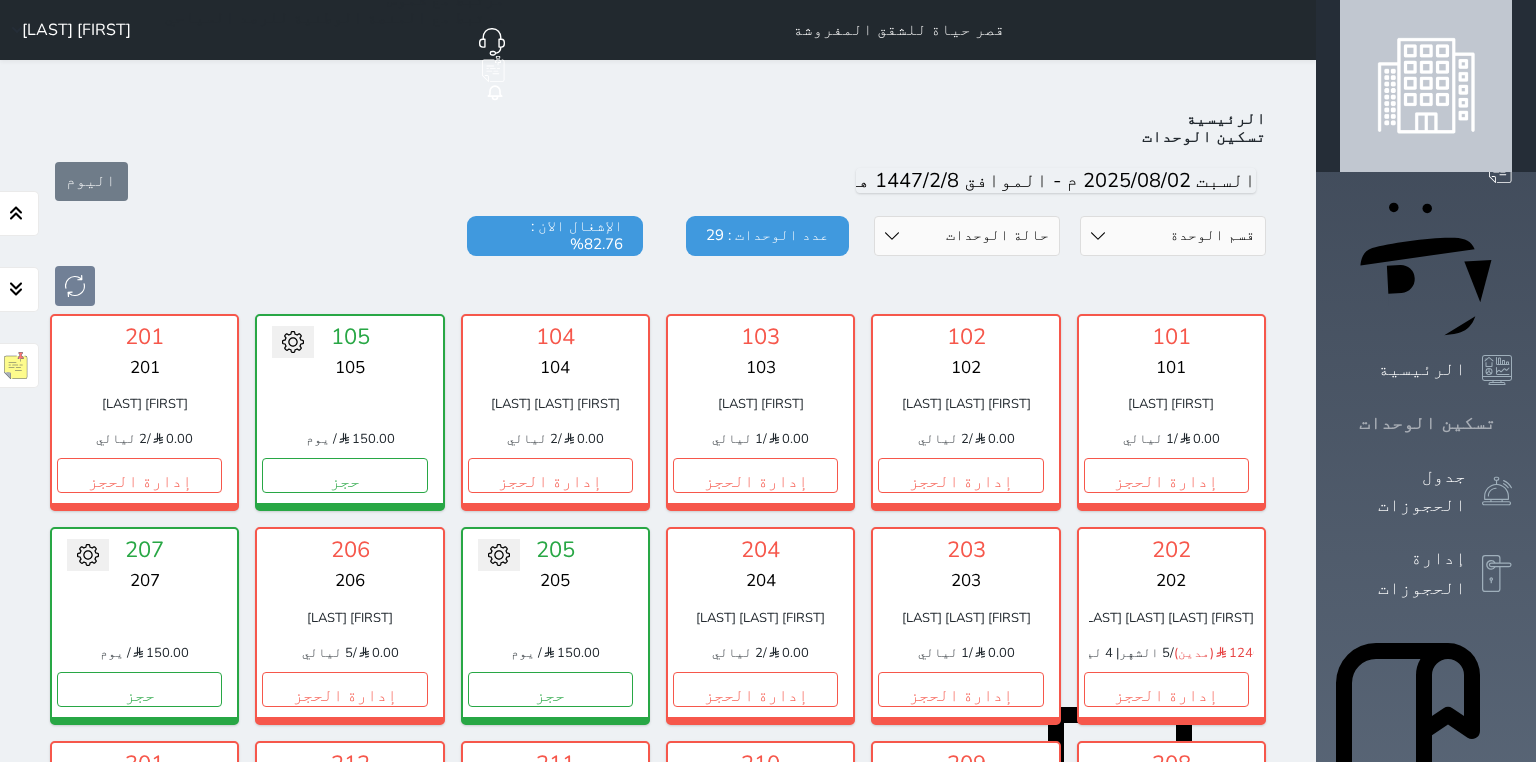 scroll, scrollTop: 78, scrollLeft: 0, axis: vertical 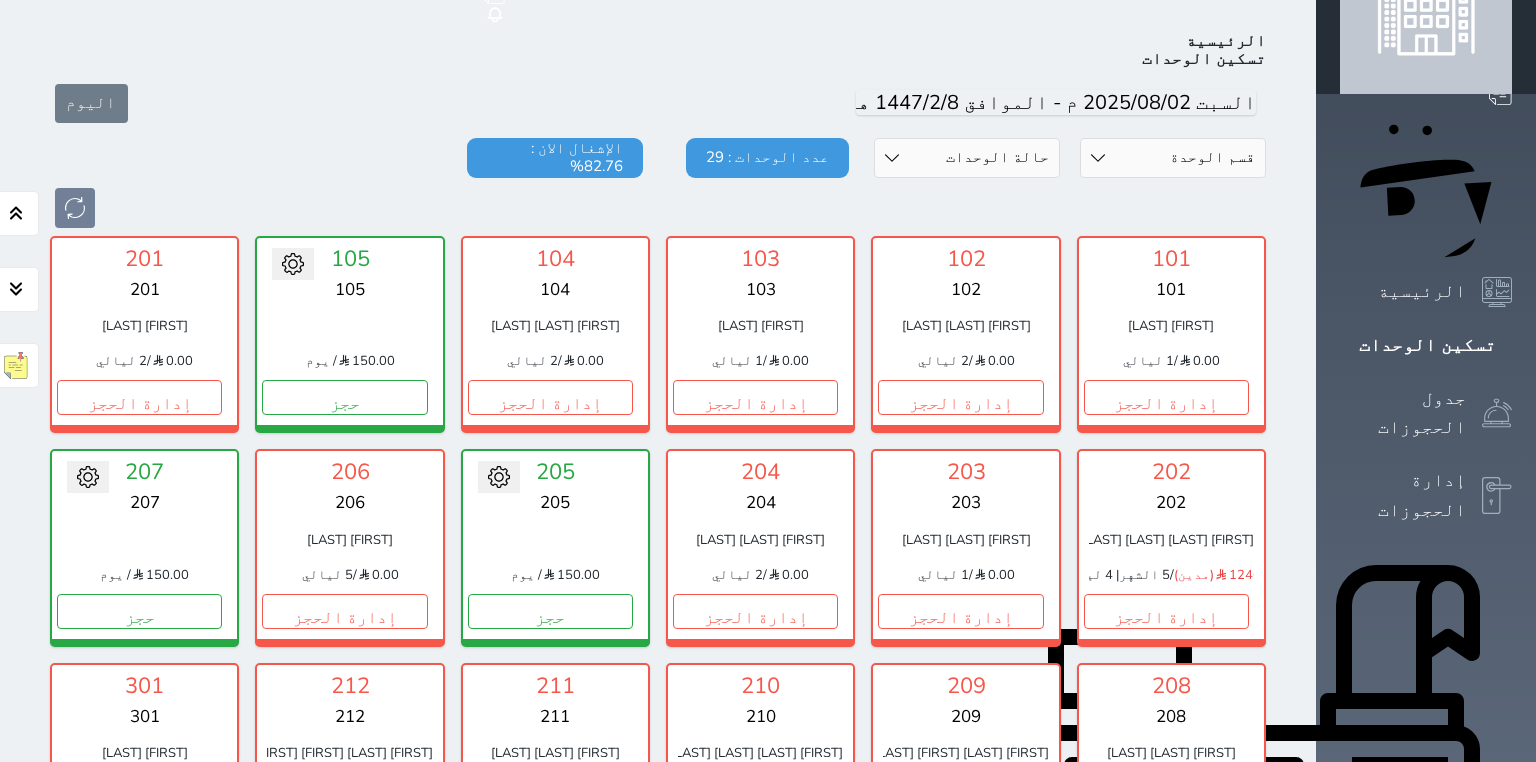 click at bounding box center [658, 208] 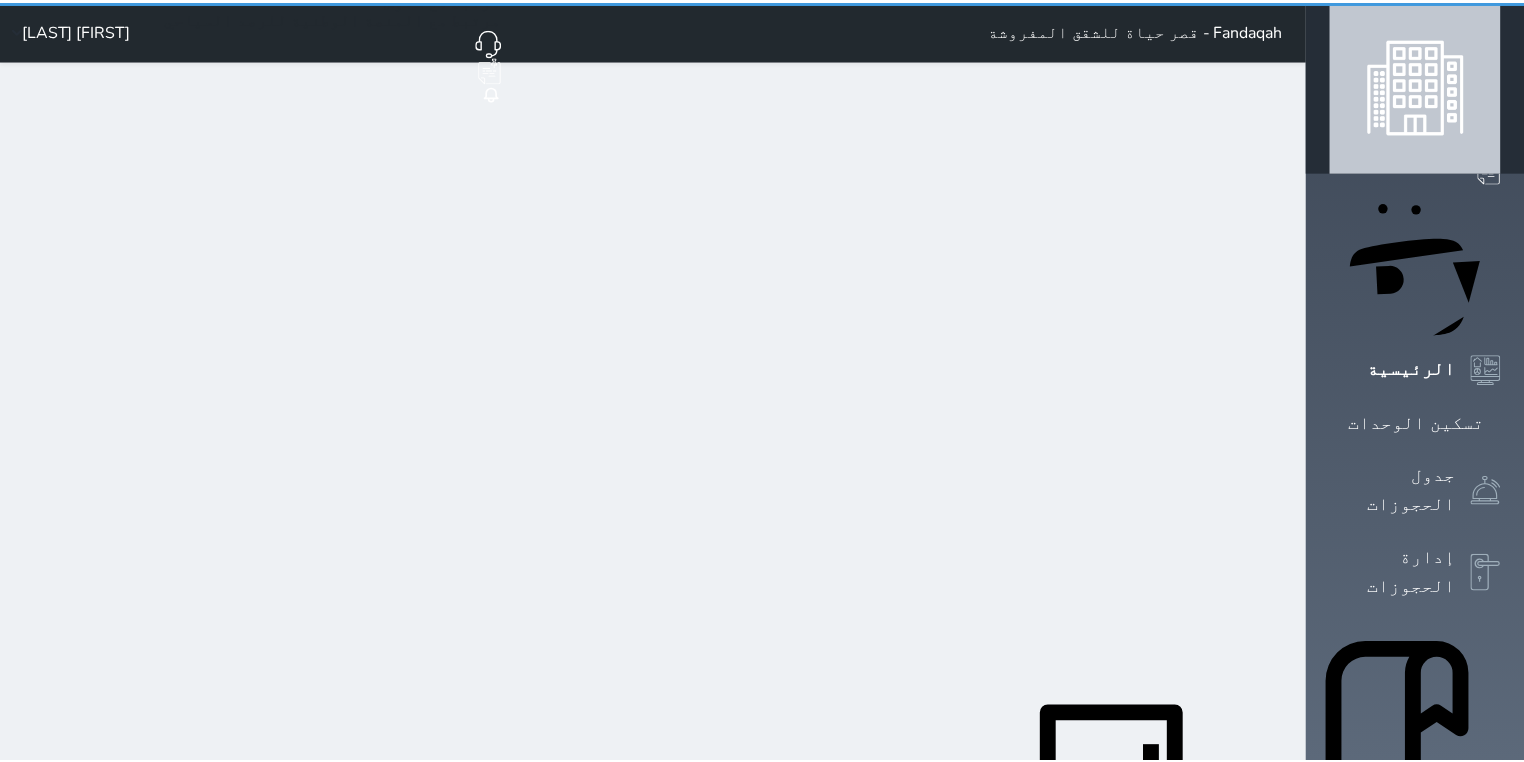 scroll, scrollTop: 0, scrollLeft: 0, axis: both 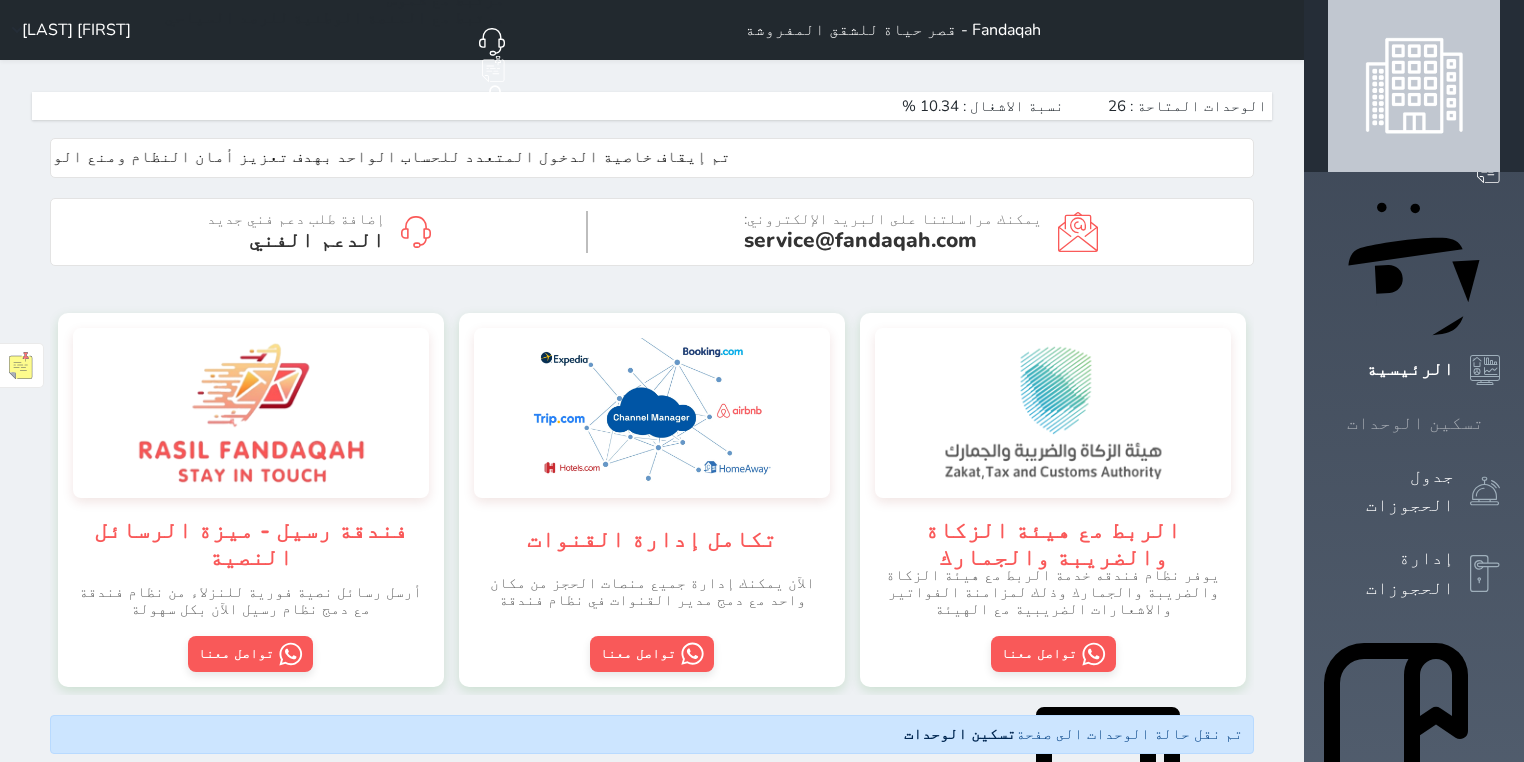 click 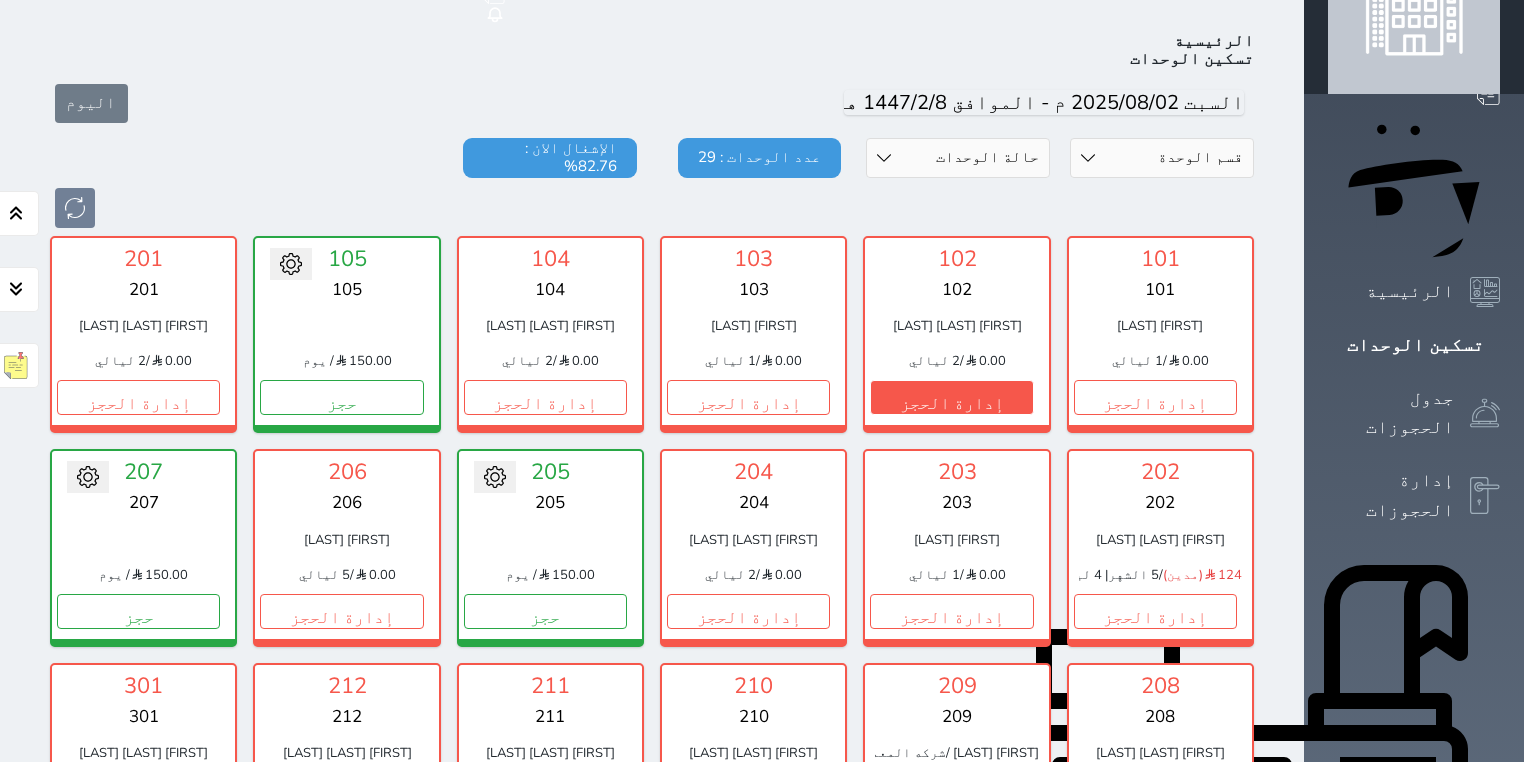 scroll, scrollTop: 0, scrollLeft: 0, axis: both 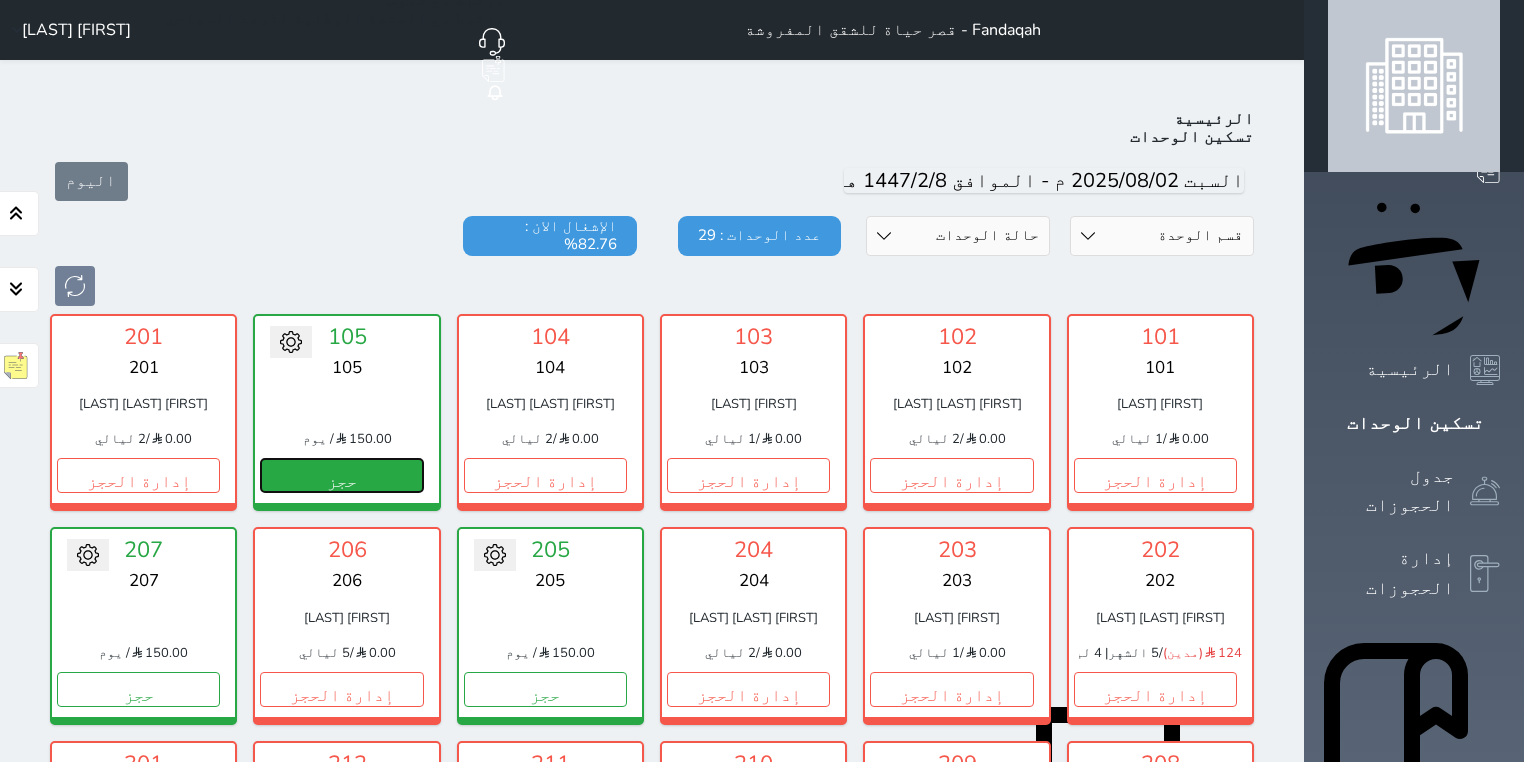 click on "حجز" at bounding box center [341, 475] 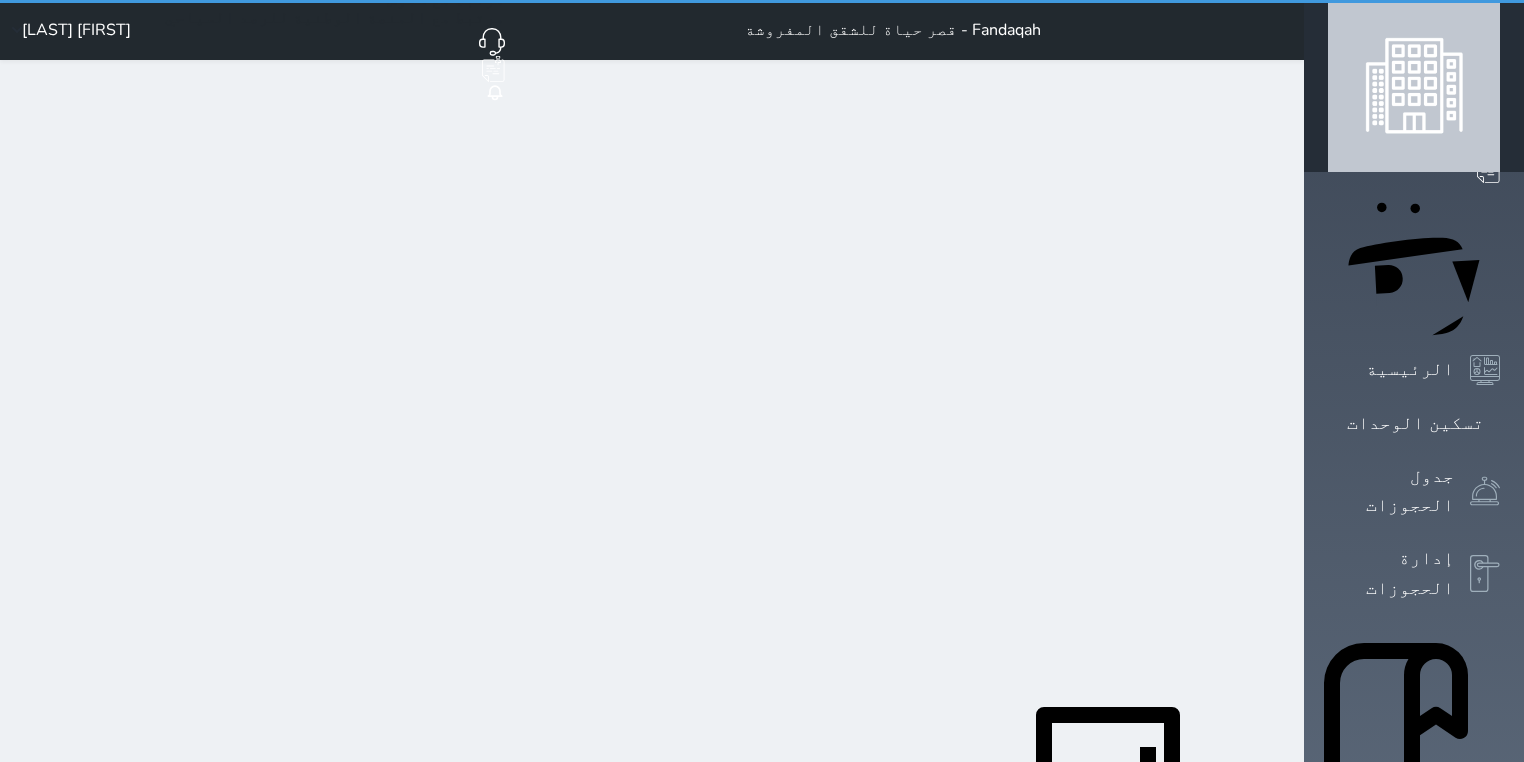select on "1" 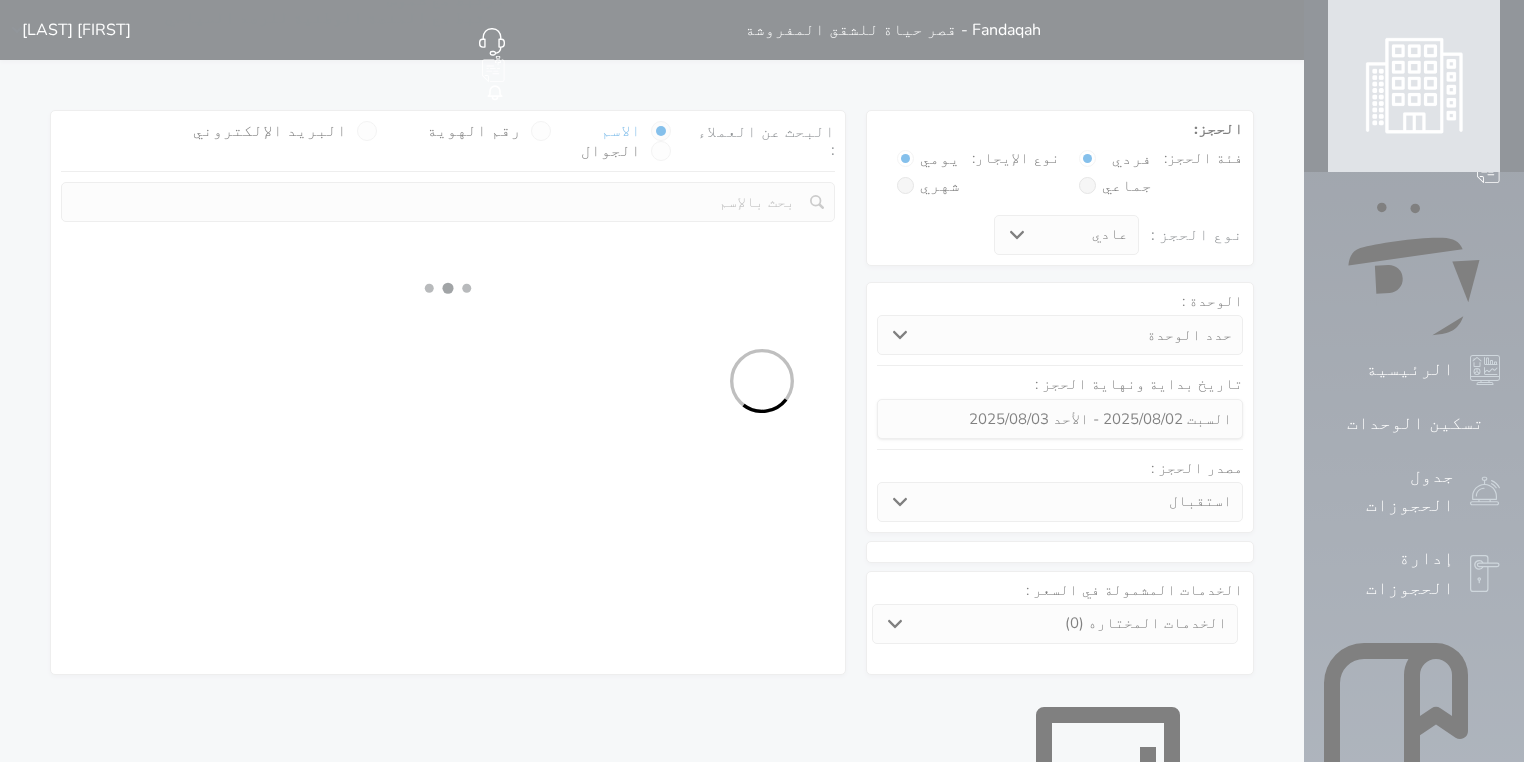 select 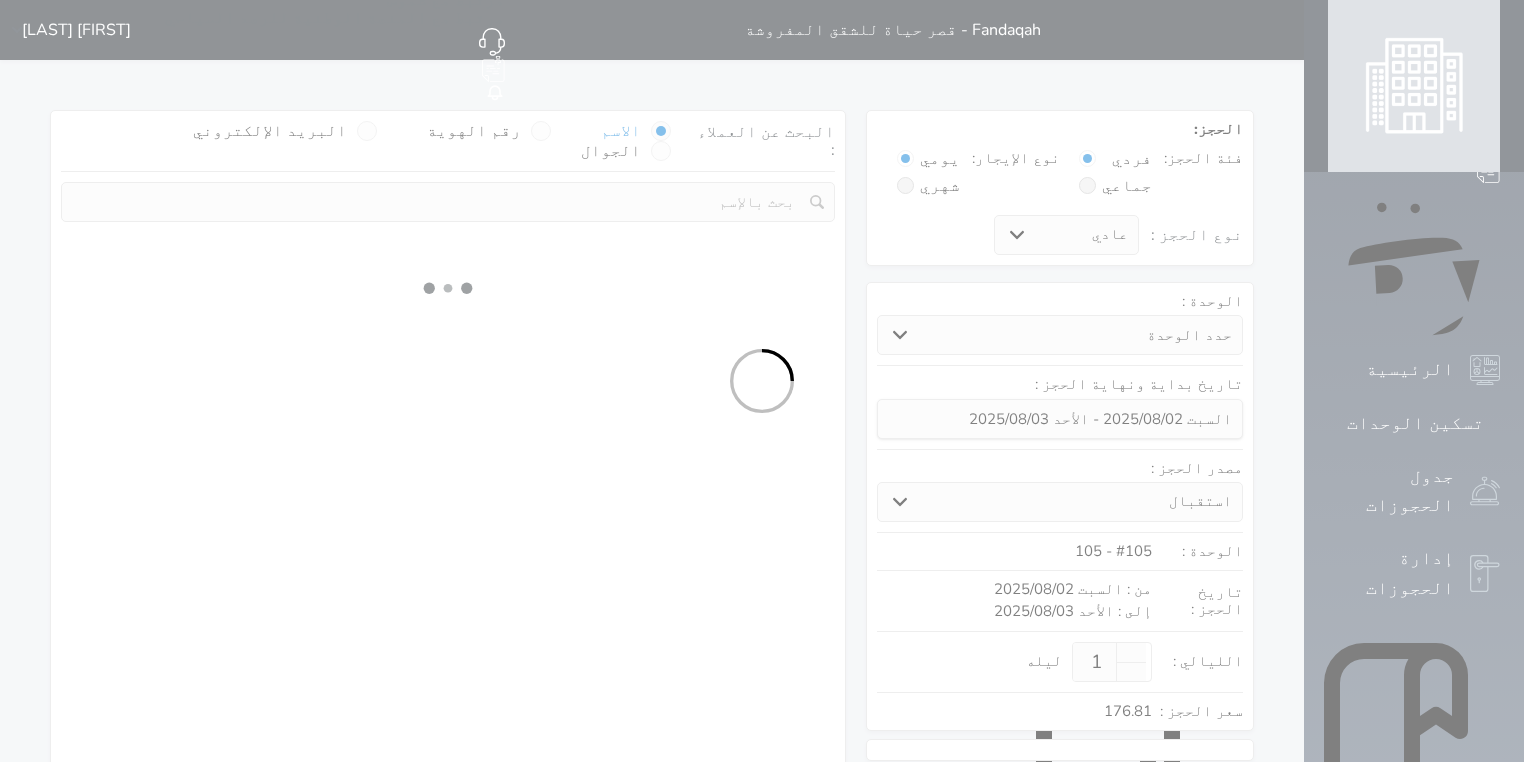 select on "1" 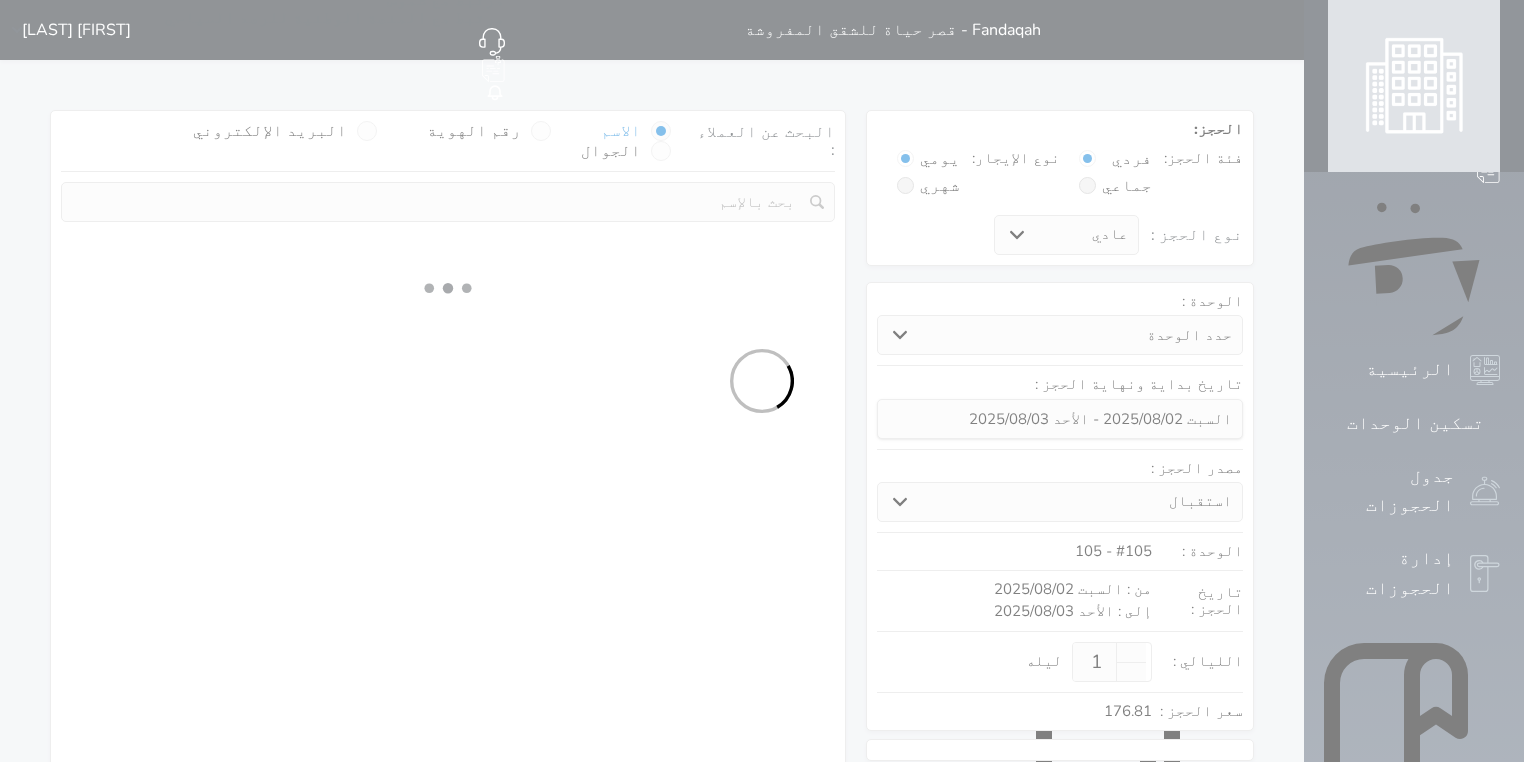 select on "113" 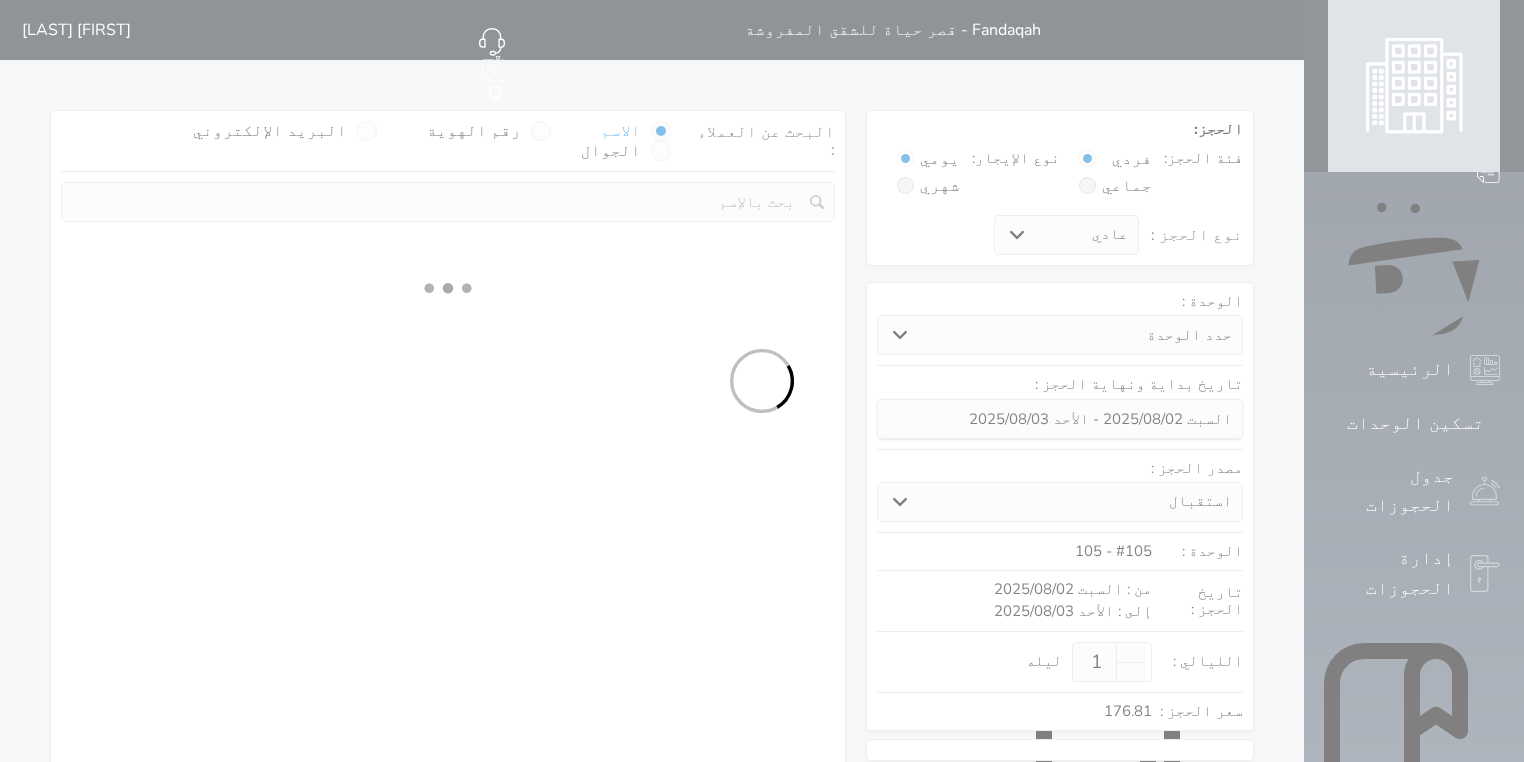 select on "1" 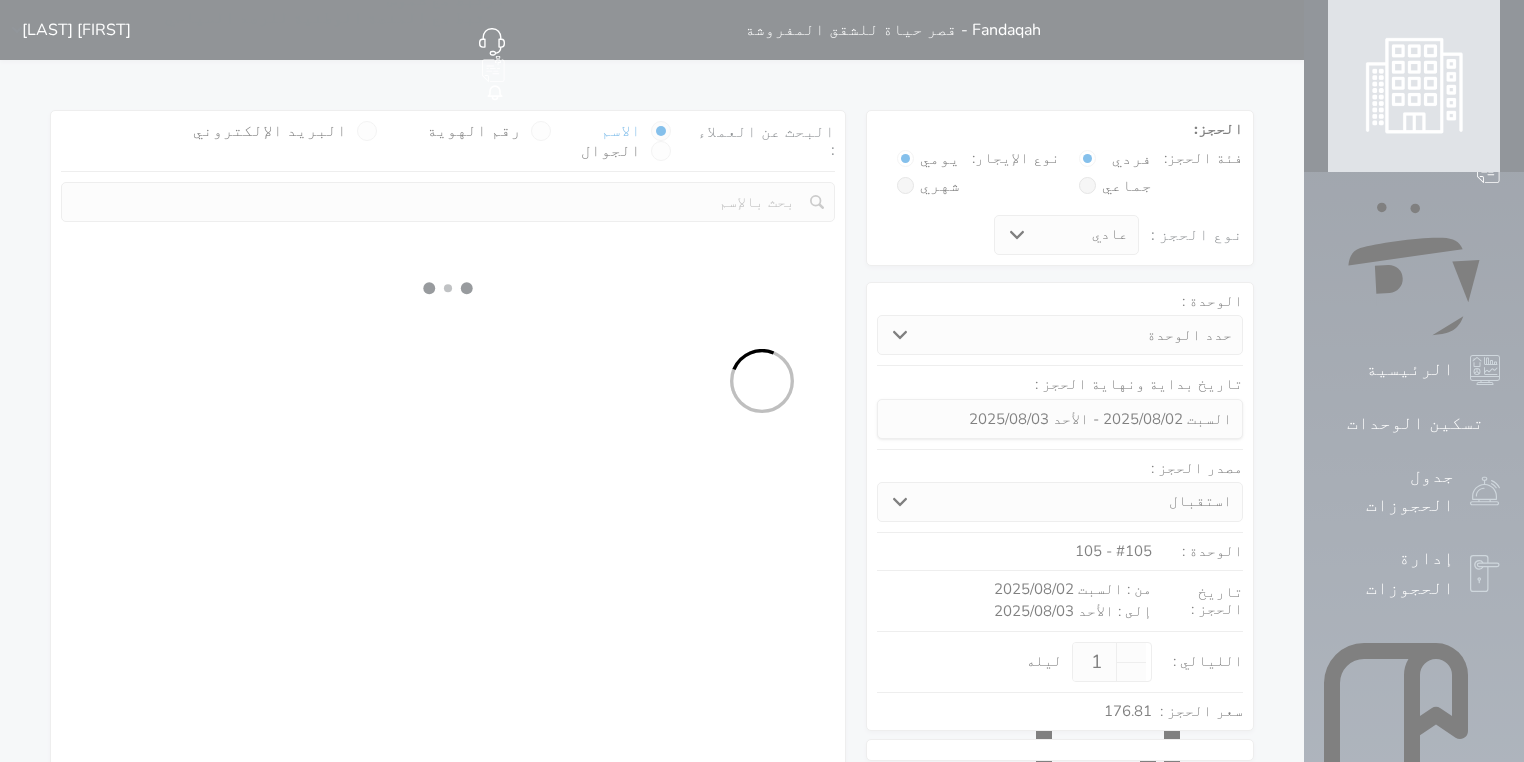 select 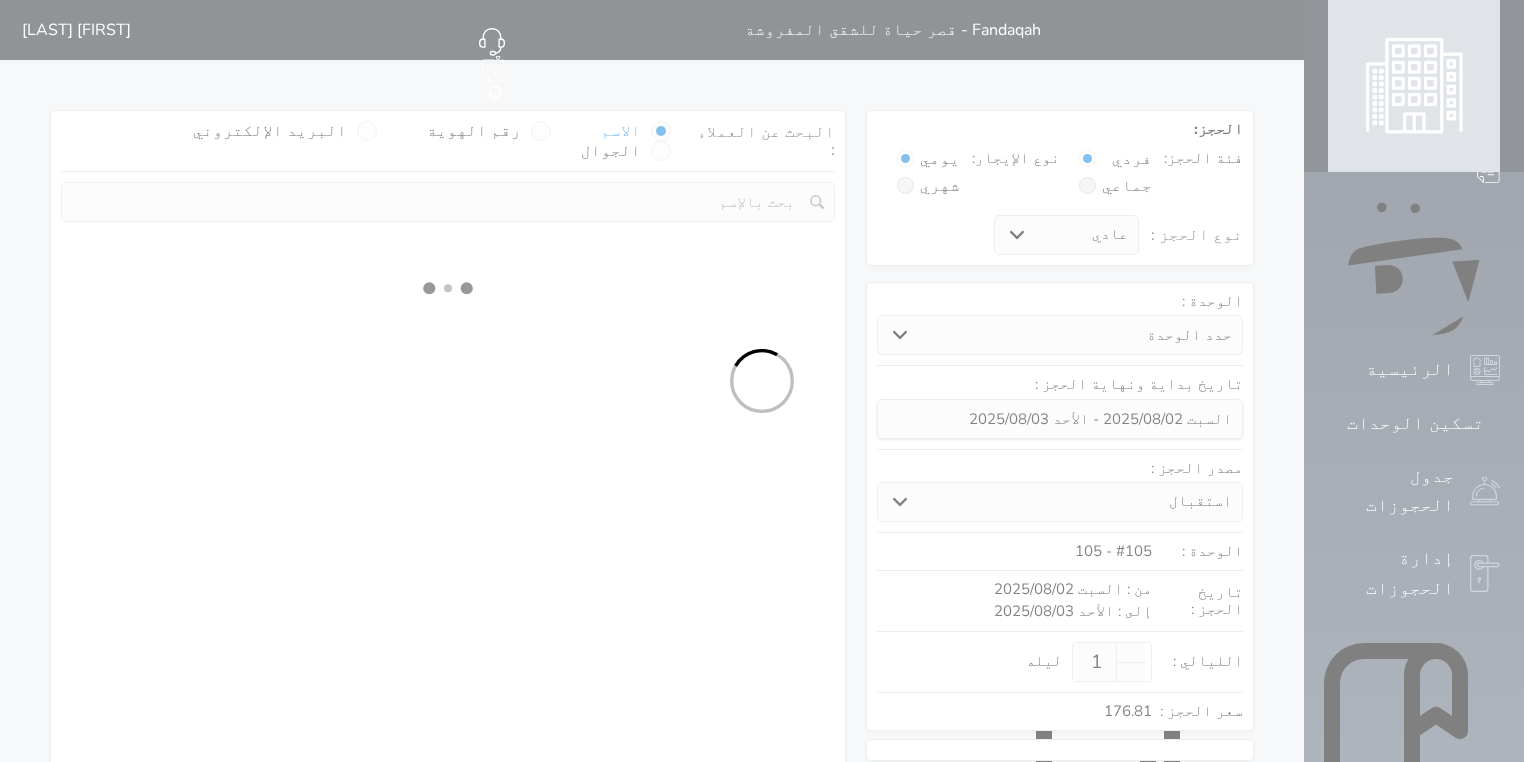 select on "7" 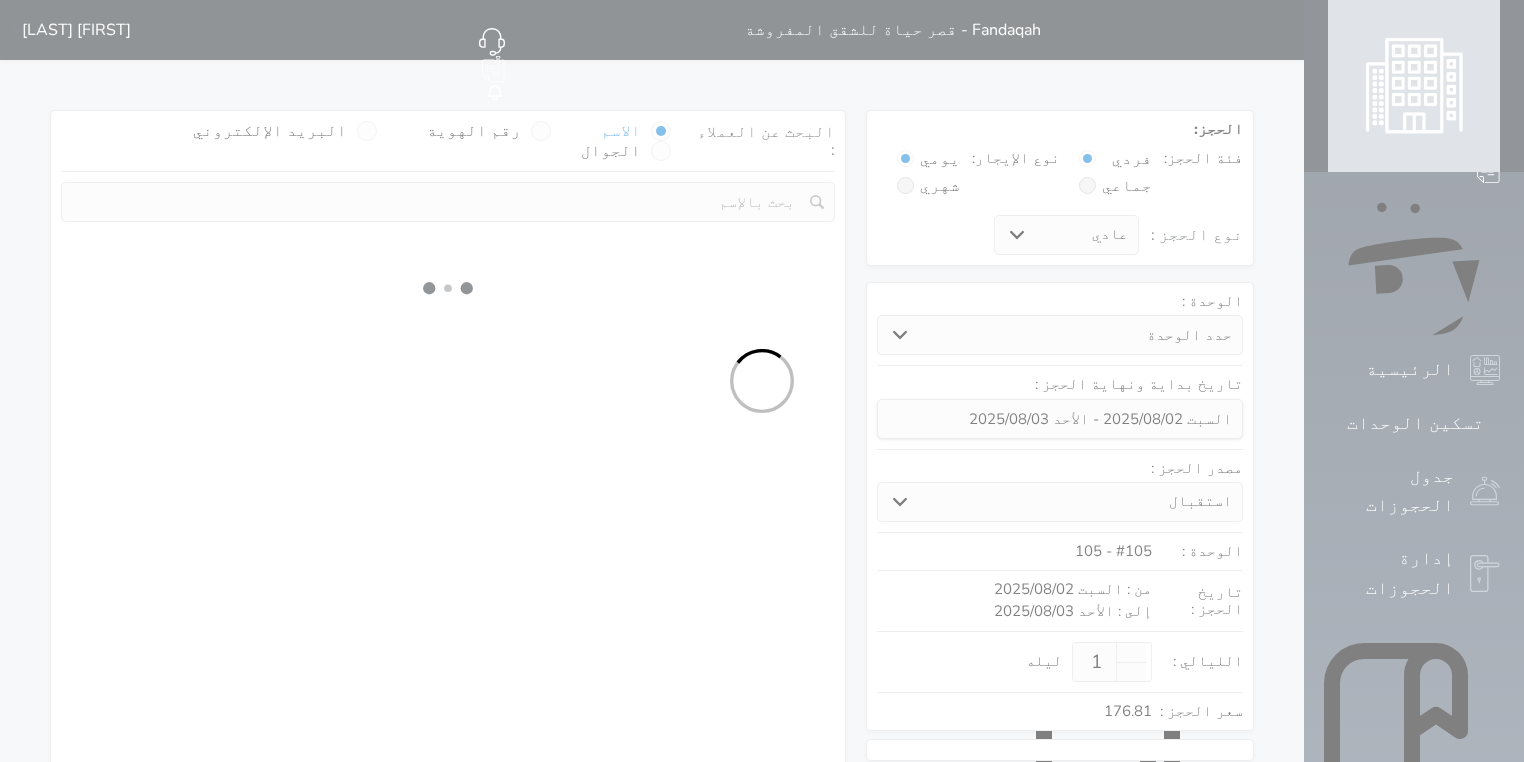 select 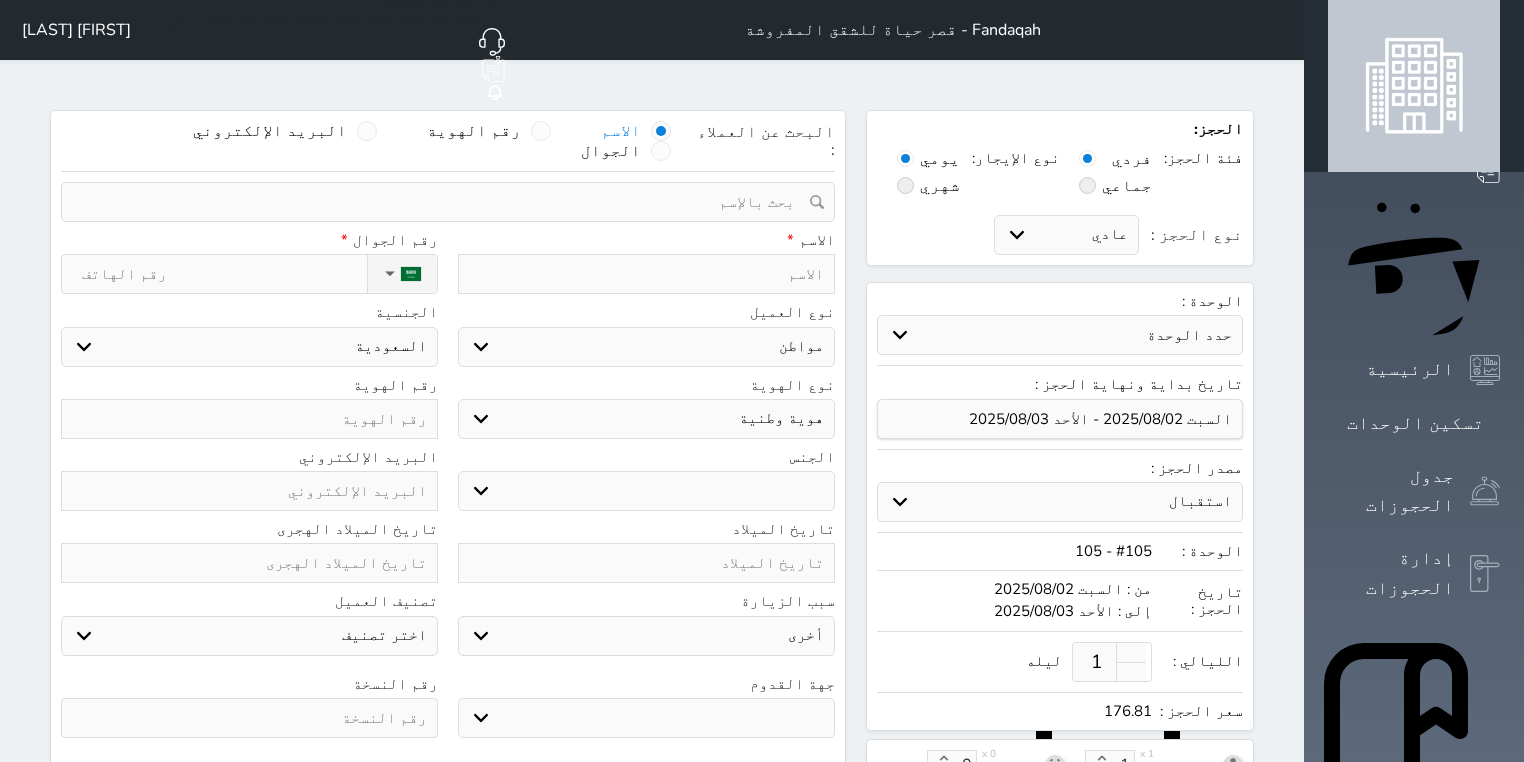 select 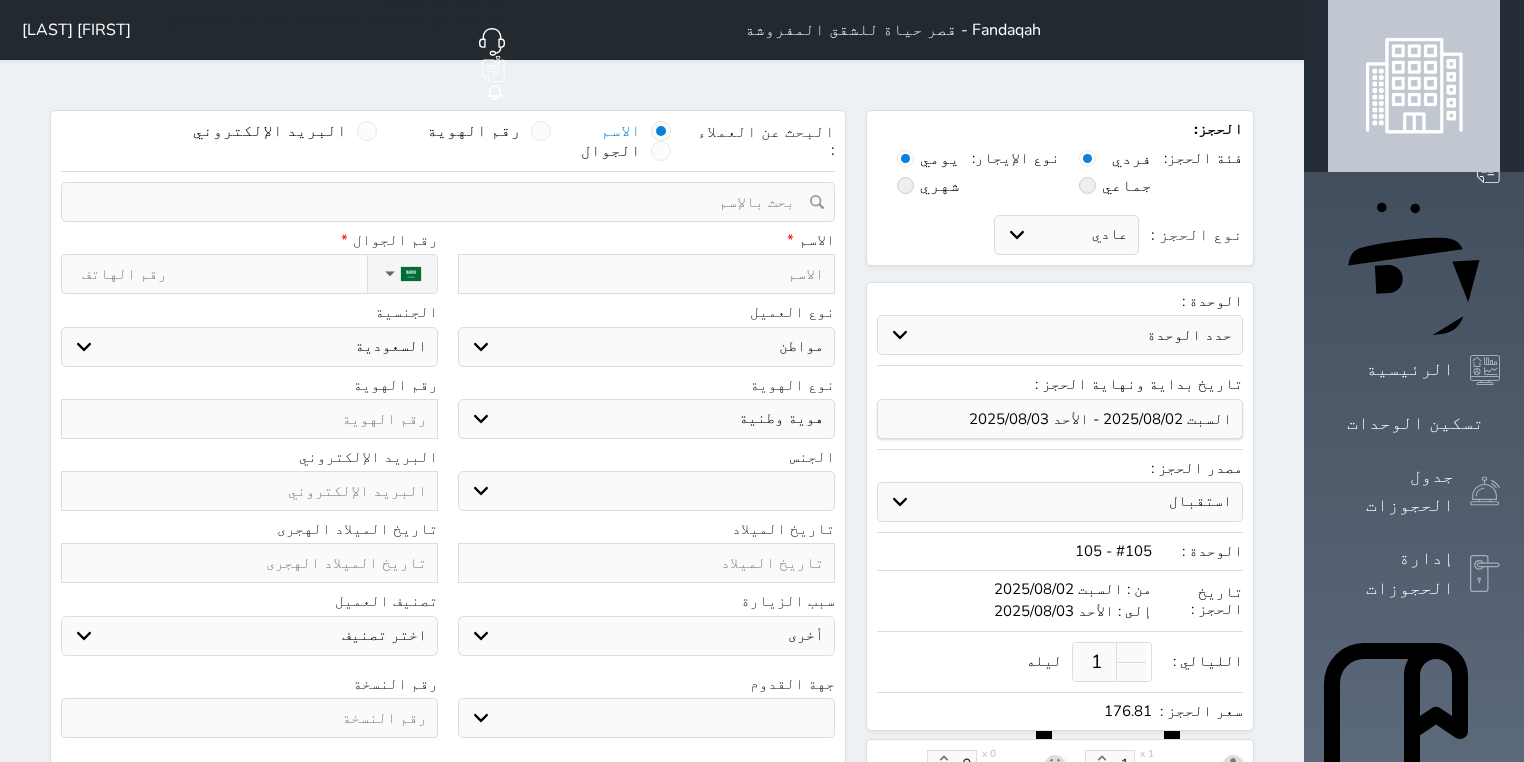 select 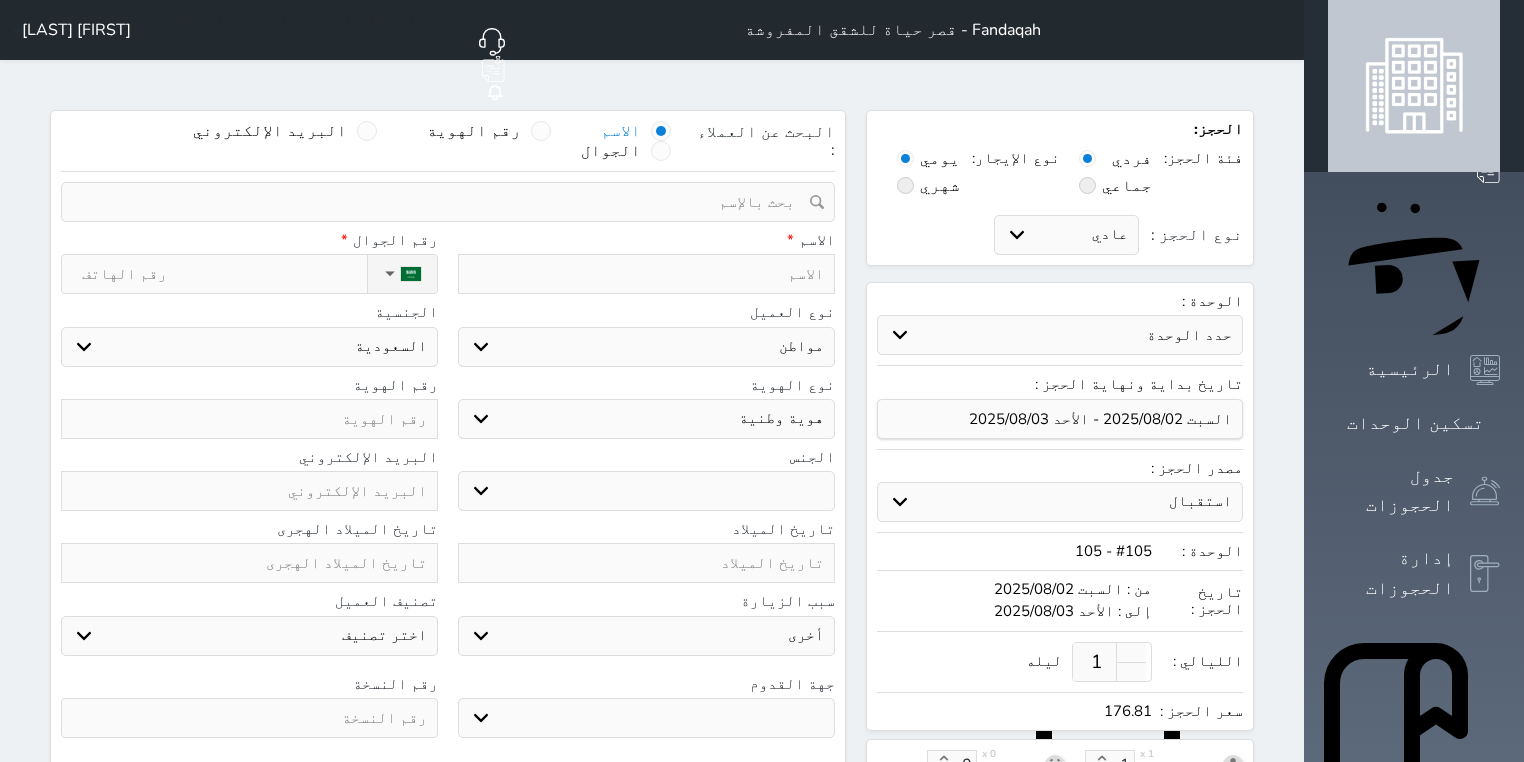 select 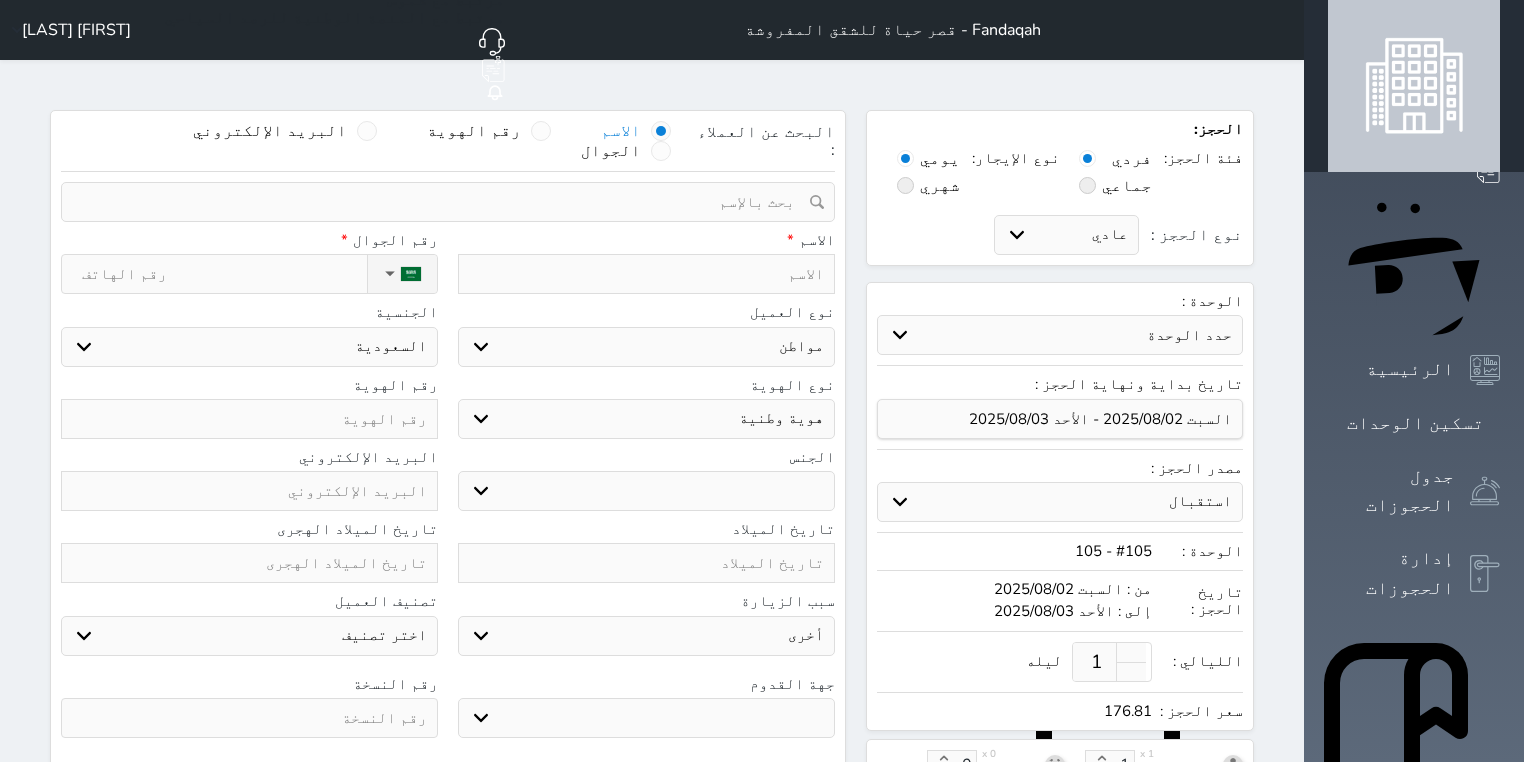 select 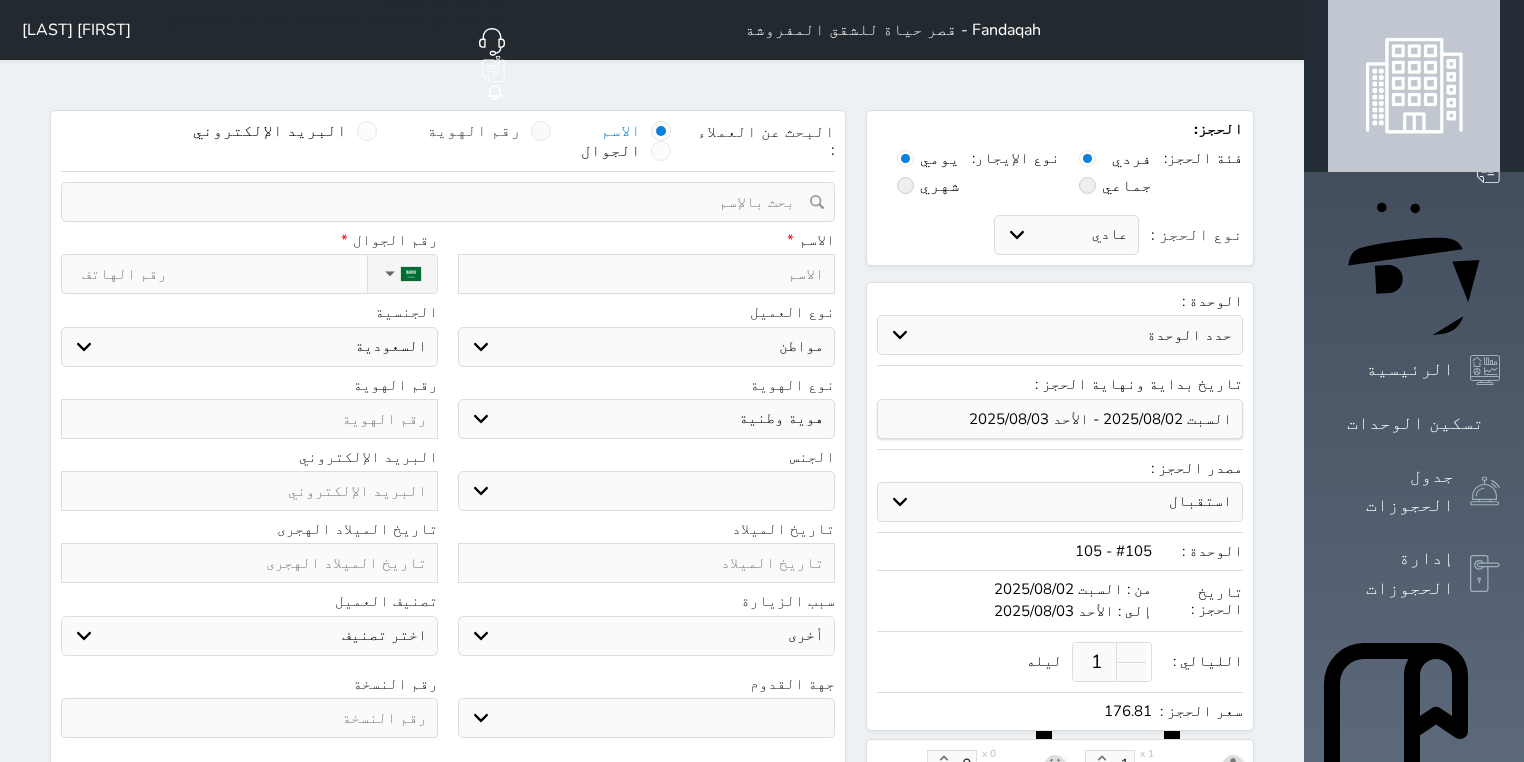 click at bounding box center [541, 131] 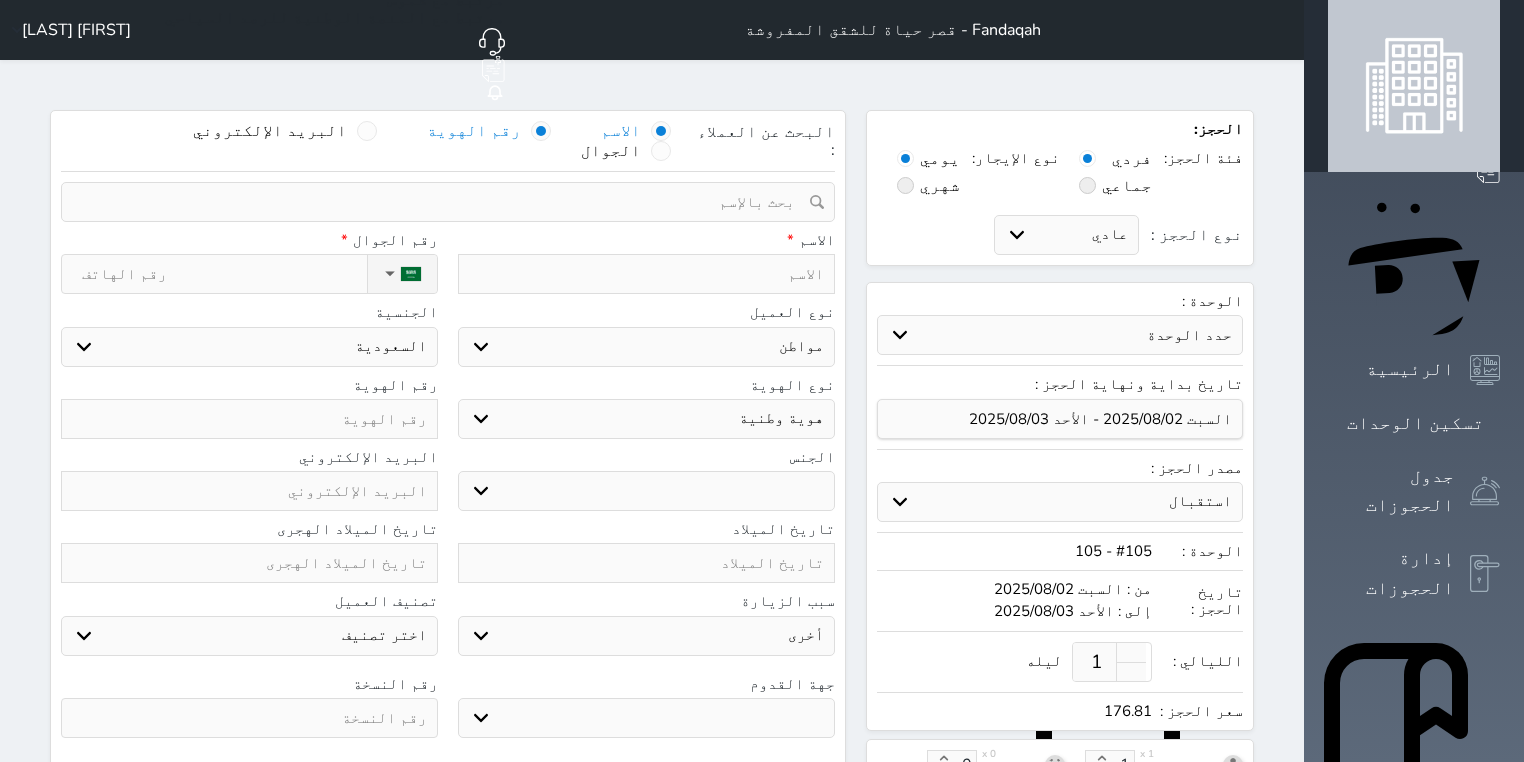 select 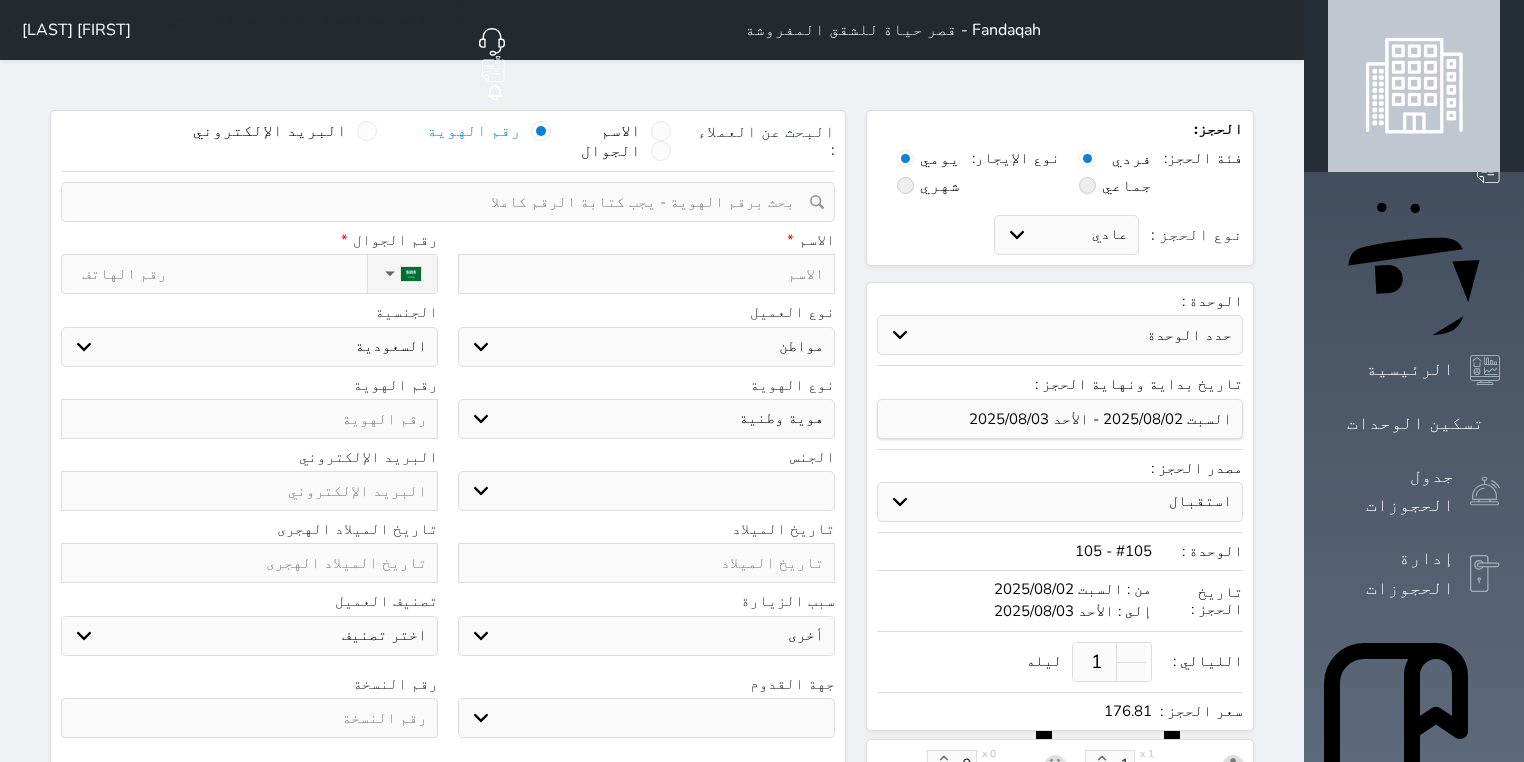 click at bounding box center (441, 202) 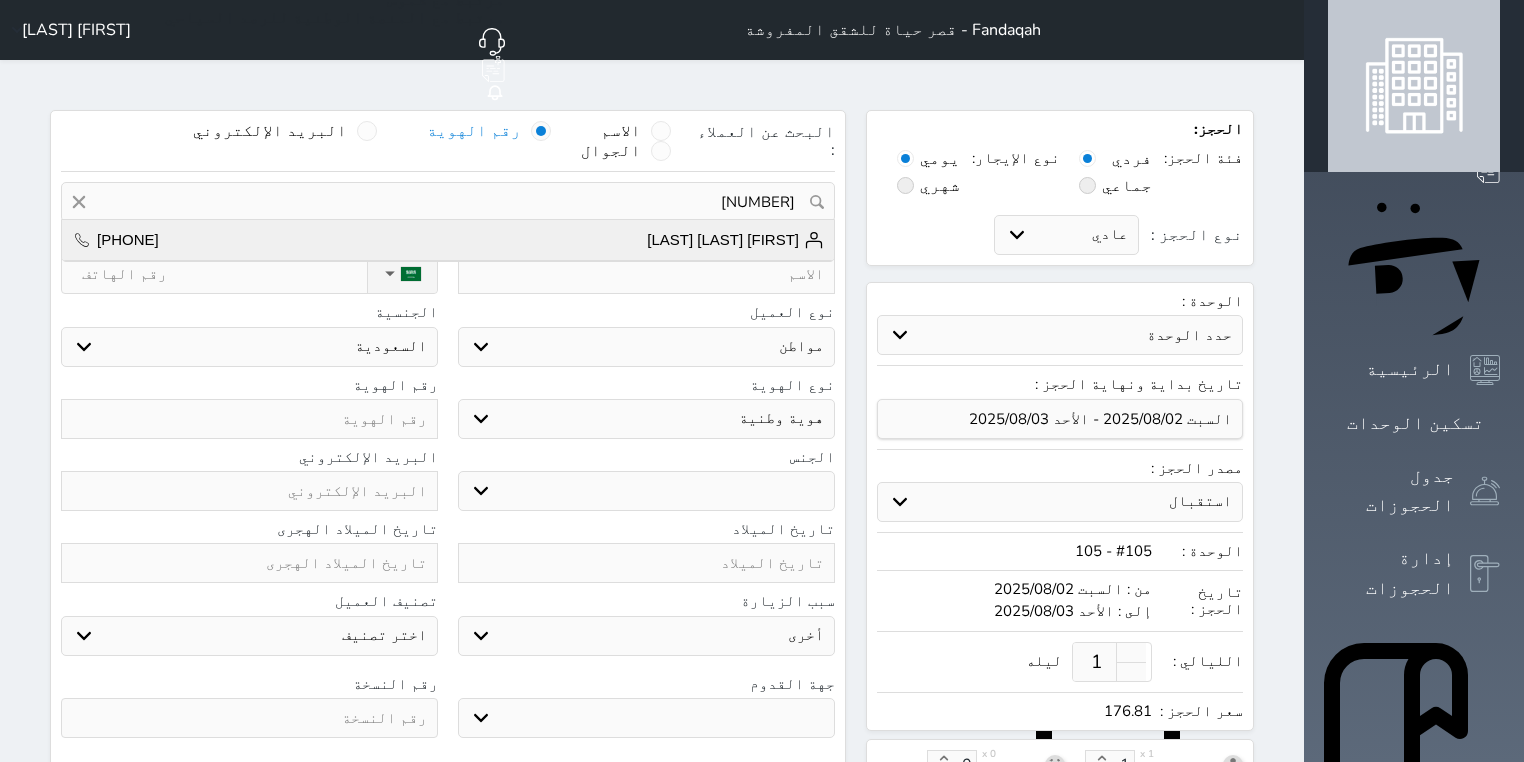 click on "[FIRST] [LAST] [LAST]" at bounding box center (735, 240) 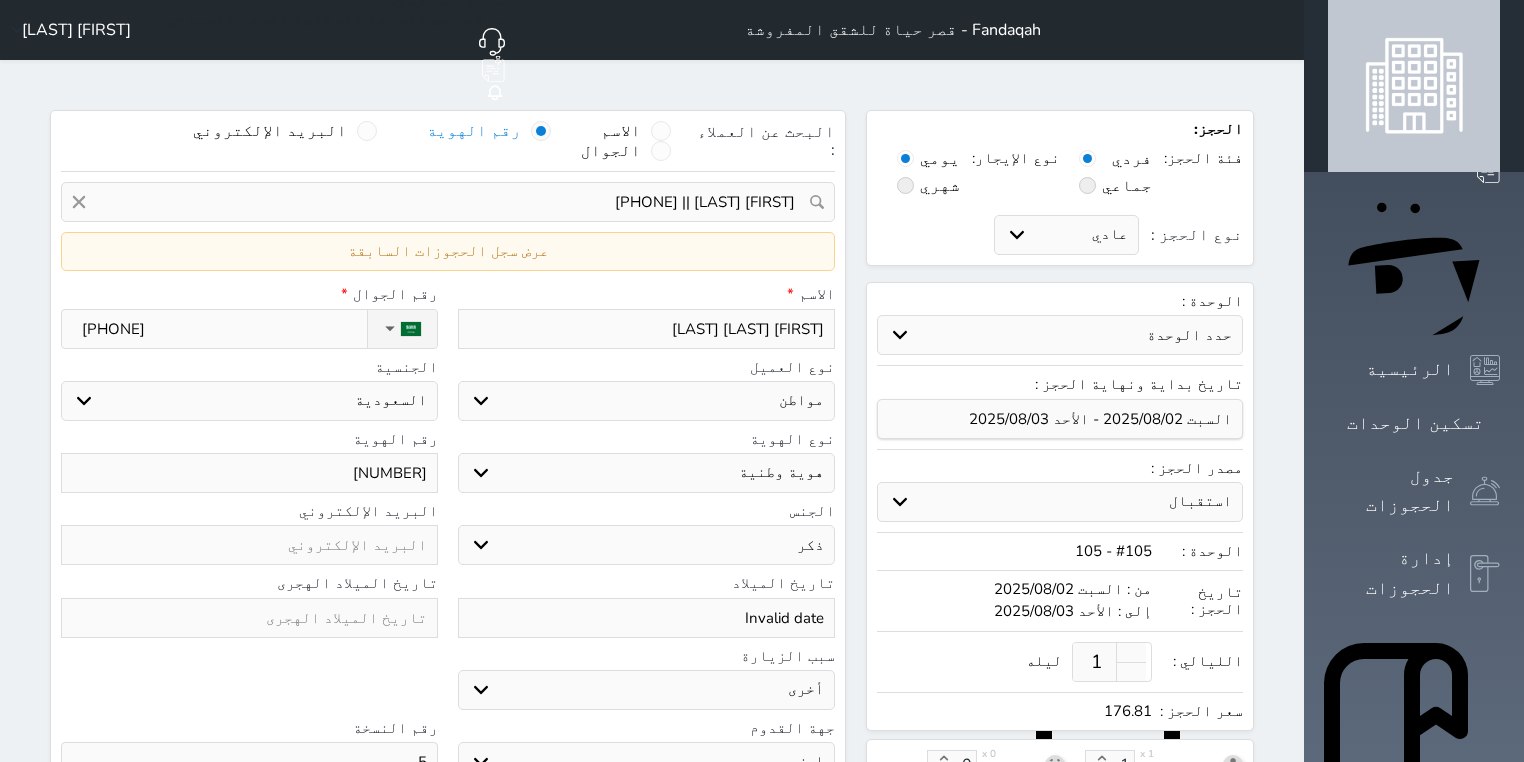 click on "[NUMBER]" at bounding box center [249, 473] 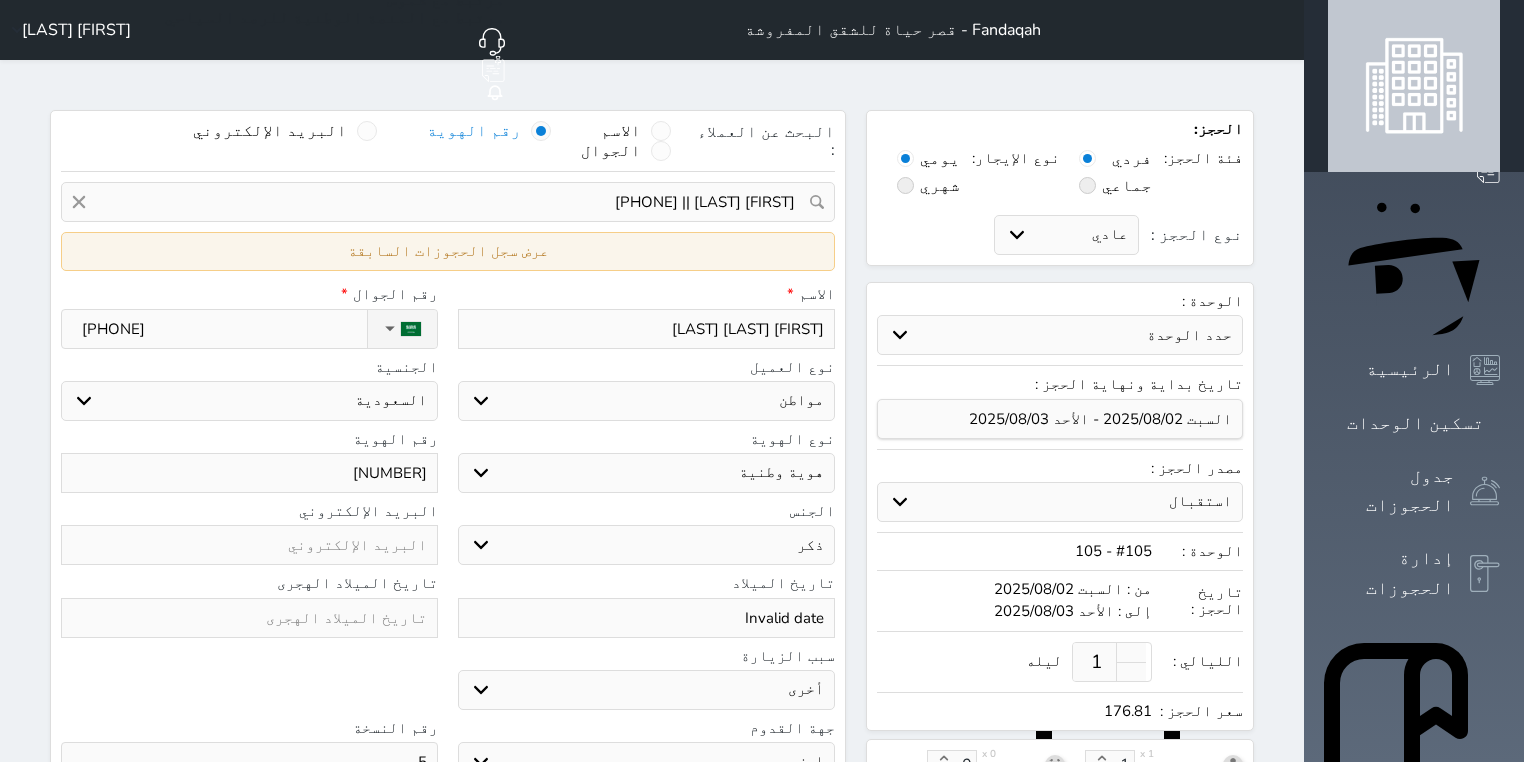 click on "عرض سجل الحجوزات السابقة" at bounding box center [448, 251] 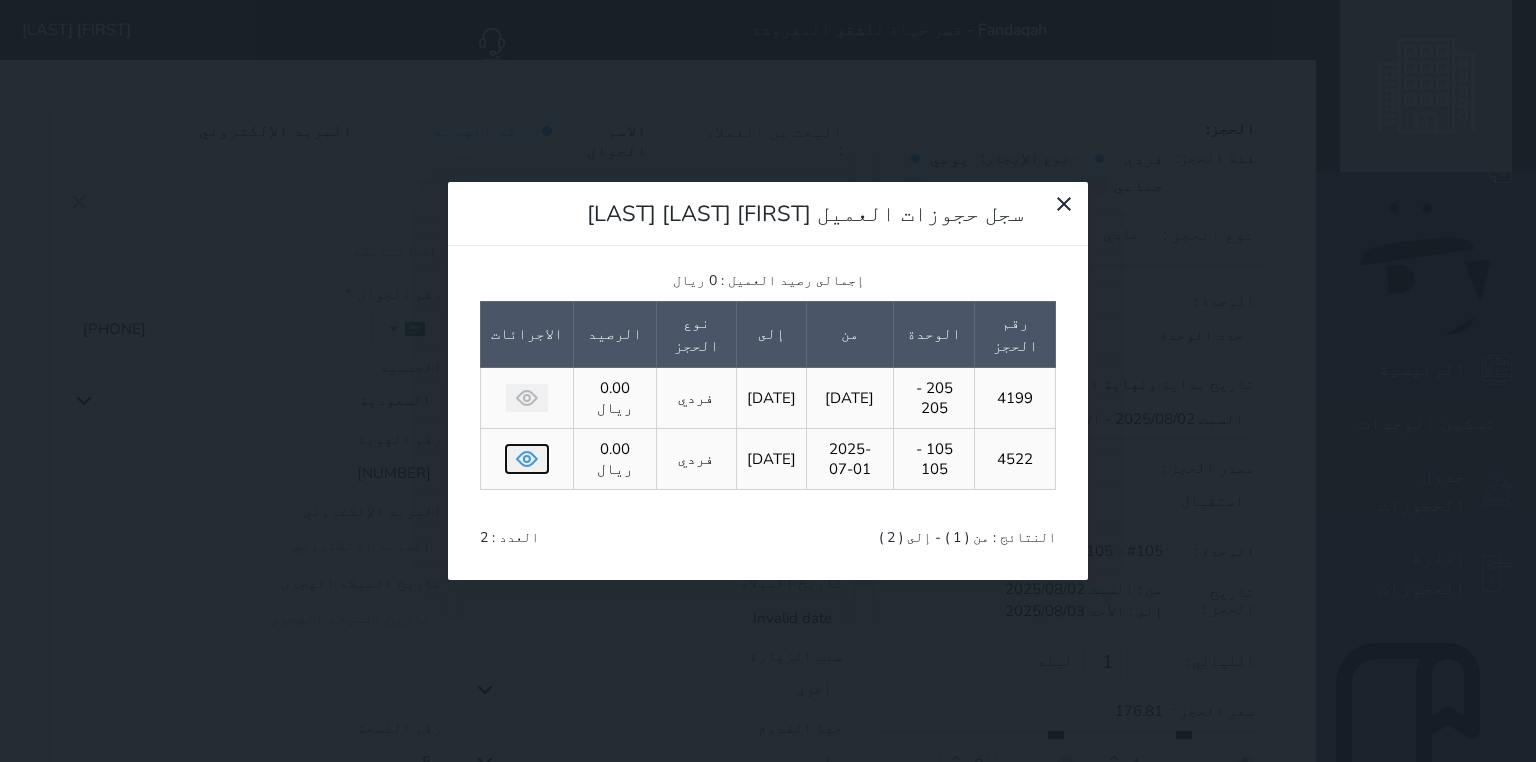 click 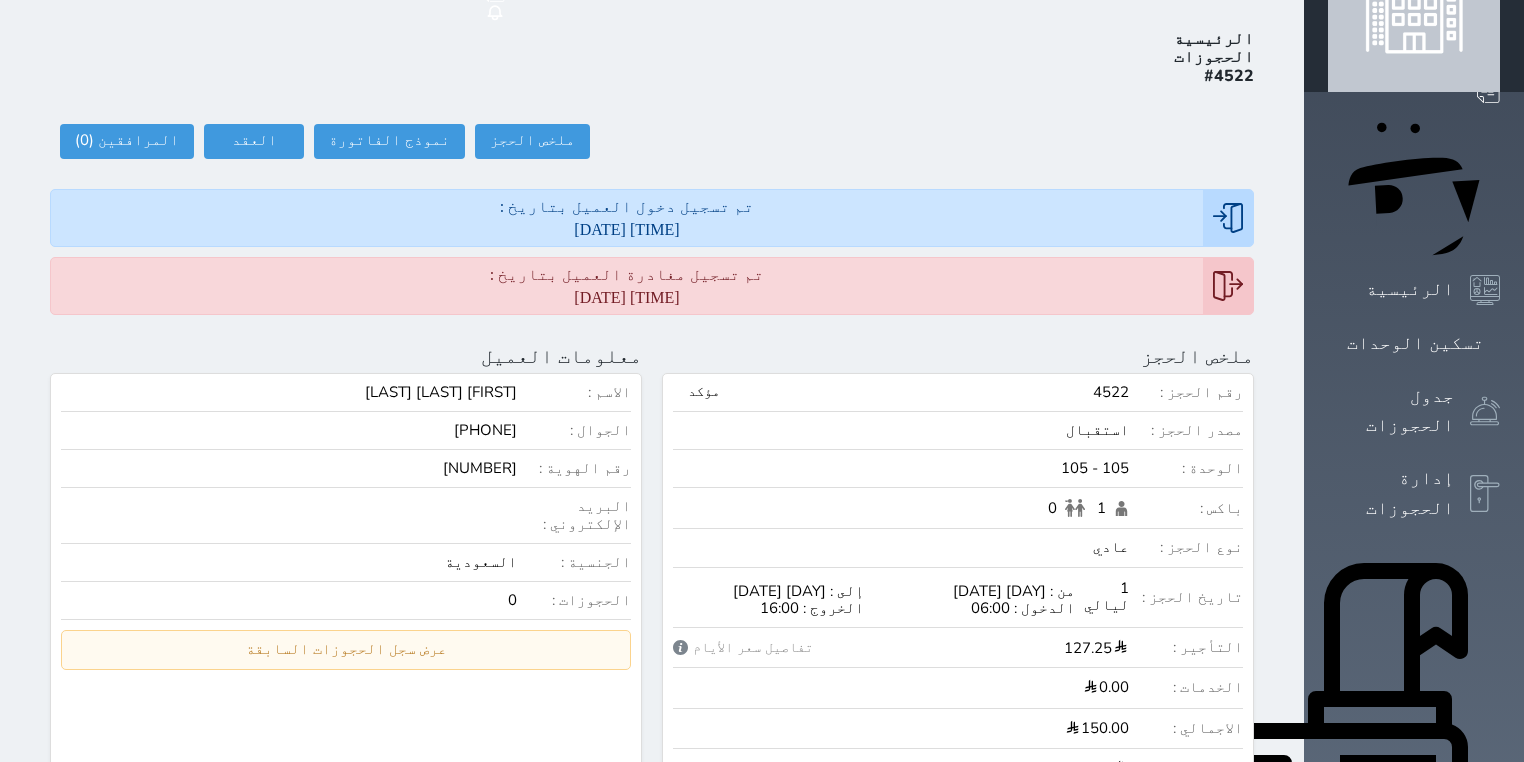 scroll, scrollTop: 0, scrollLeft: 0, axis: both 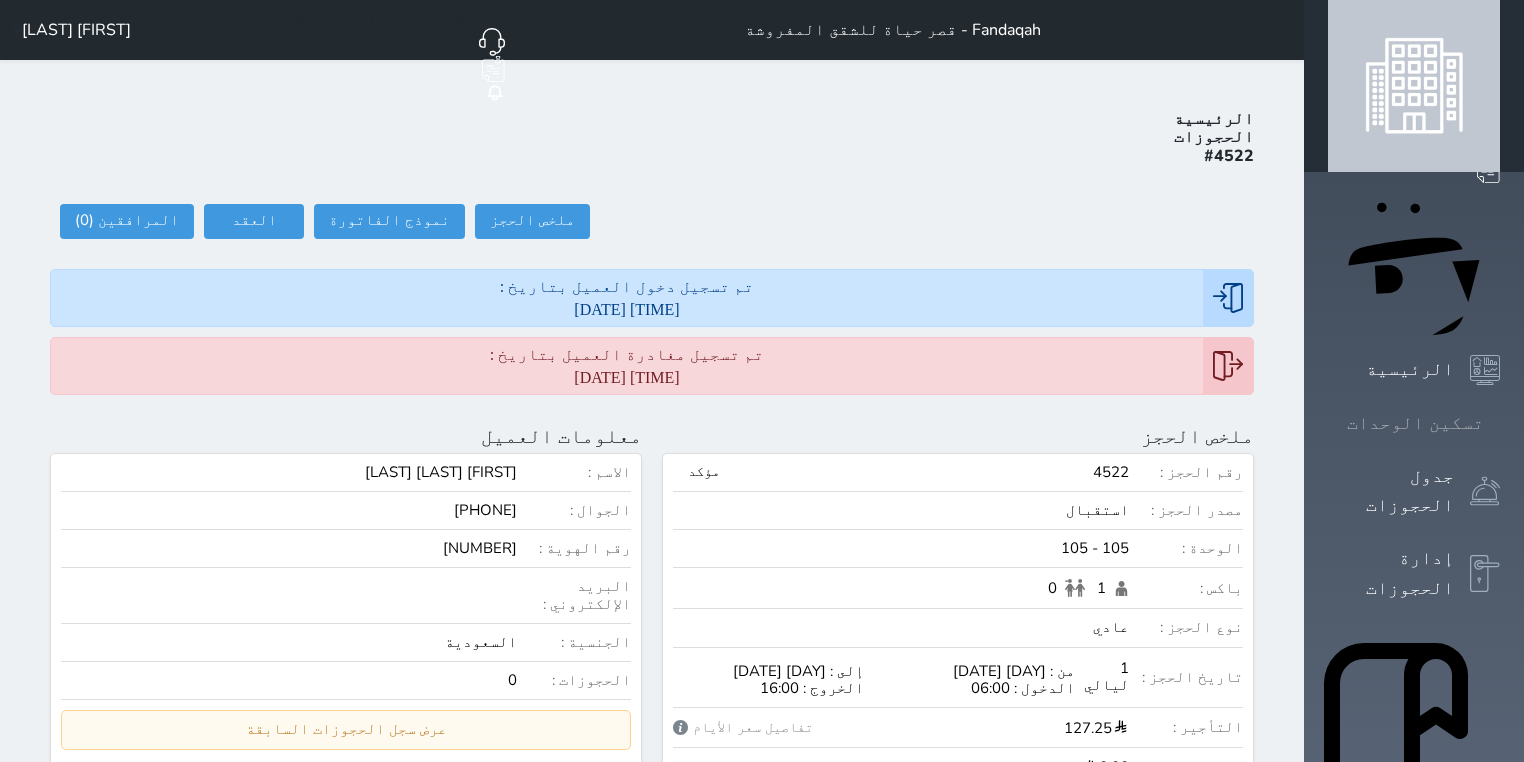 click 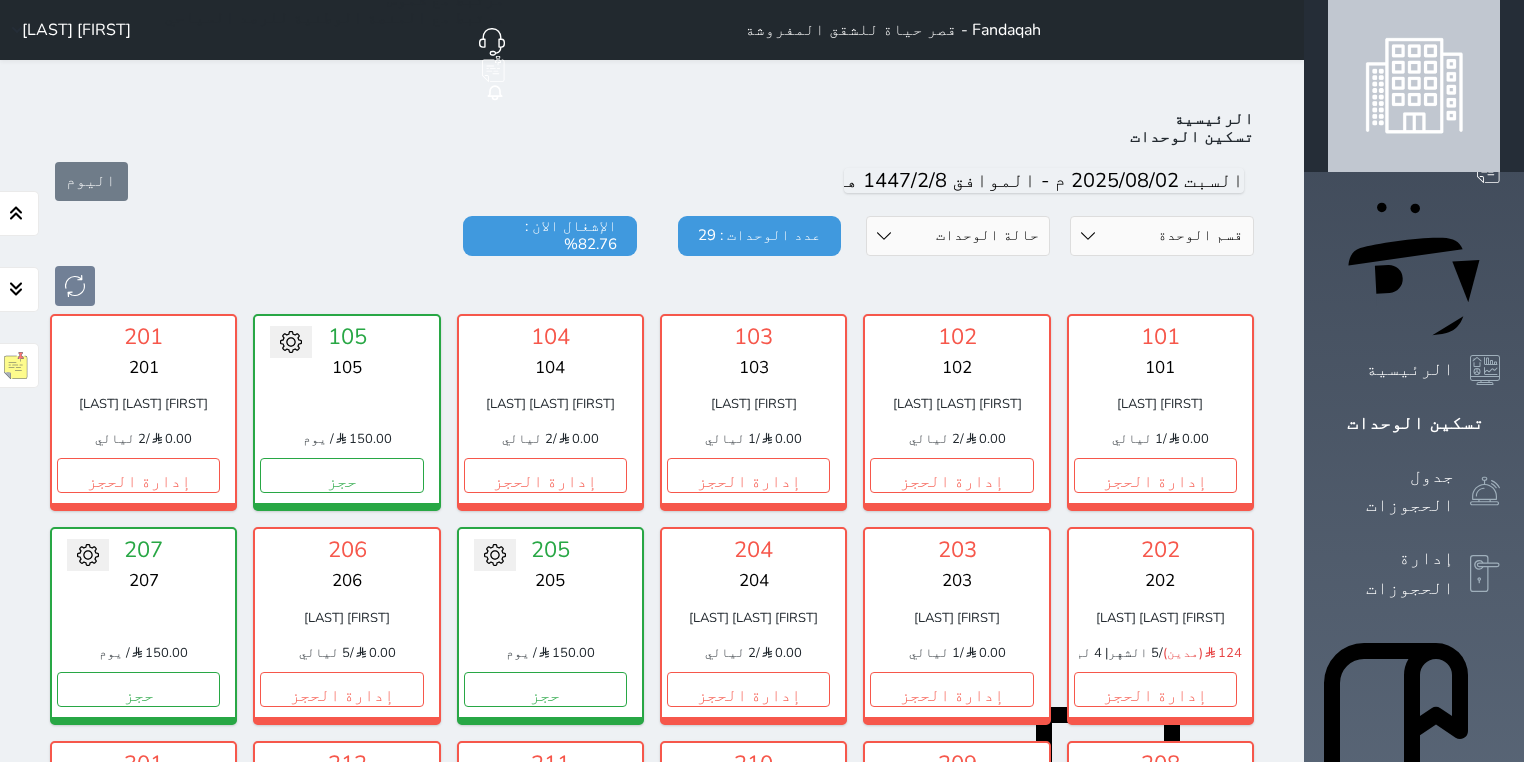 scroll, scrollTop: 0, scrollLeft: 0, axis: both 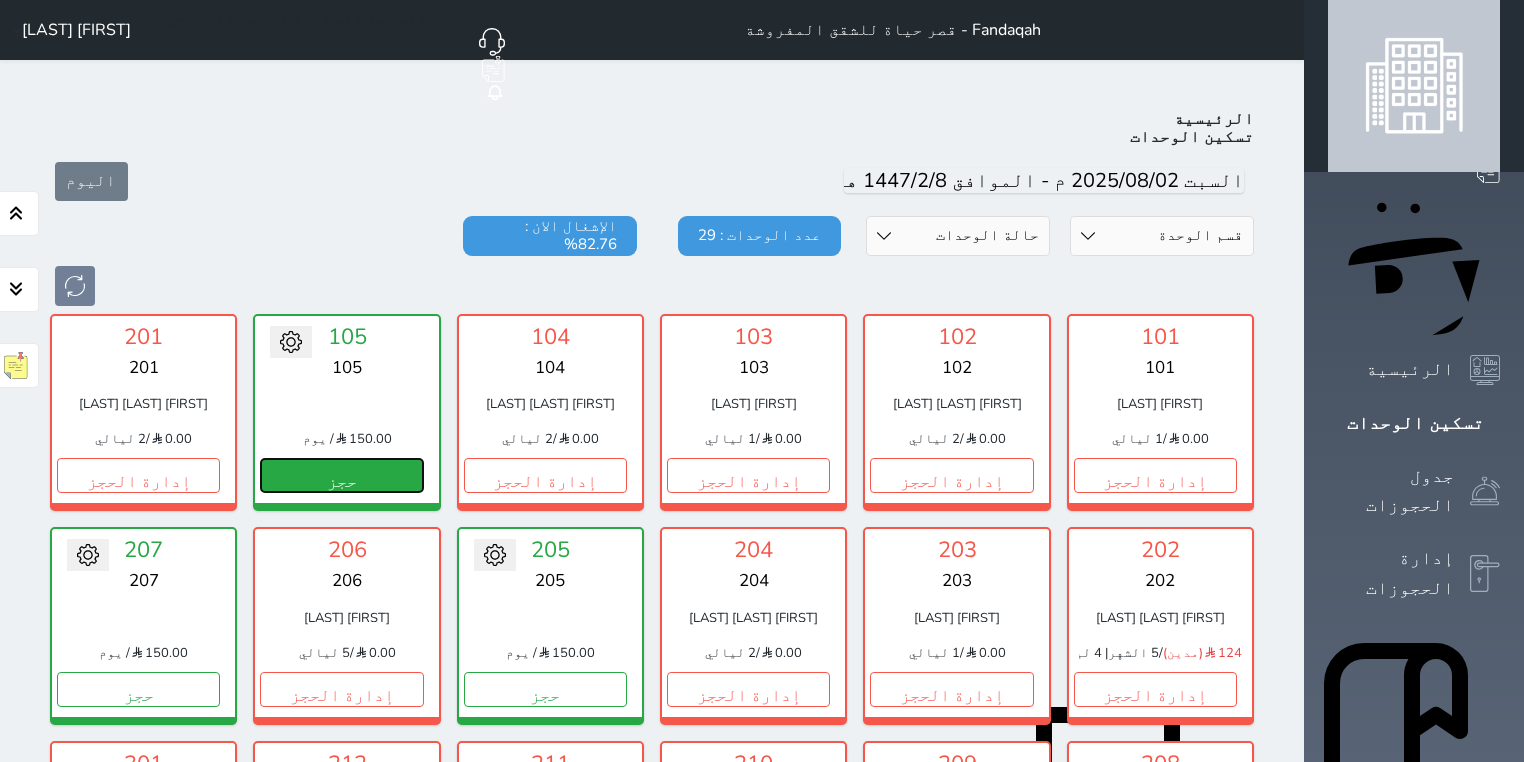 click on "حجز" at bounding box center [341, 475] 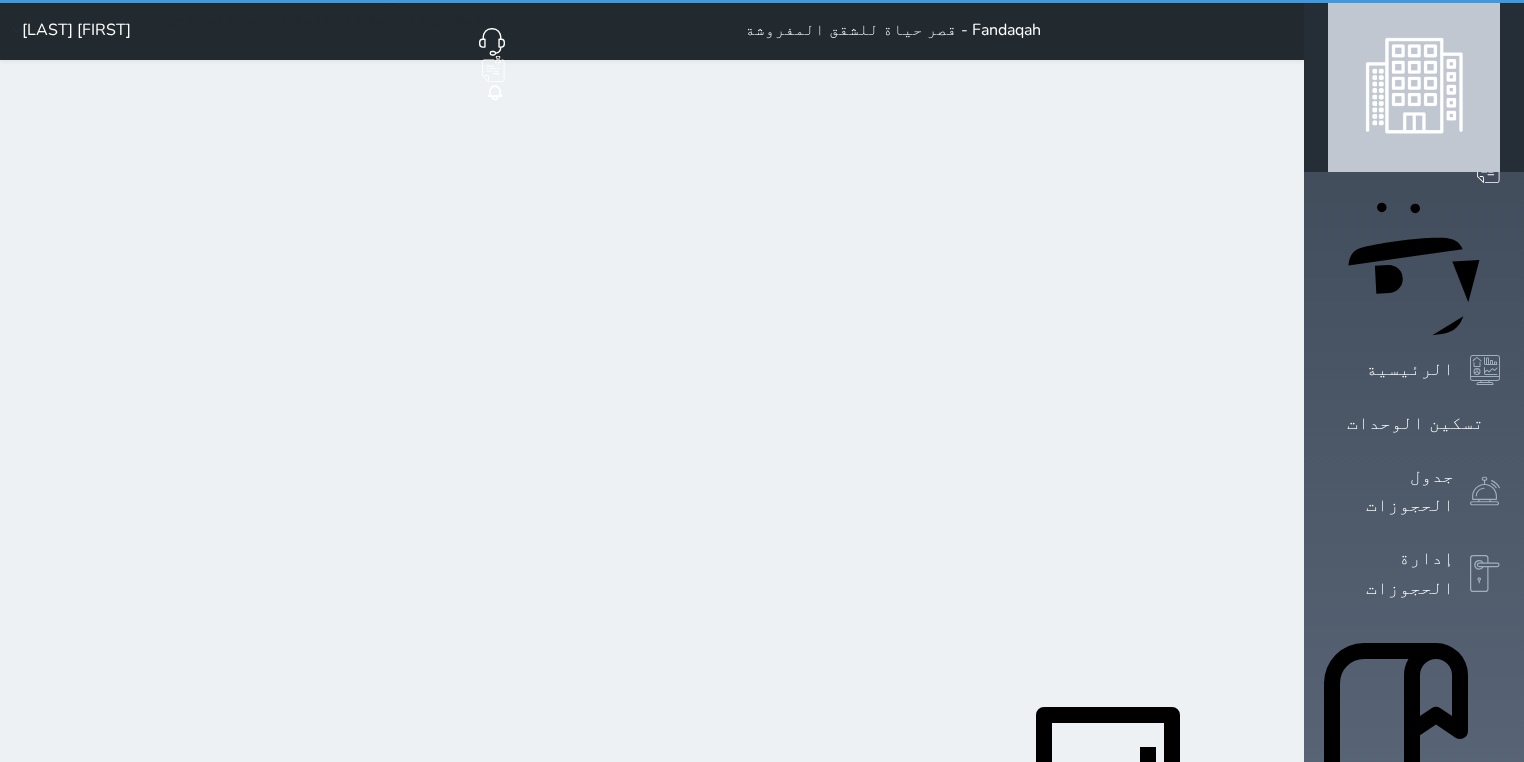 select on "1" 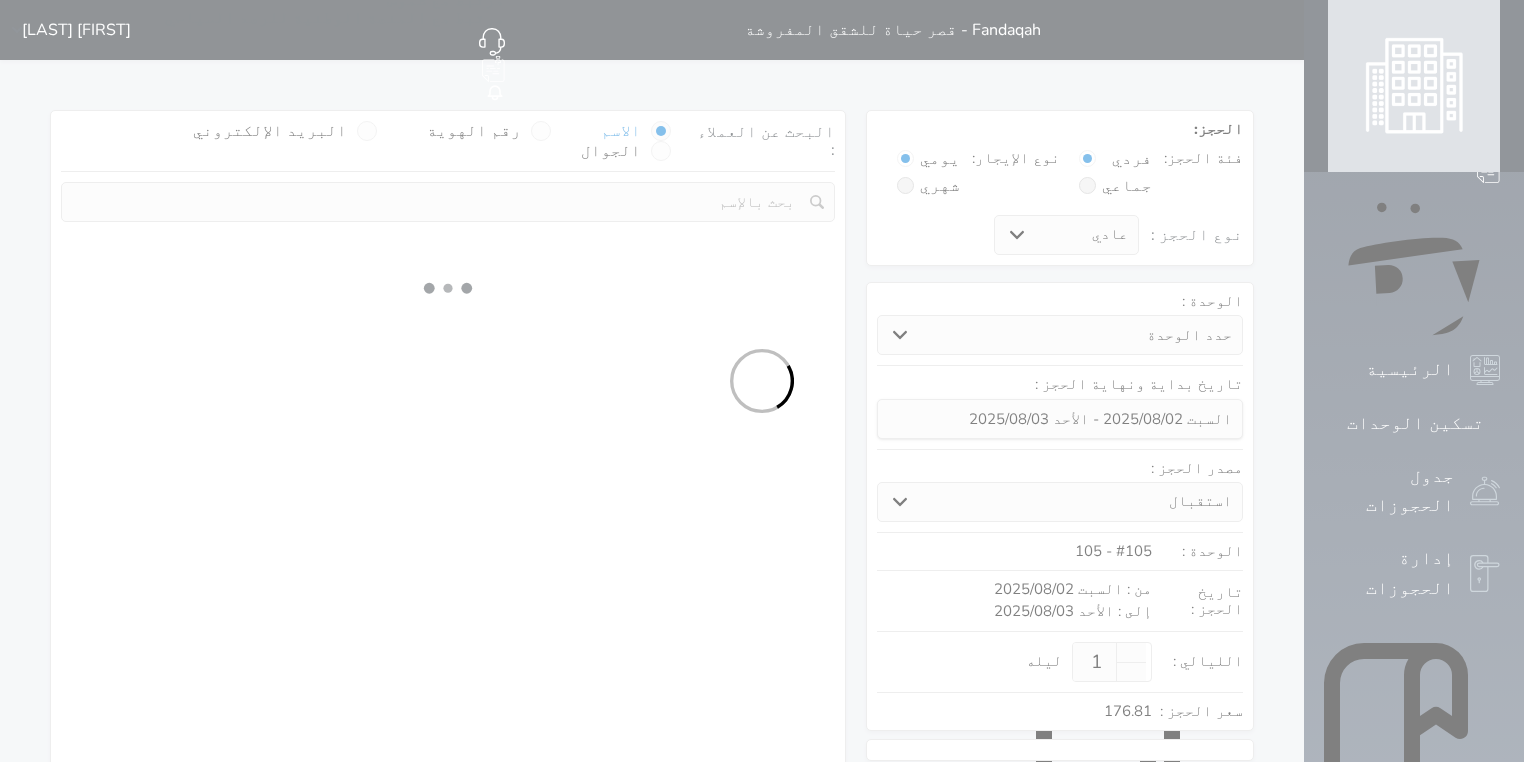 select on "66188" 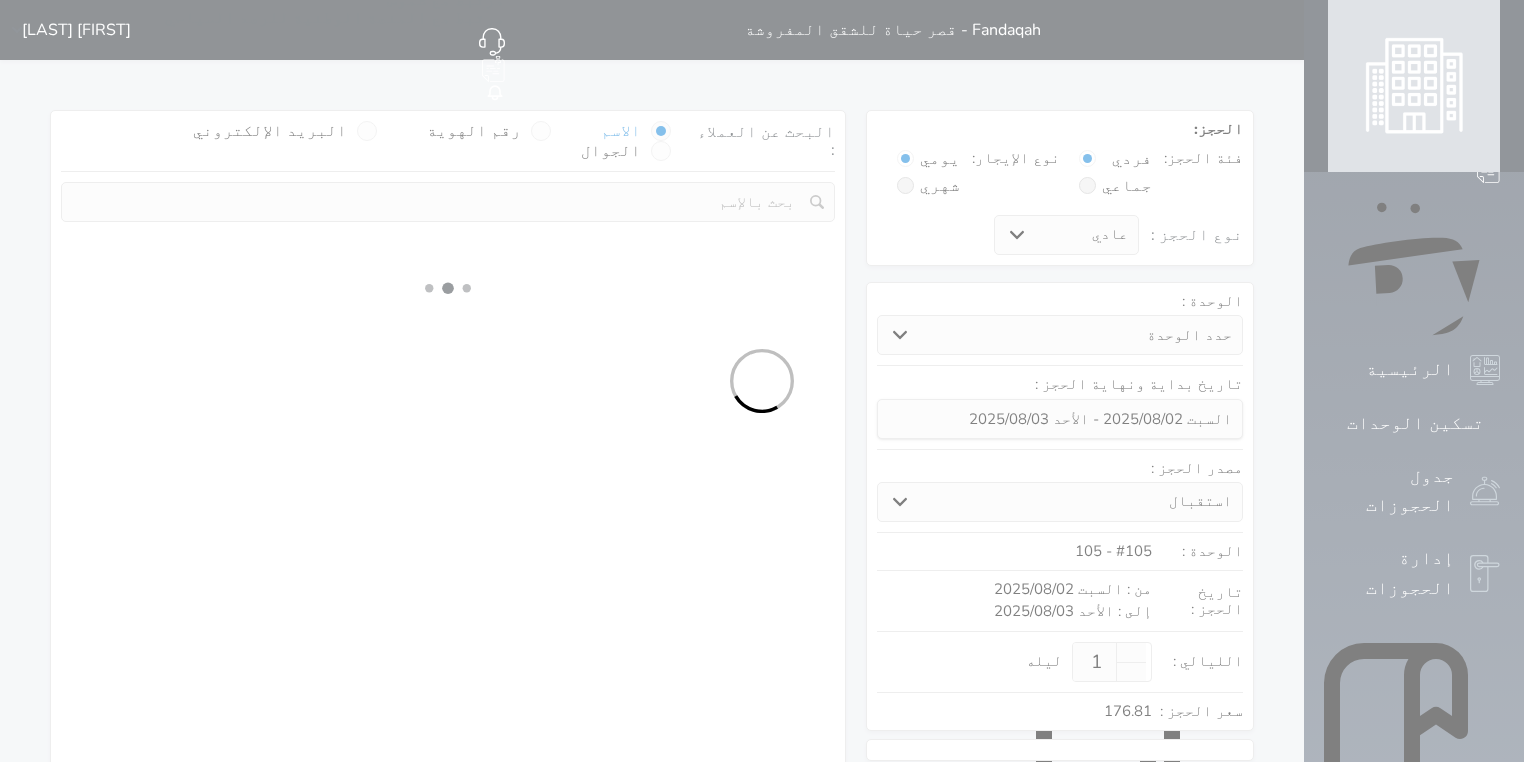 select on "1" 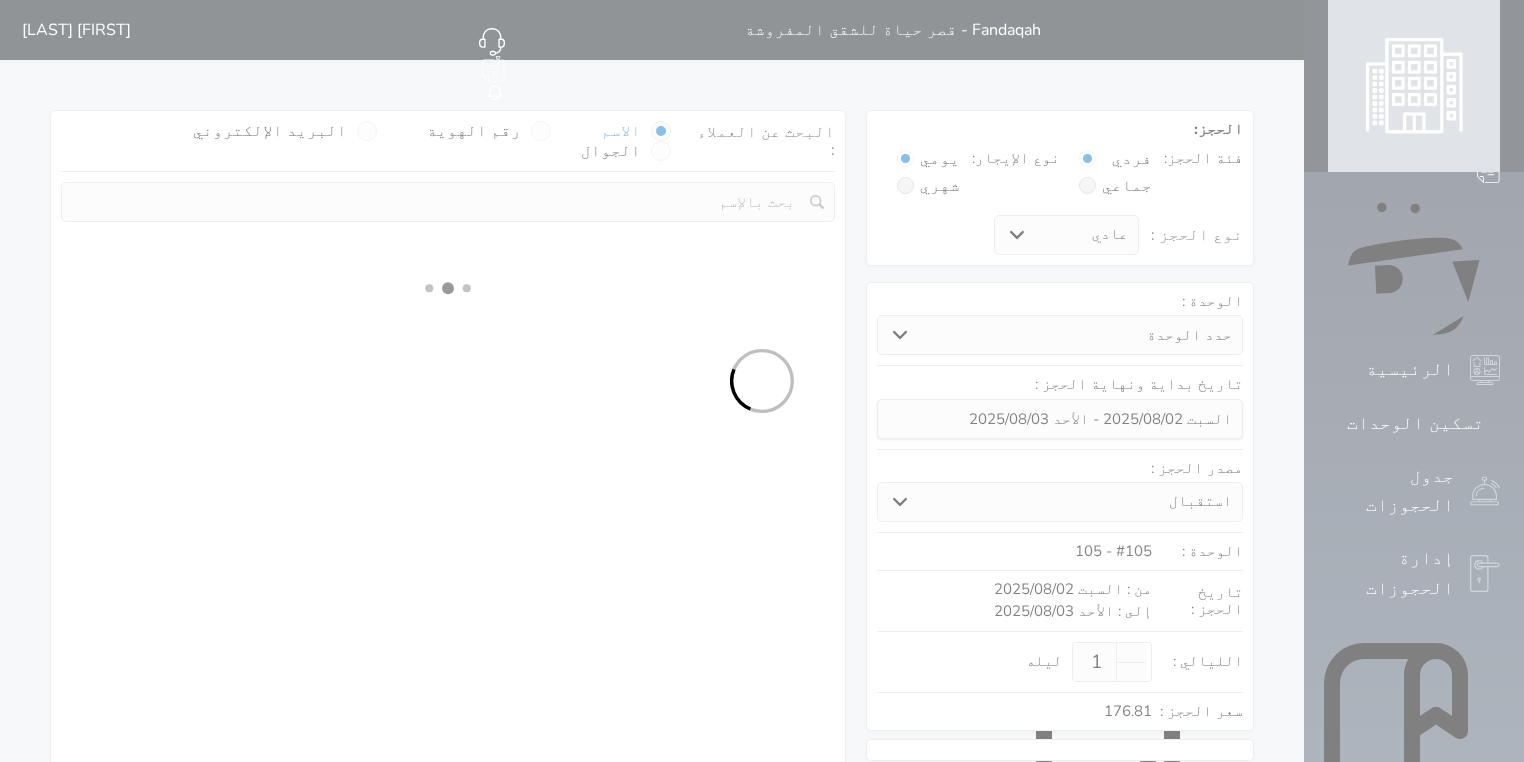 select on "113" 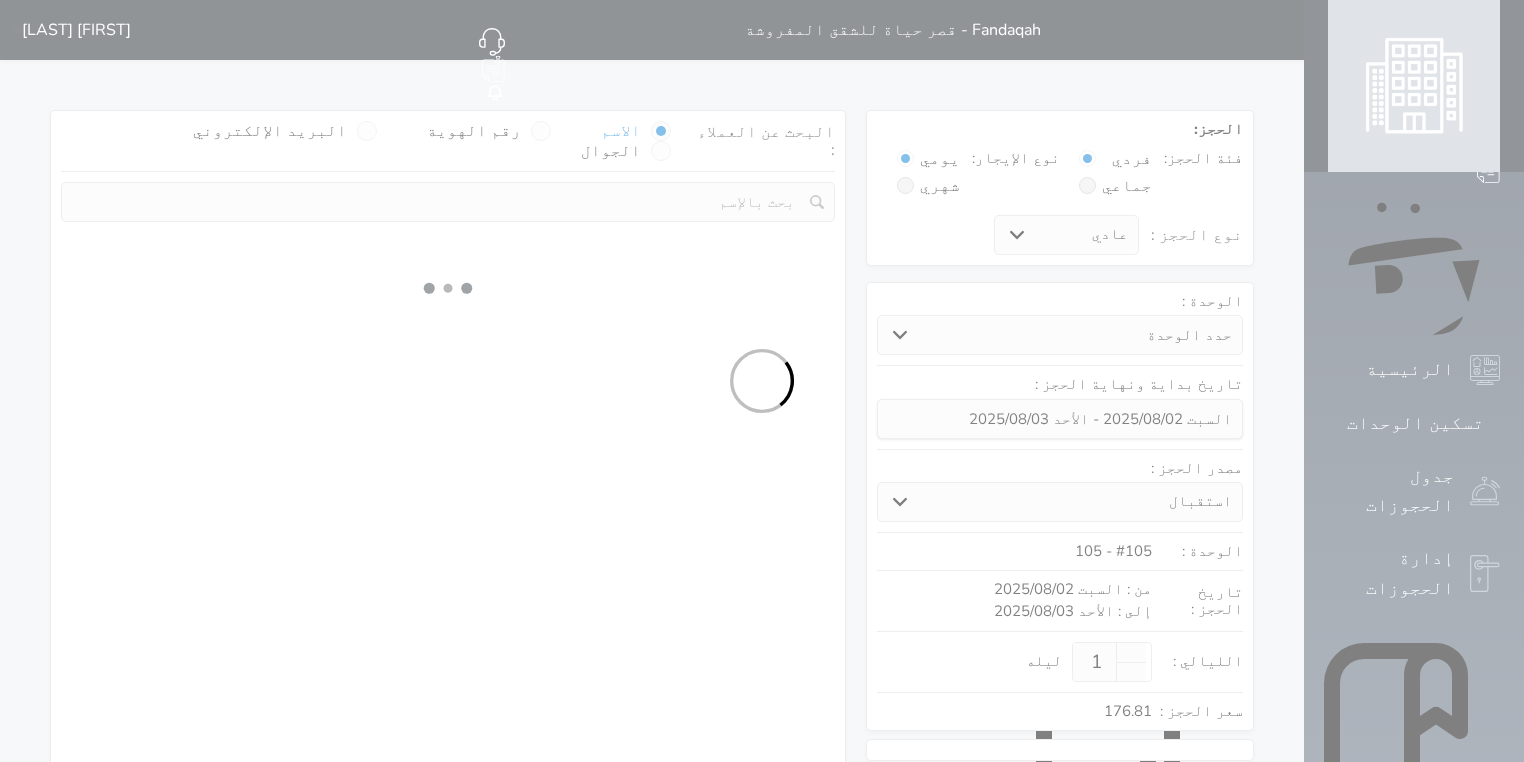select on "1" 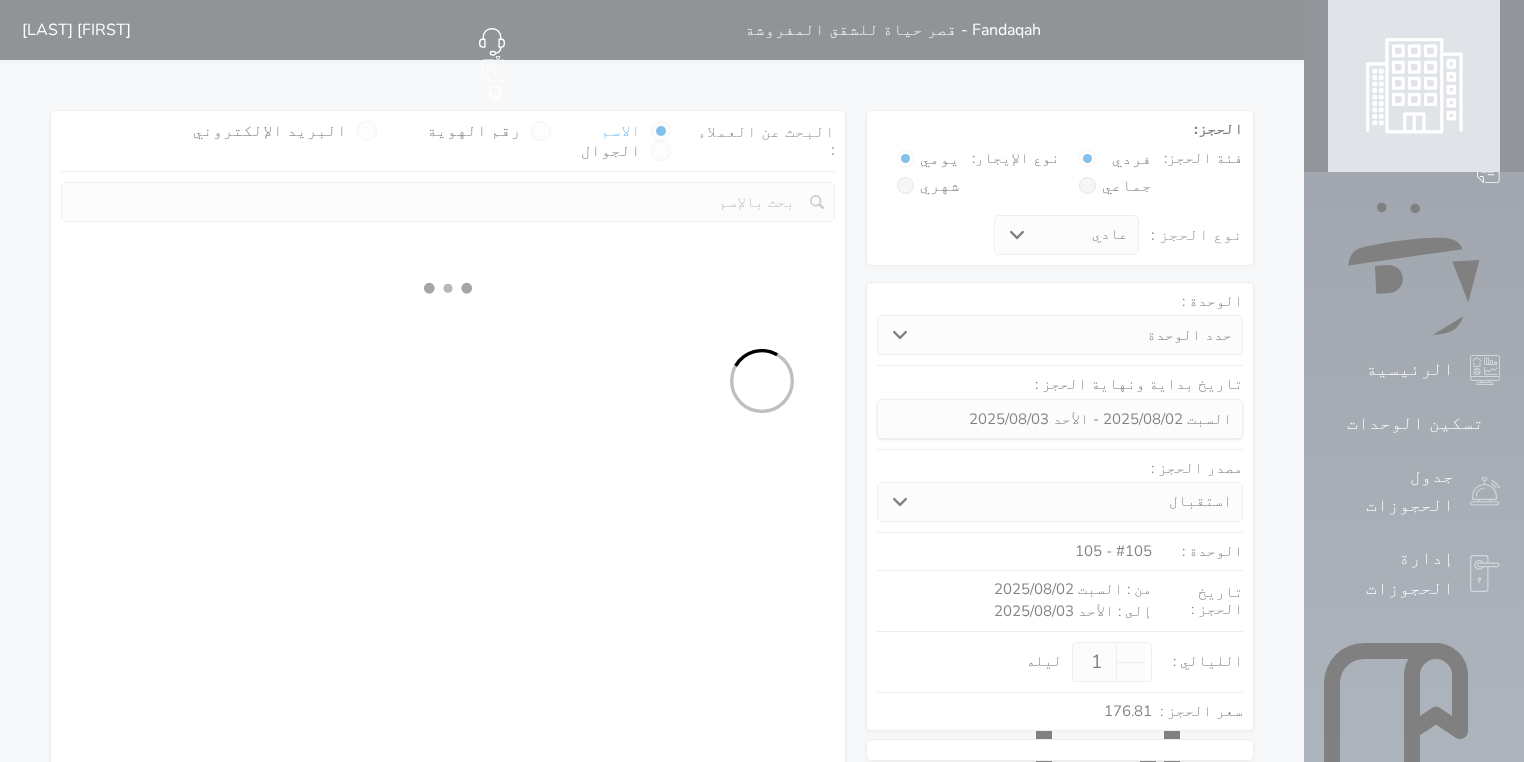 select 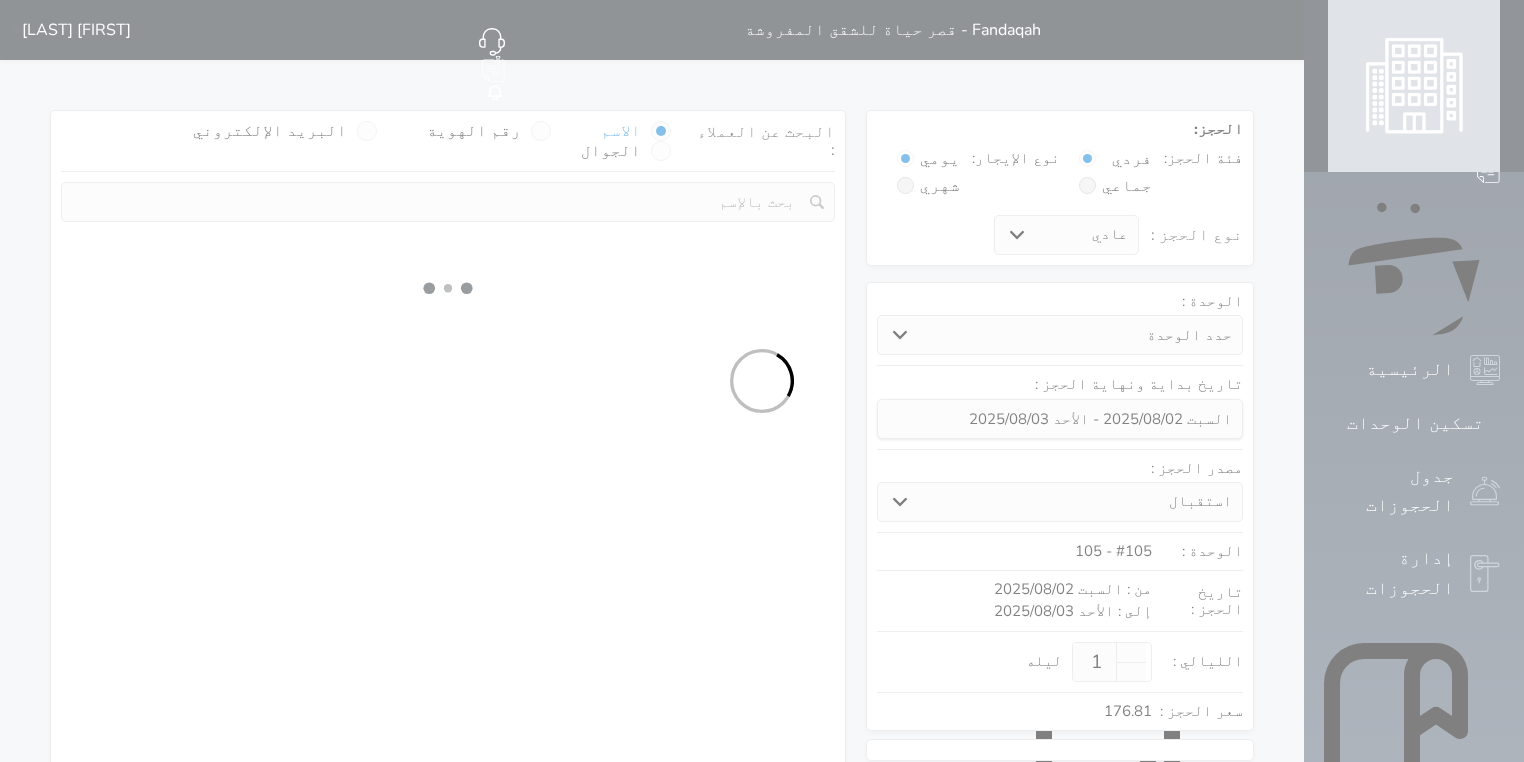 select on "7" 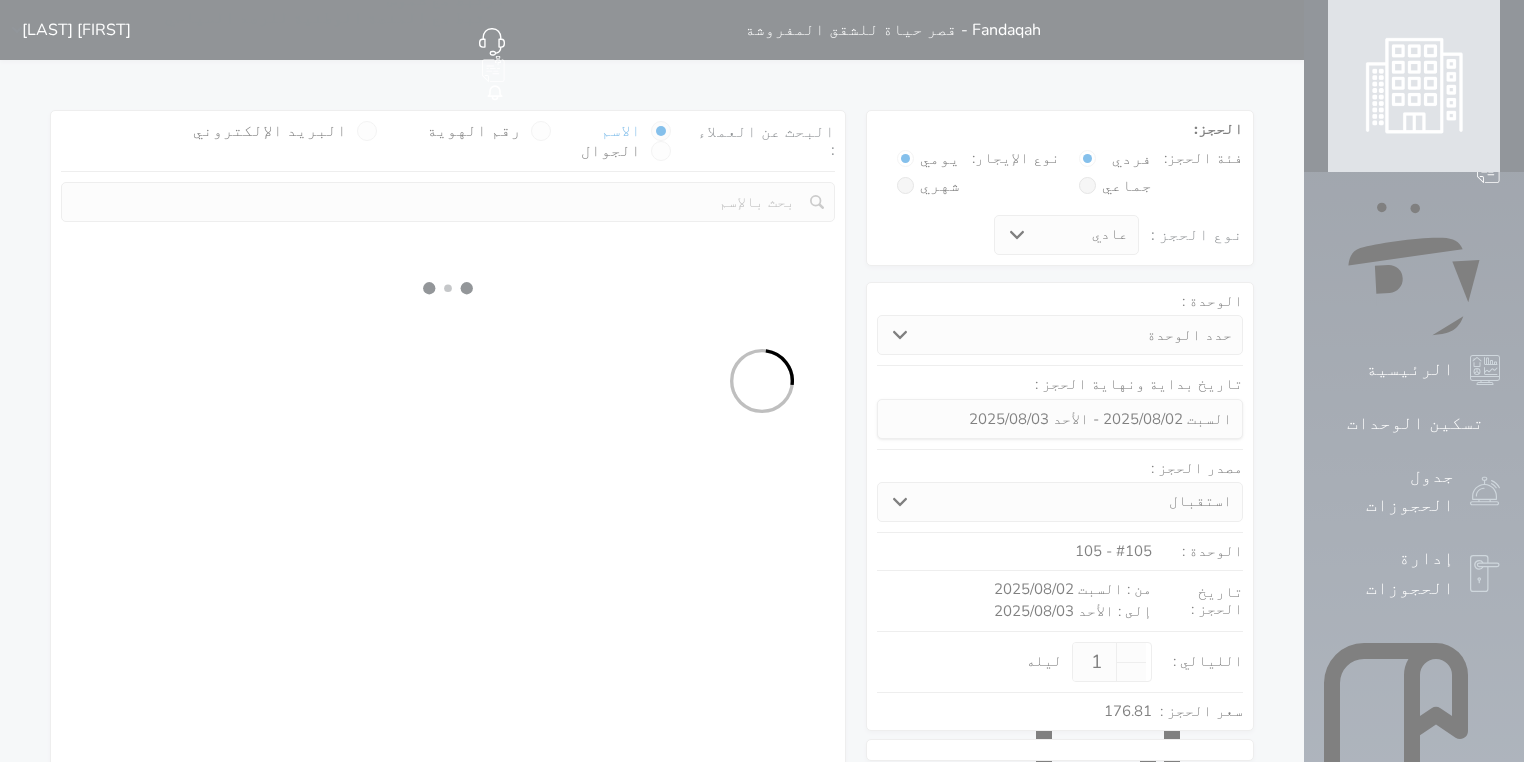select 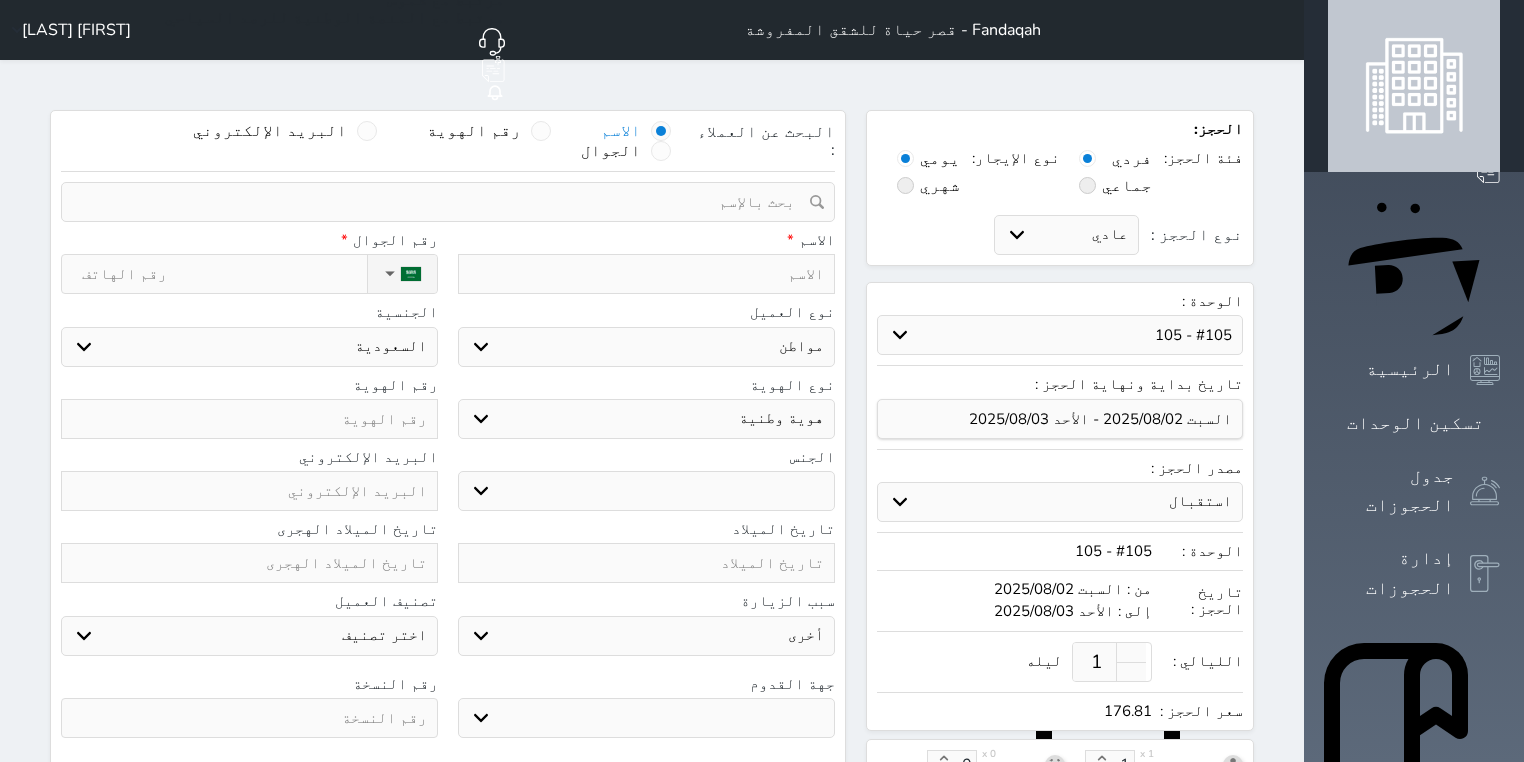 select 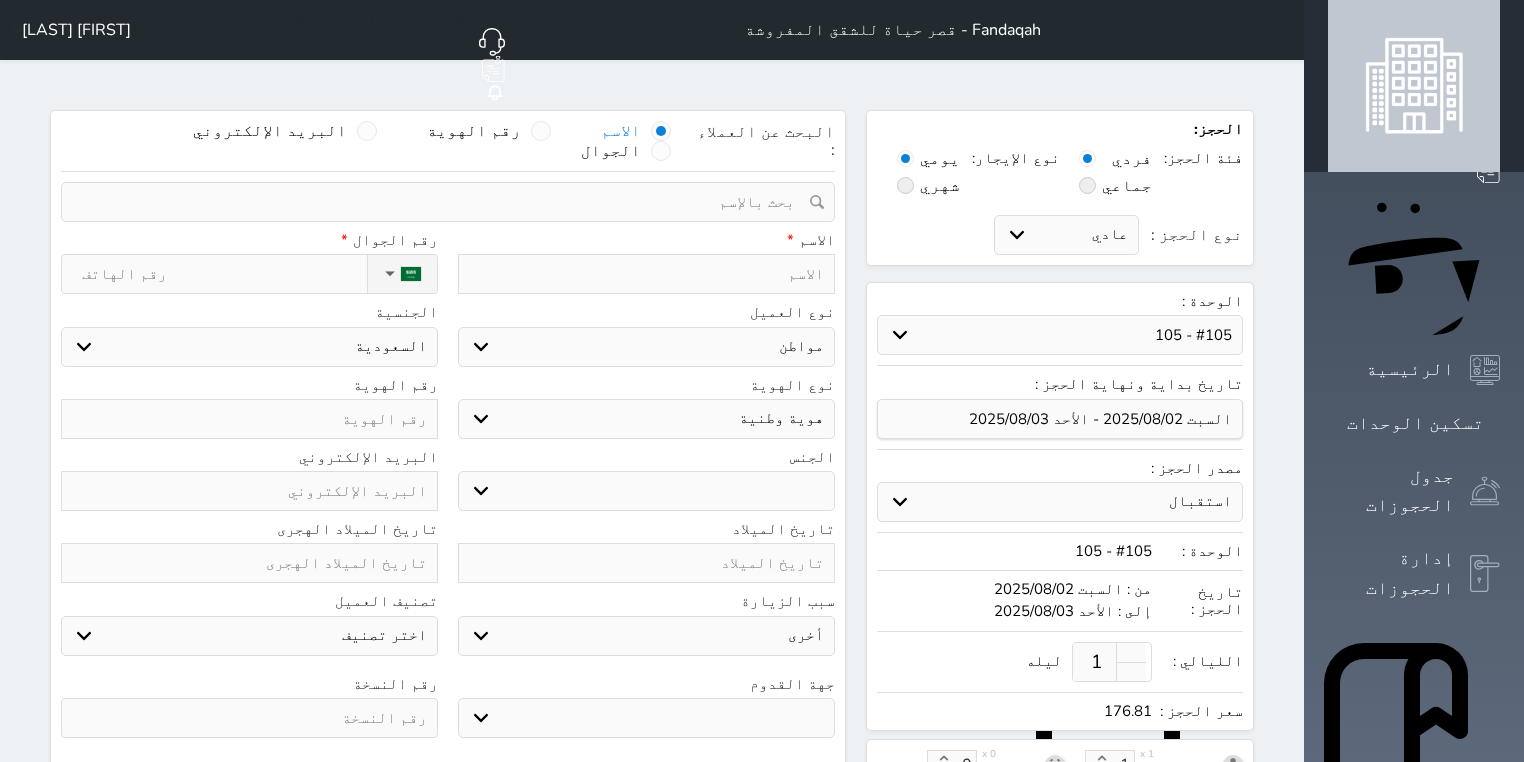 select 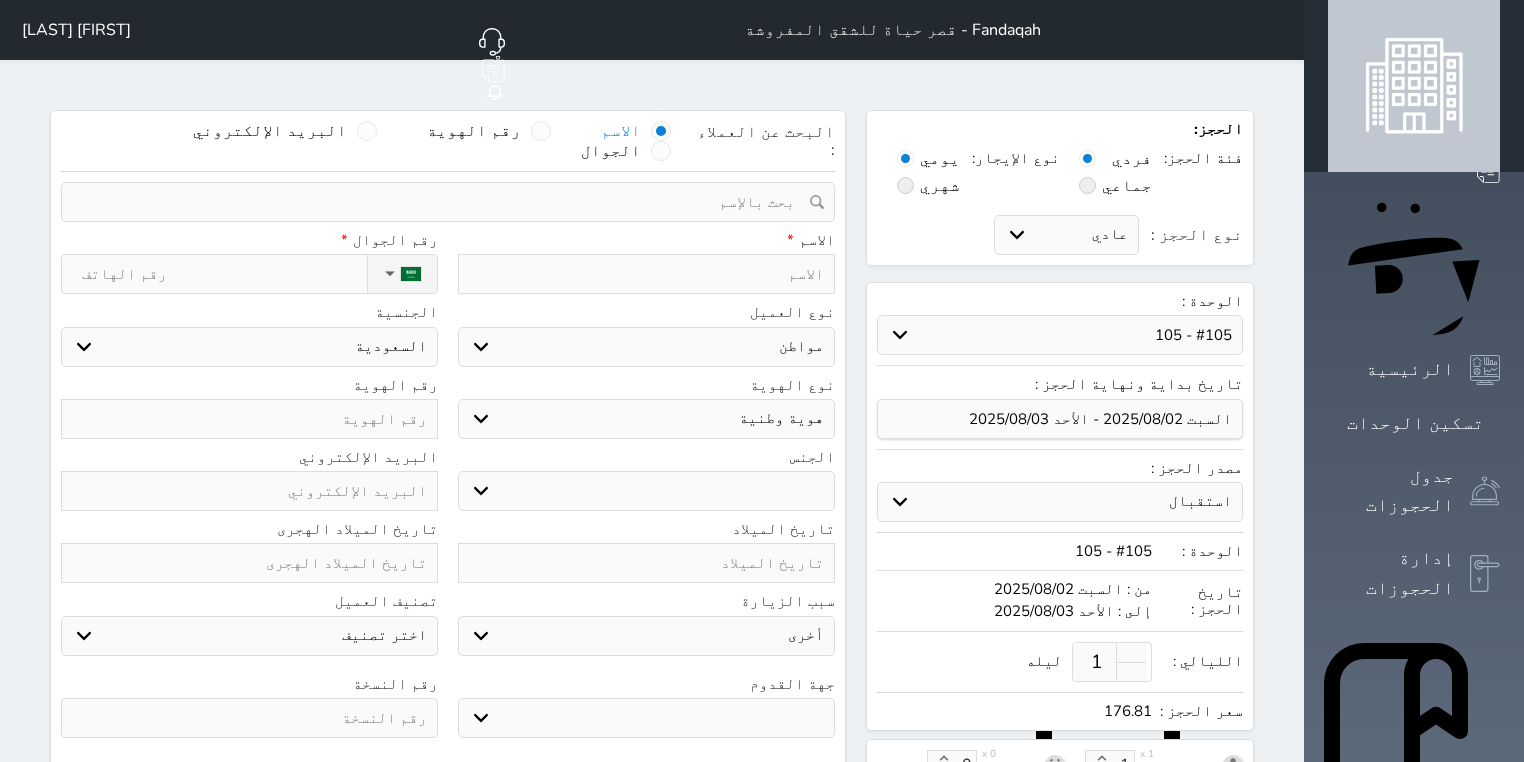 select 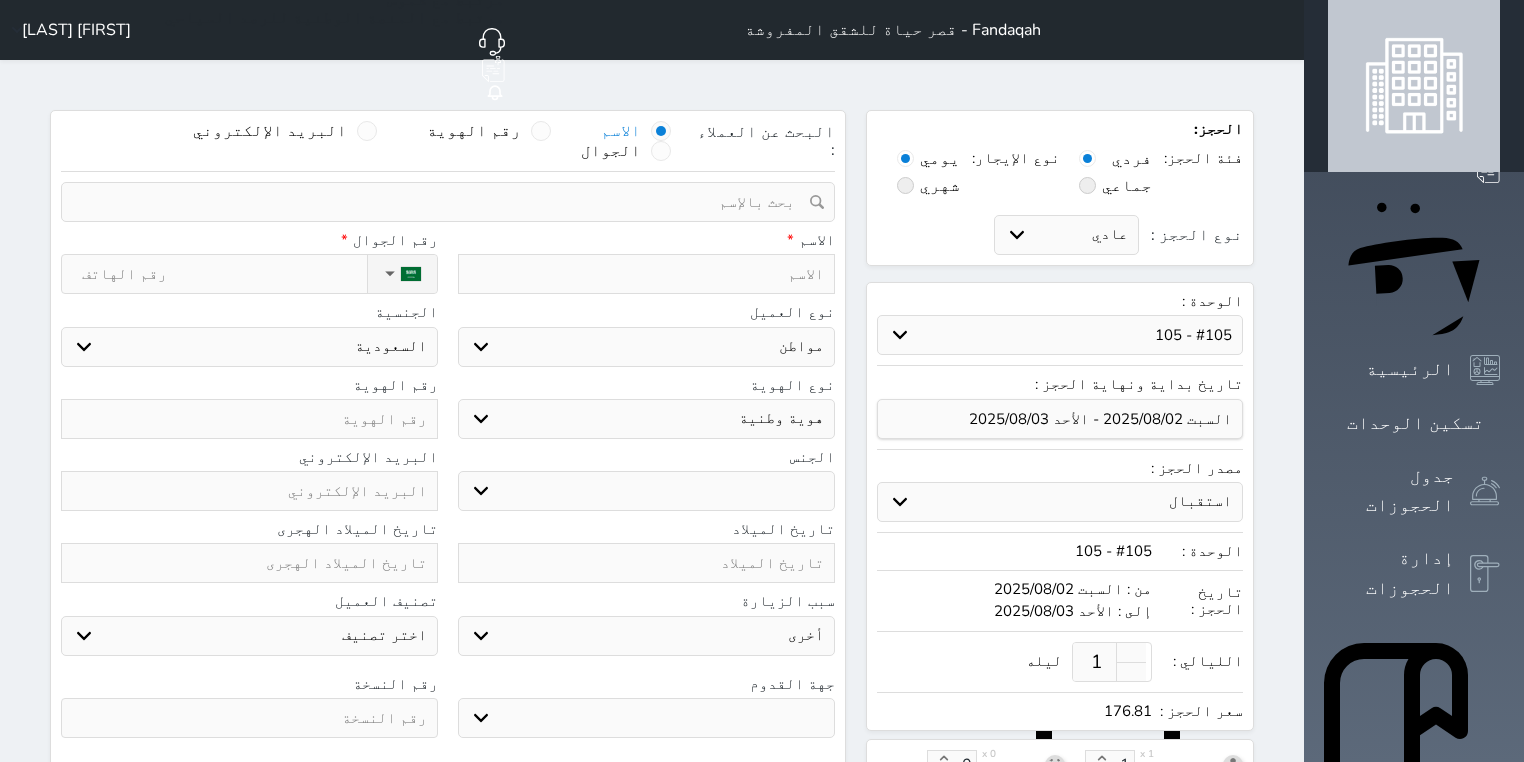 select 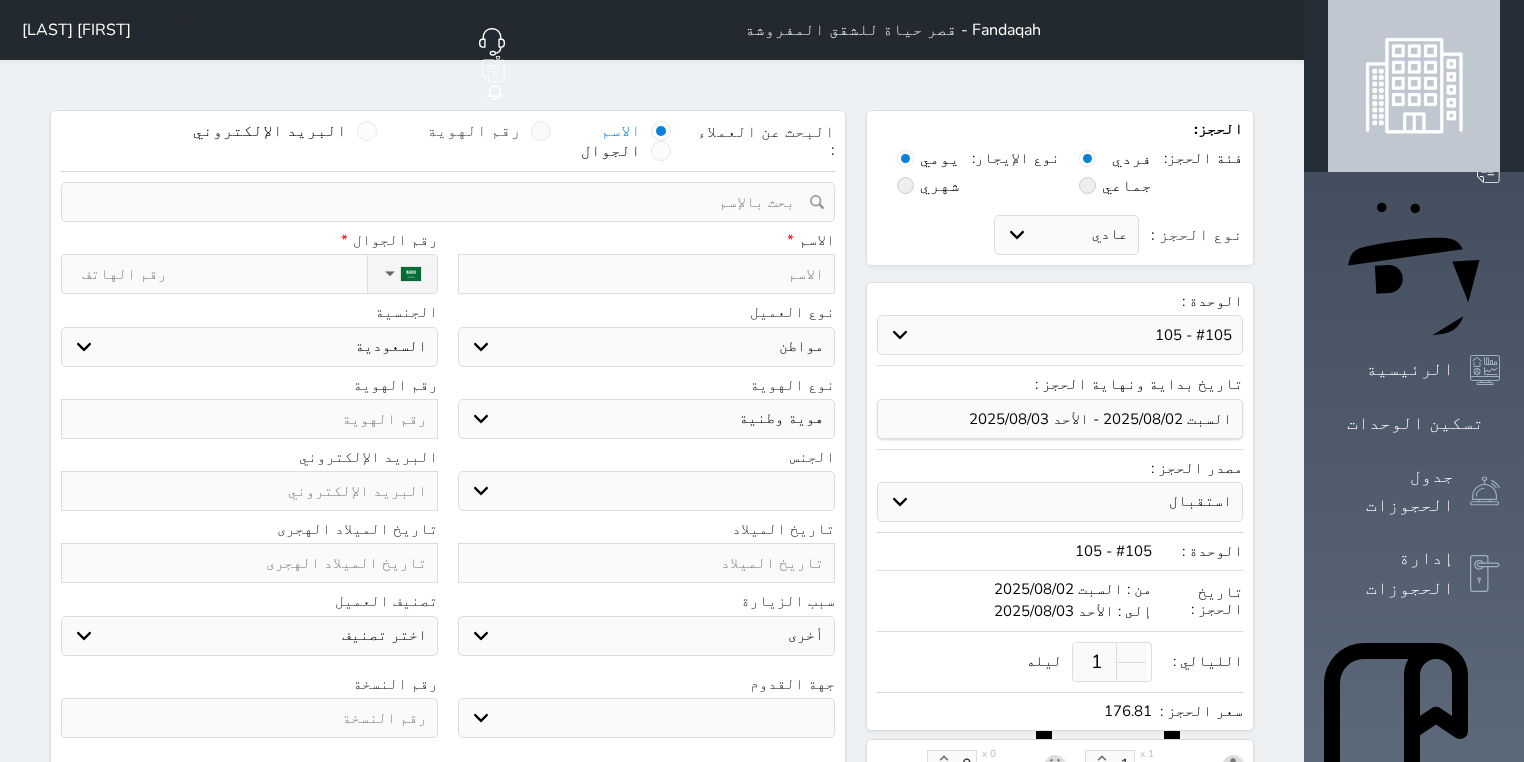 click at bounding box center [541, 131] 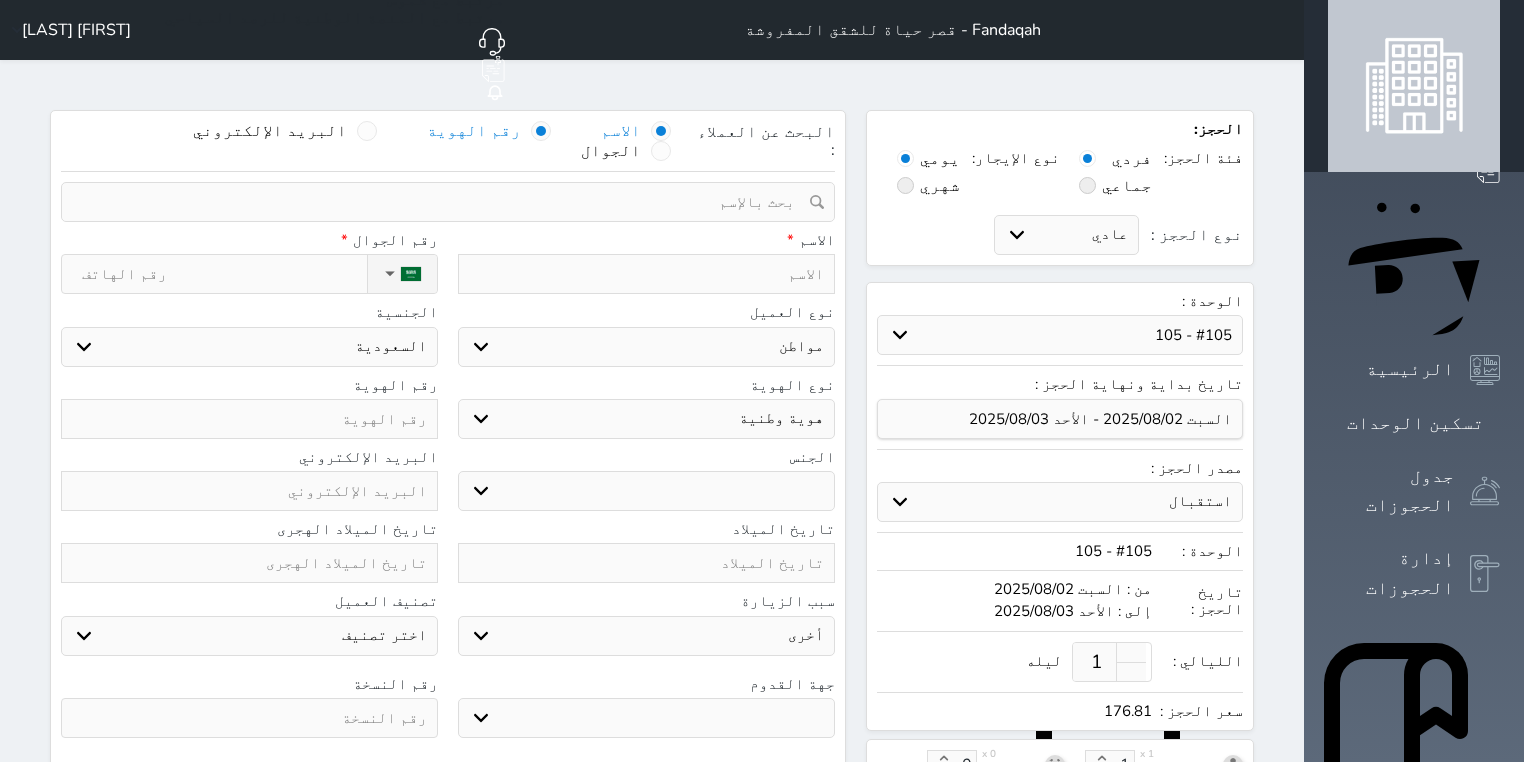 select 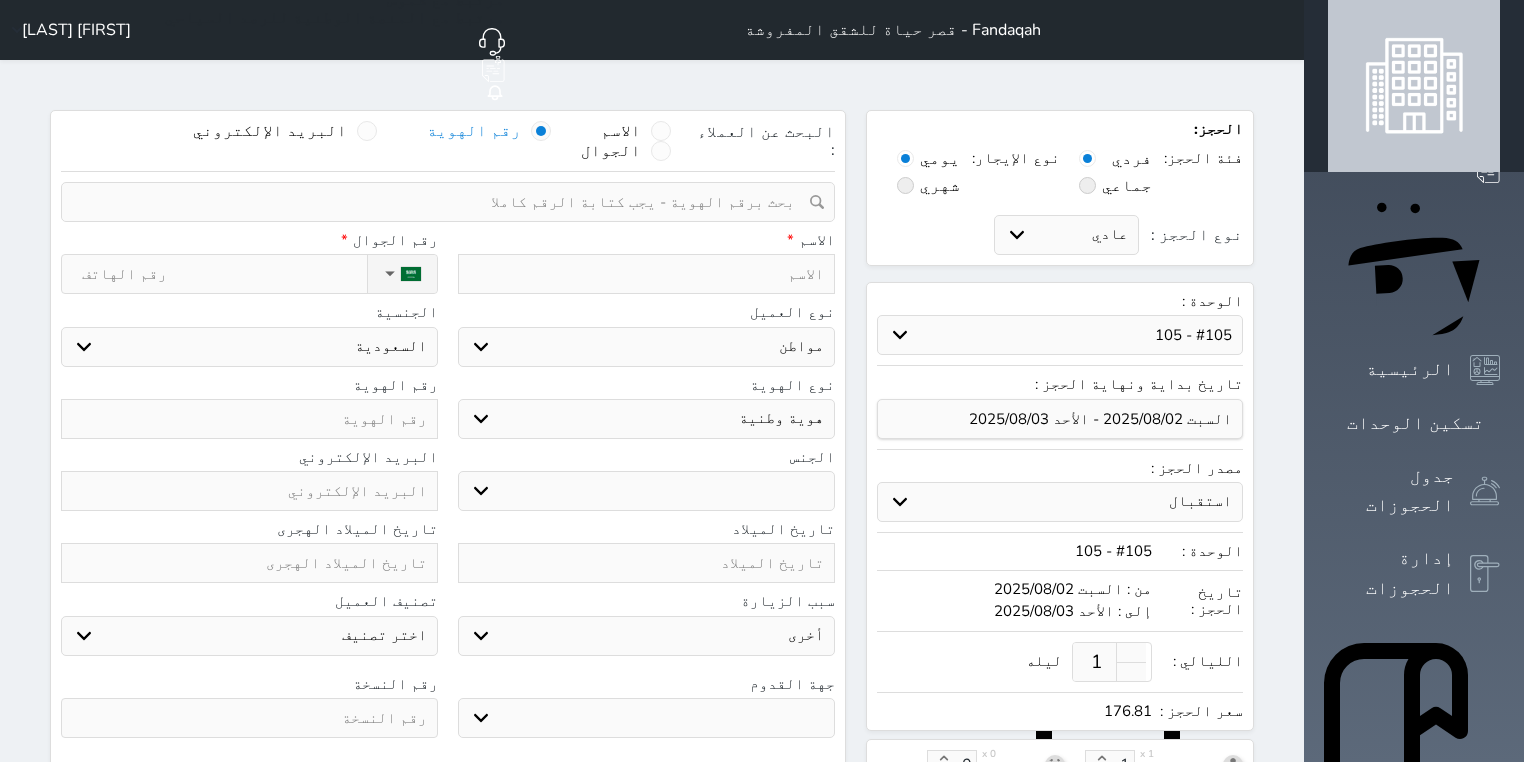 click at bounding box center (441, 202) 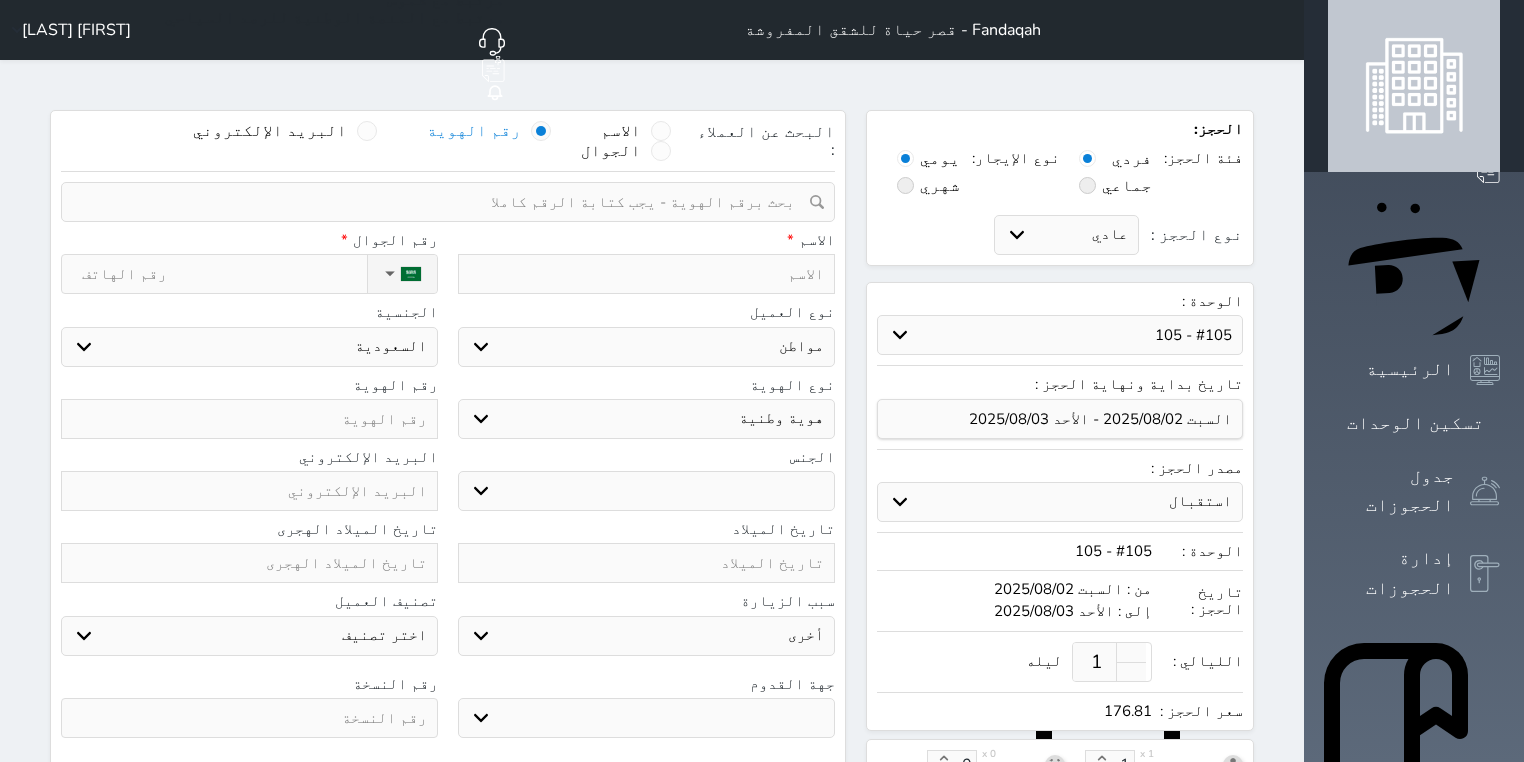 paste on "[NUMBER]" 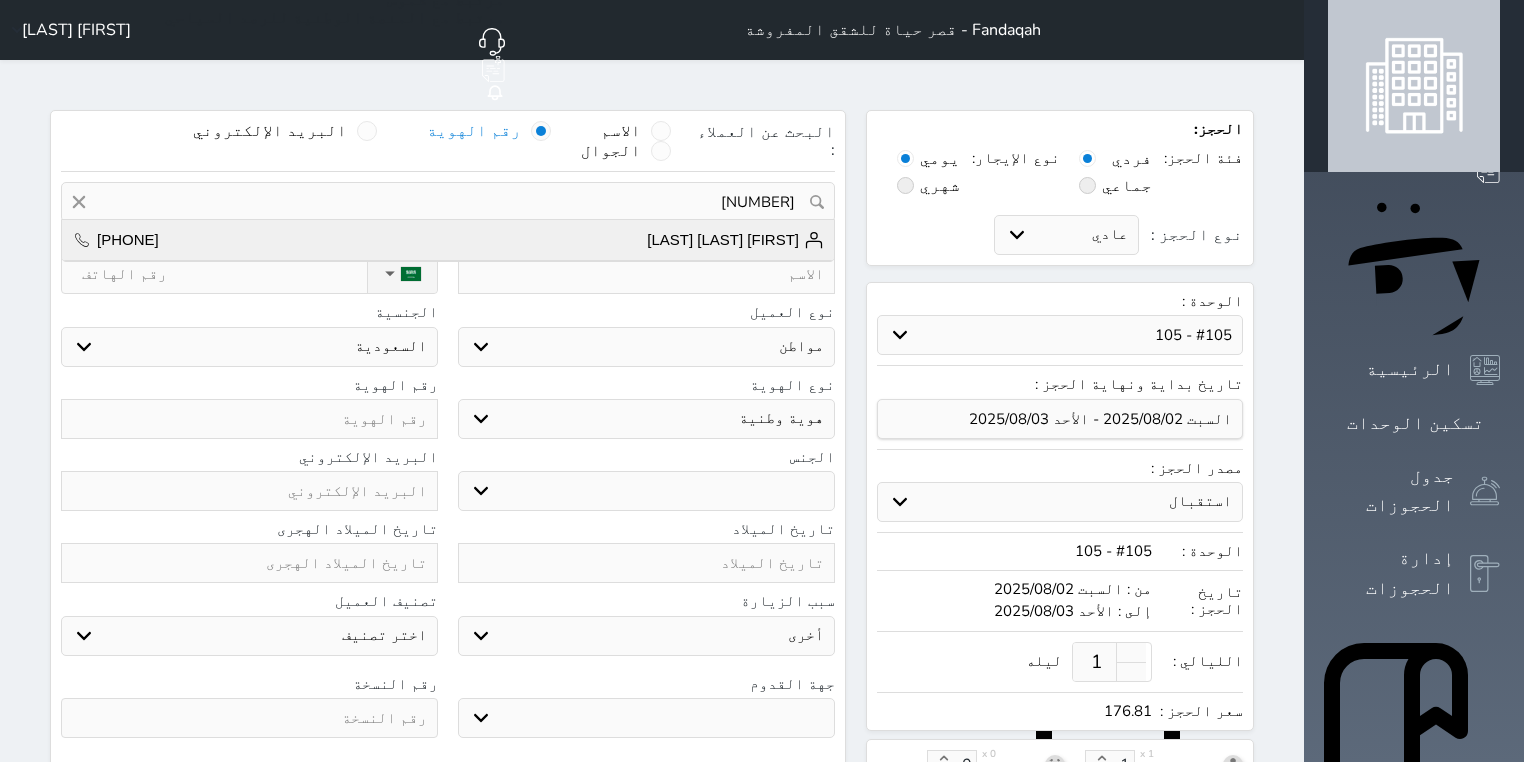 click on "[FIRST] [LAST] [LAST]" at bounding box center (735, 240) 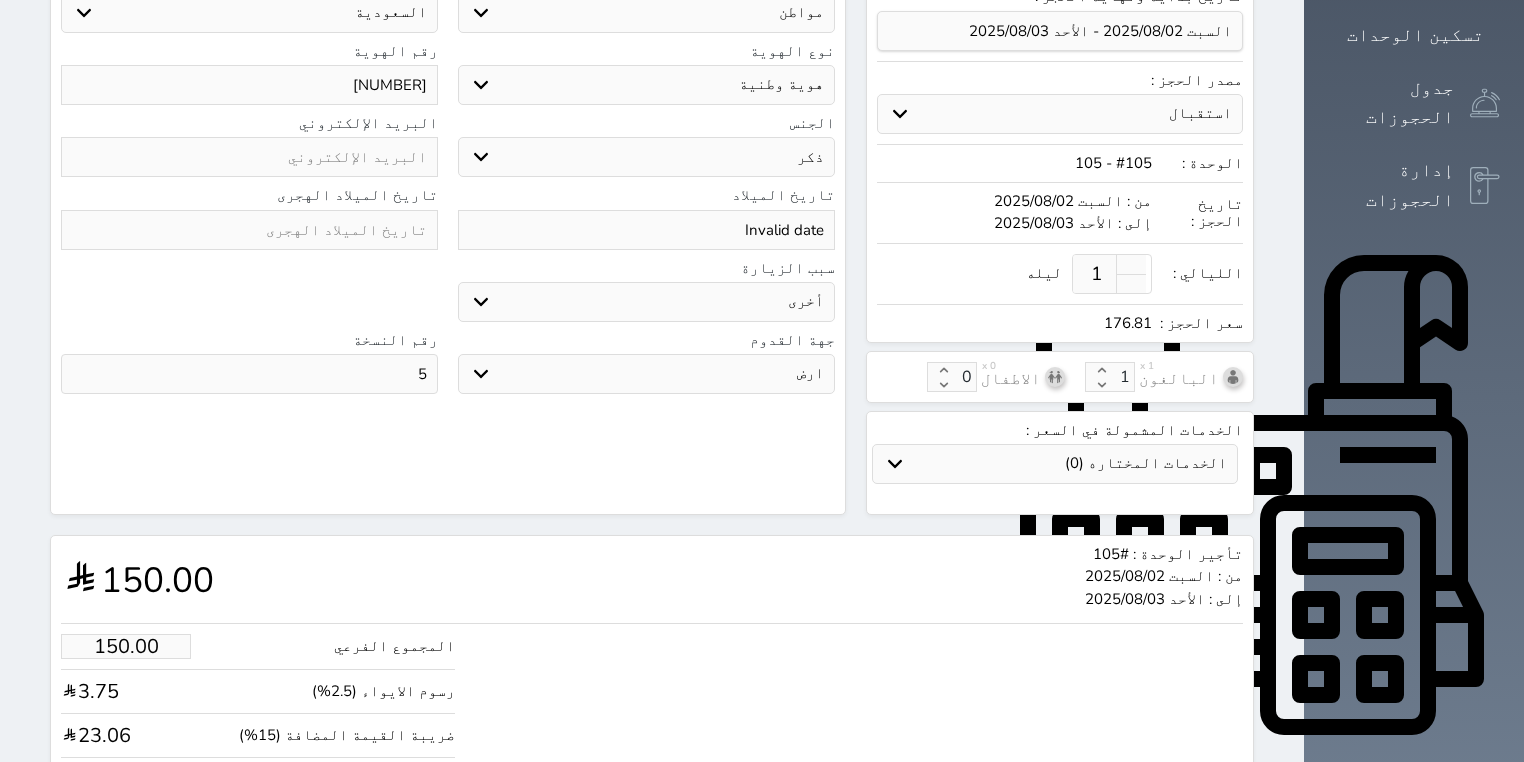 scroll, scrollTop: 465, scrollLeft: 0, axis: vertical 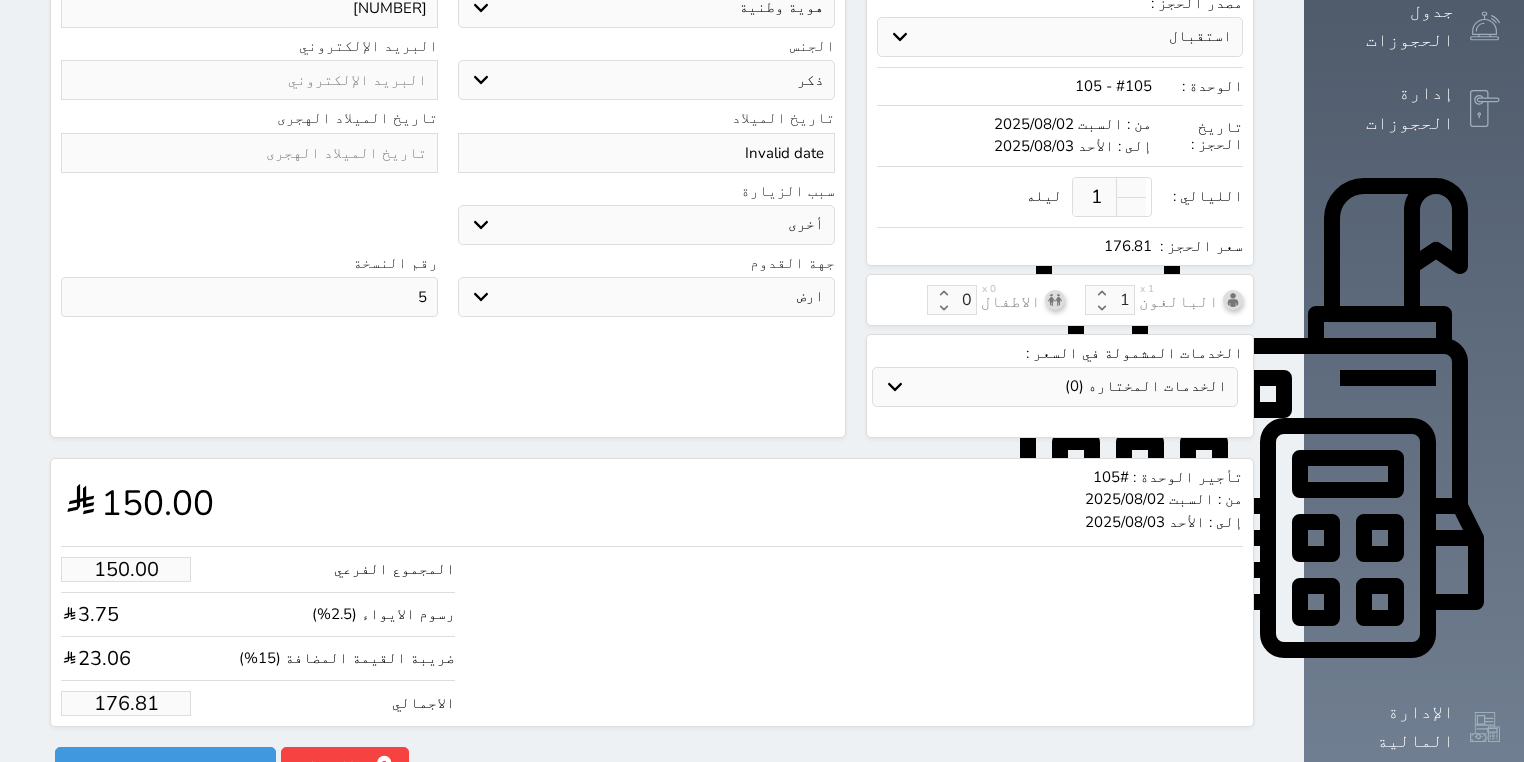 click on "176.81" at bounding box center (126, 703) 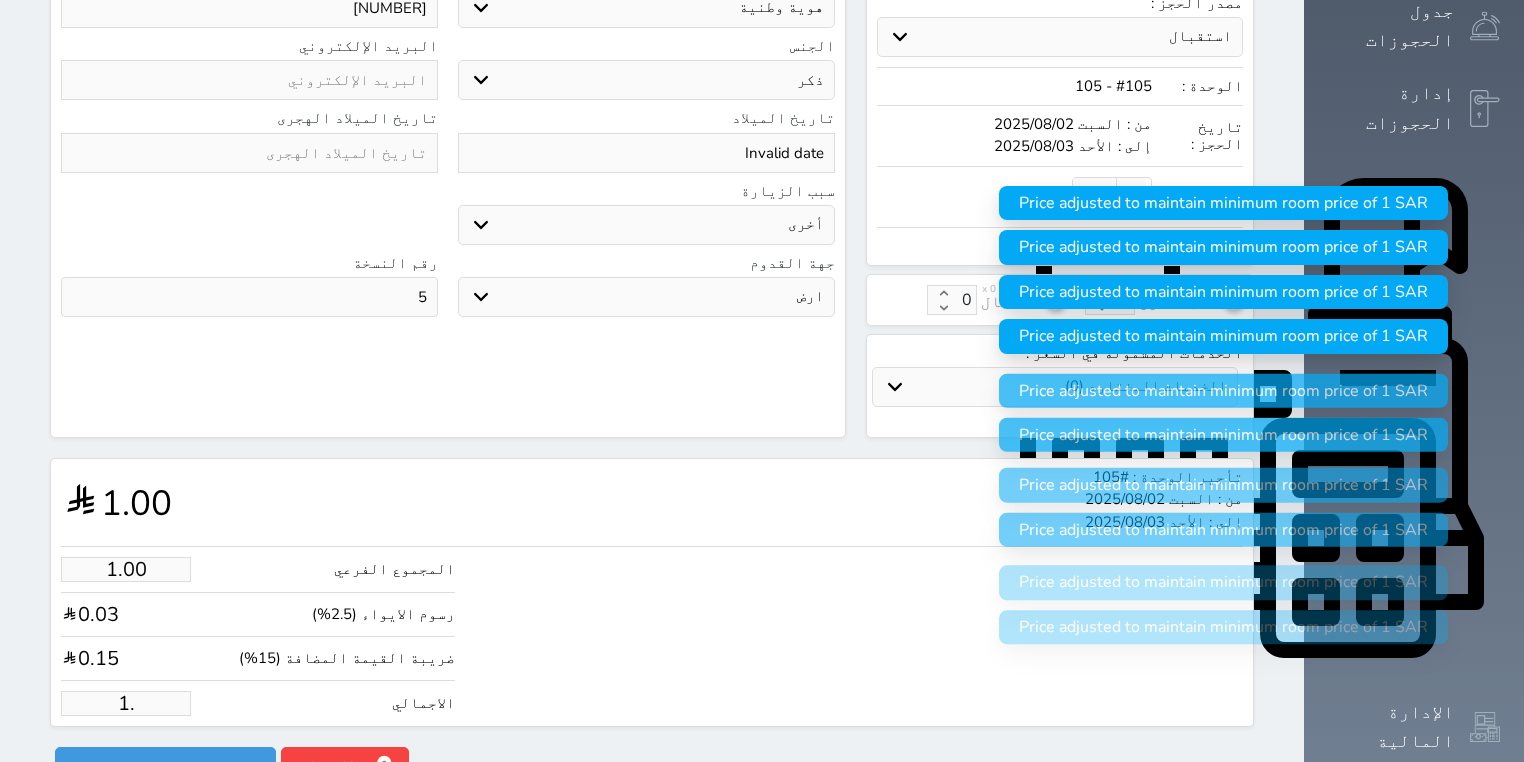 type on "1" 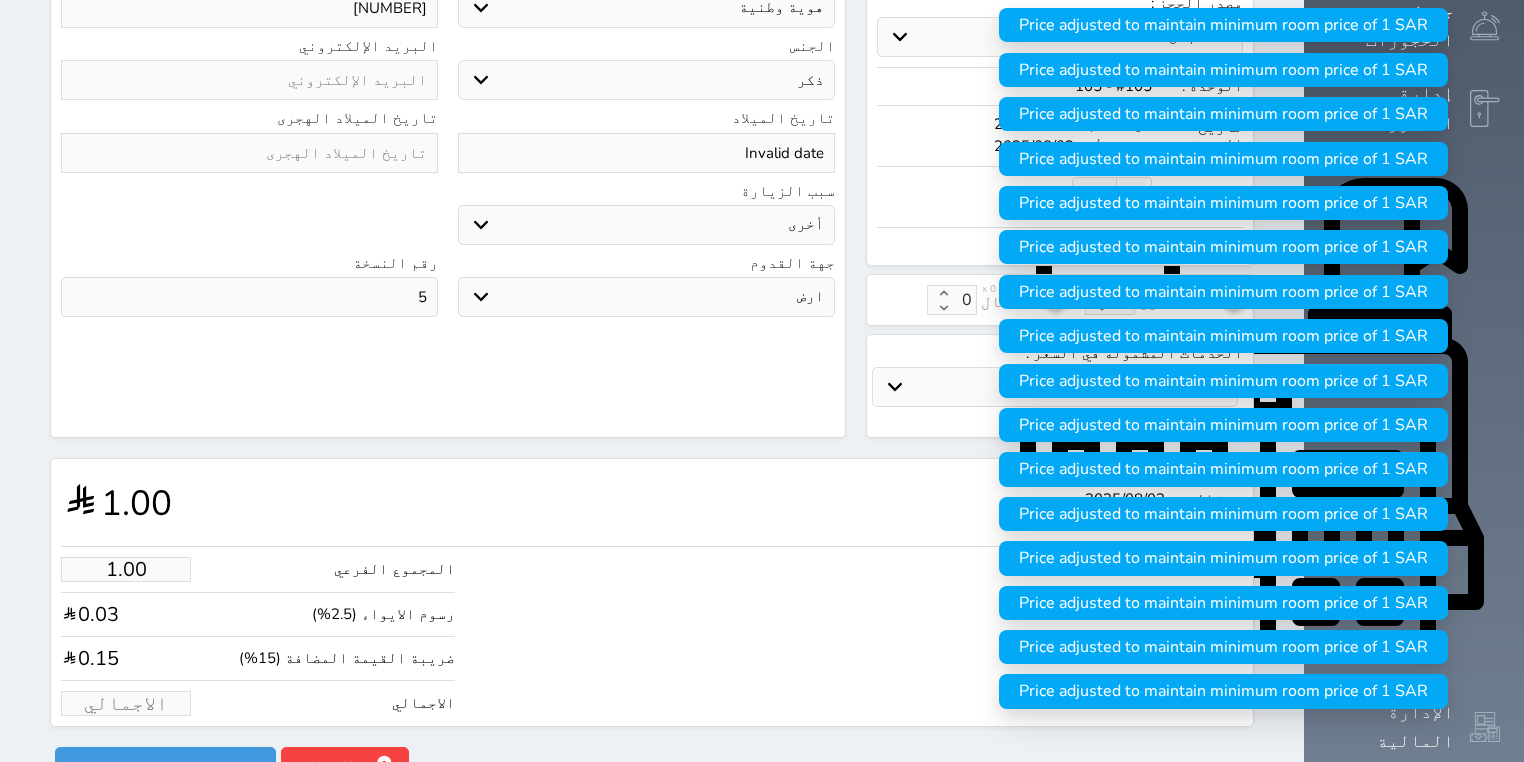type on "1" 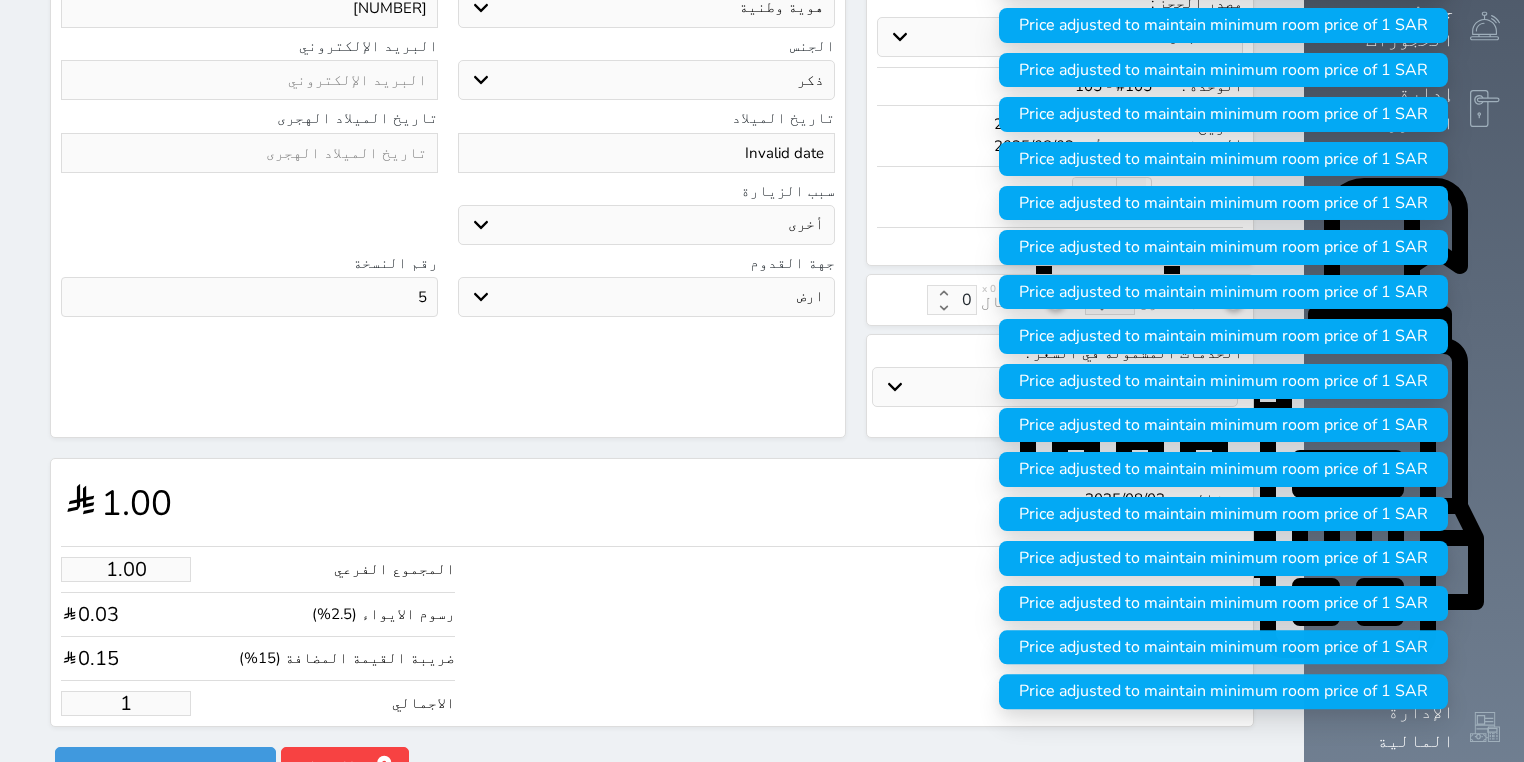 type on "12.73" 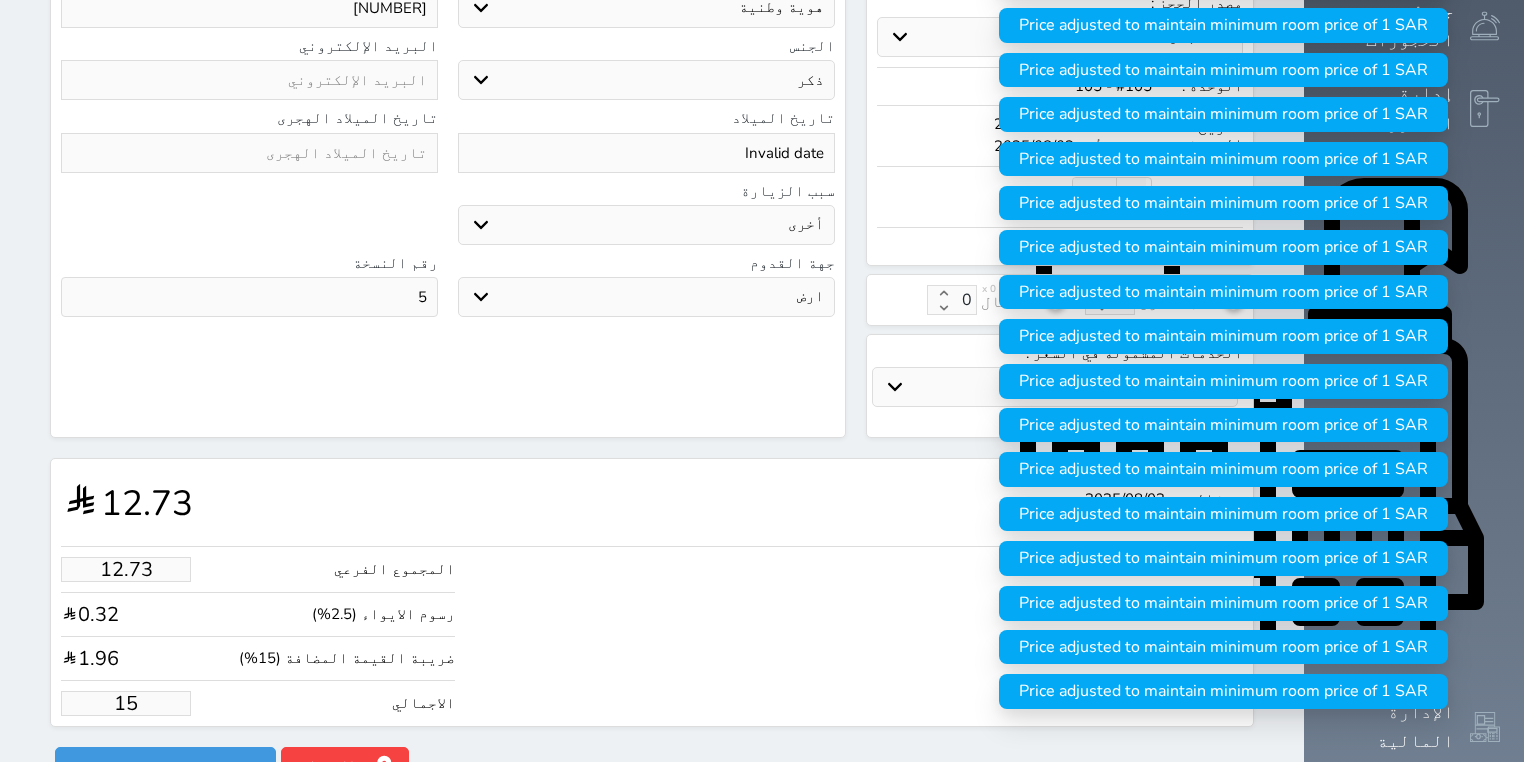 type on "127.25" 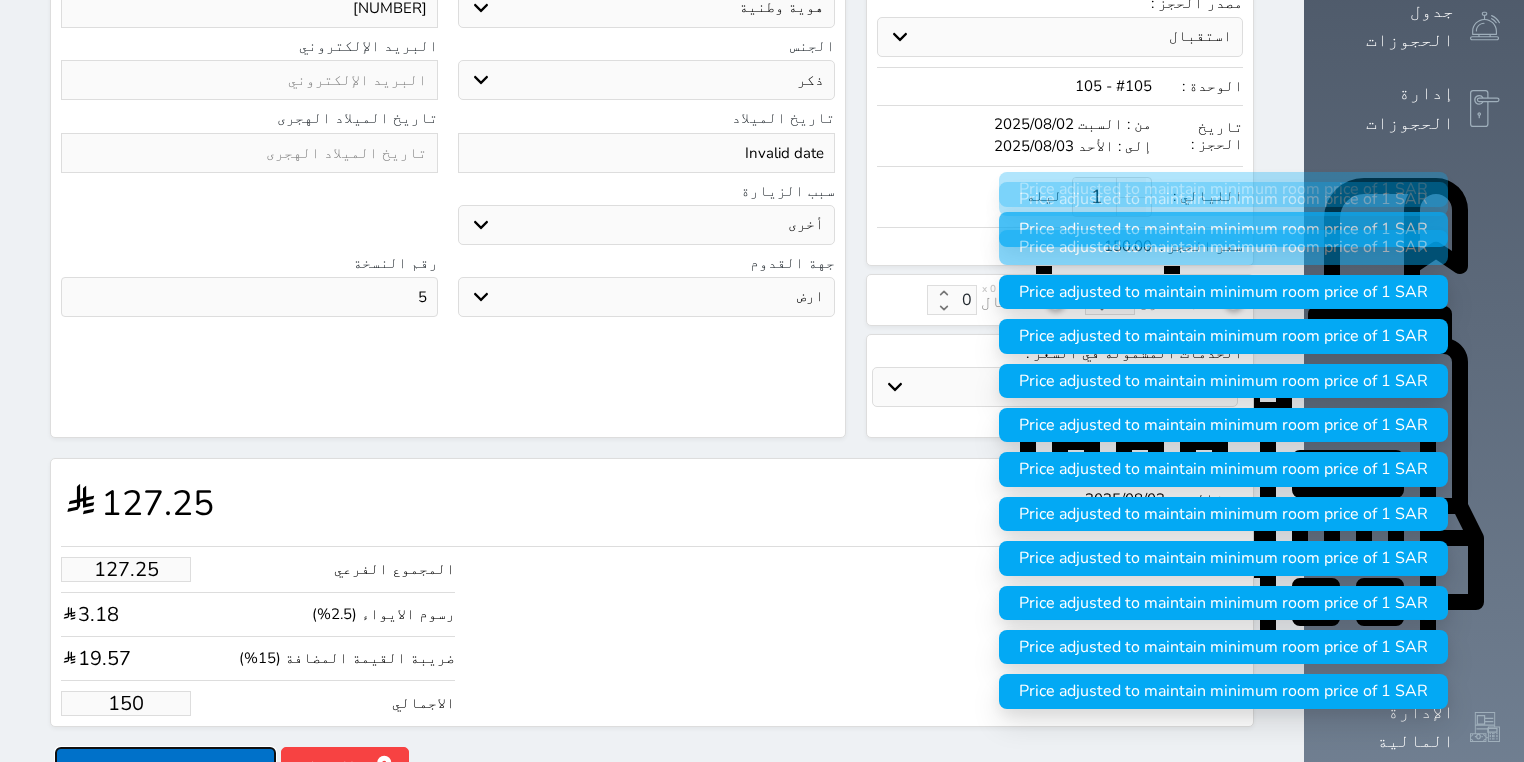 type on "150.00" 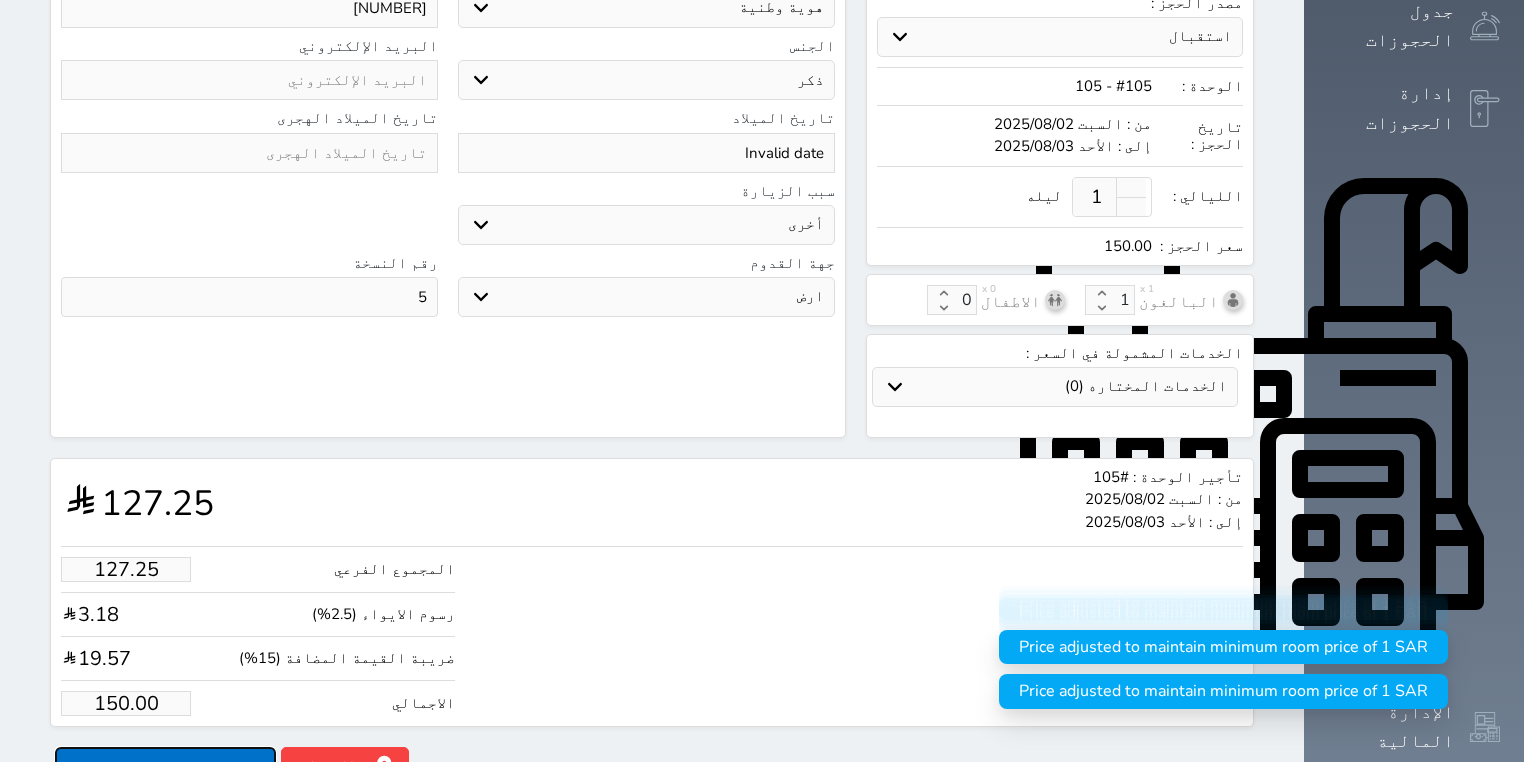 click on "حجز" at bounding box center (165, 764) 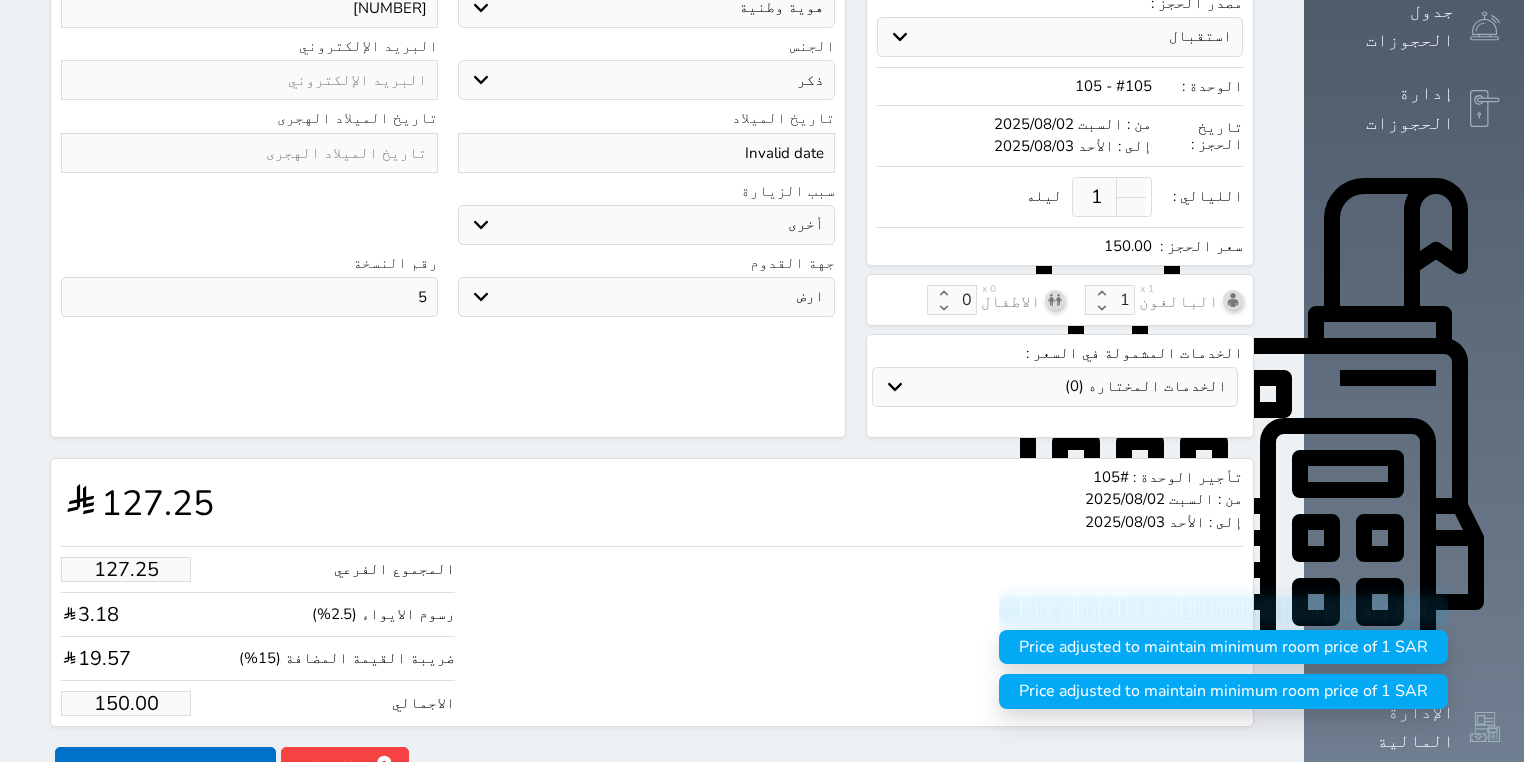 scroll, scrollTop: 340, scrollLeft: 0, axis: vertical 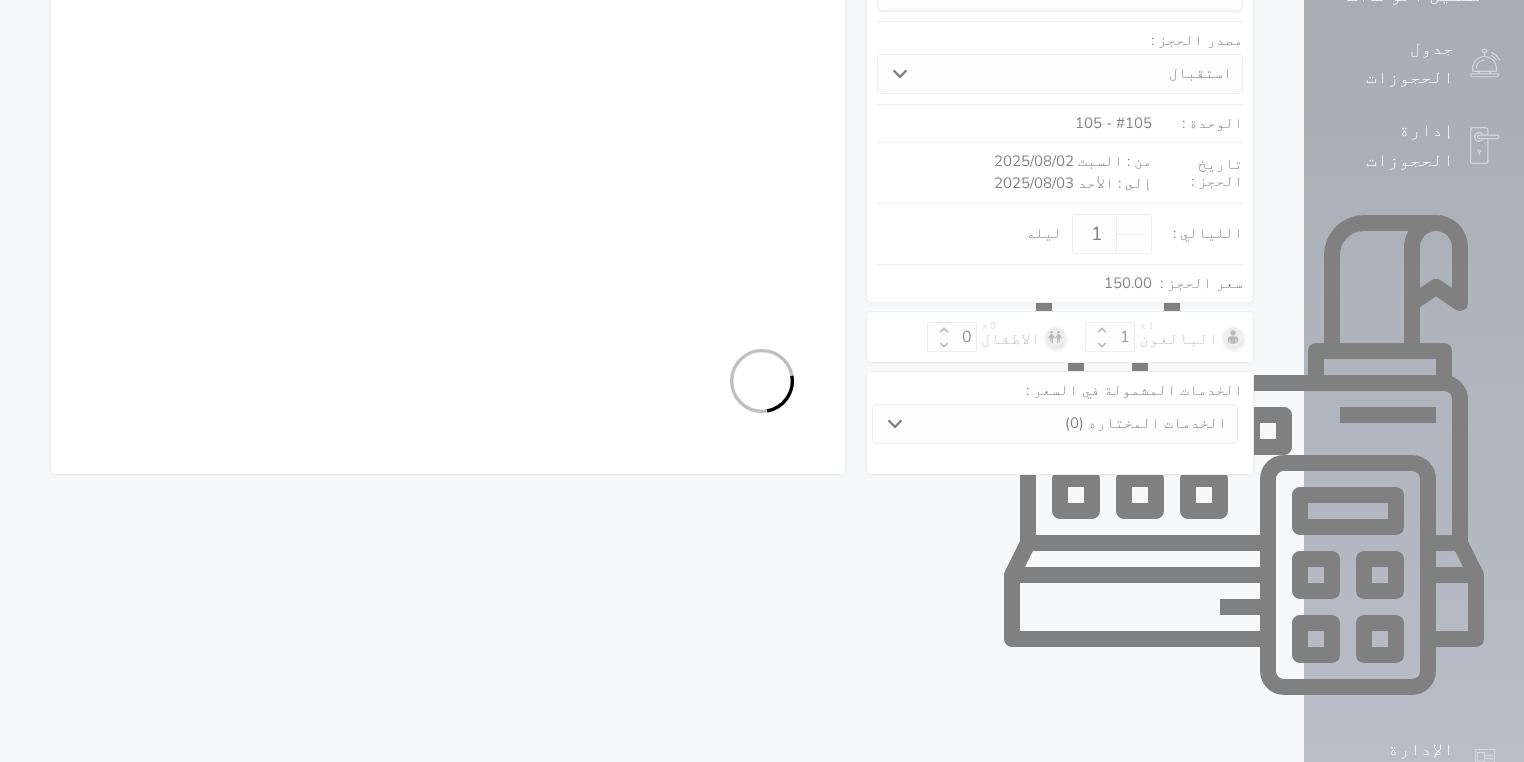 select on "1" 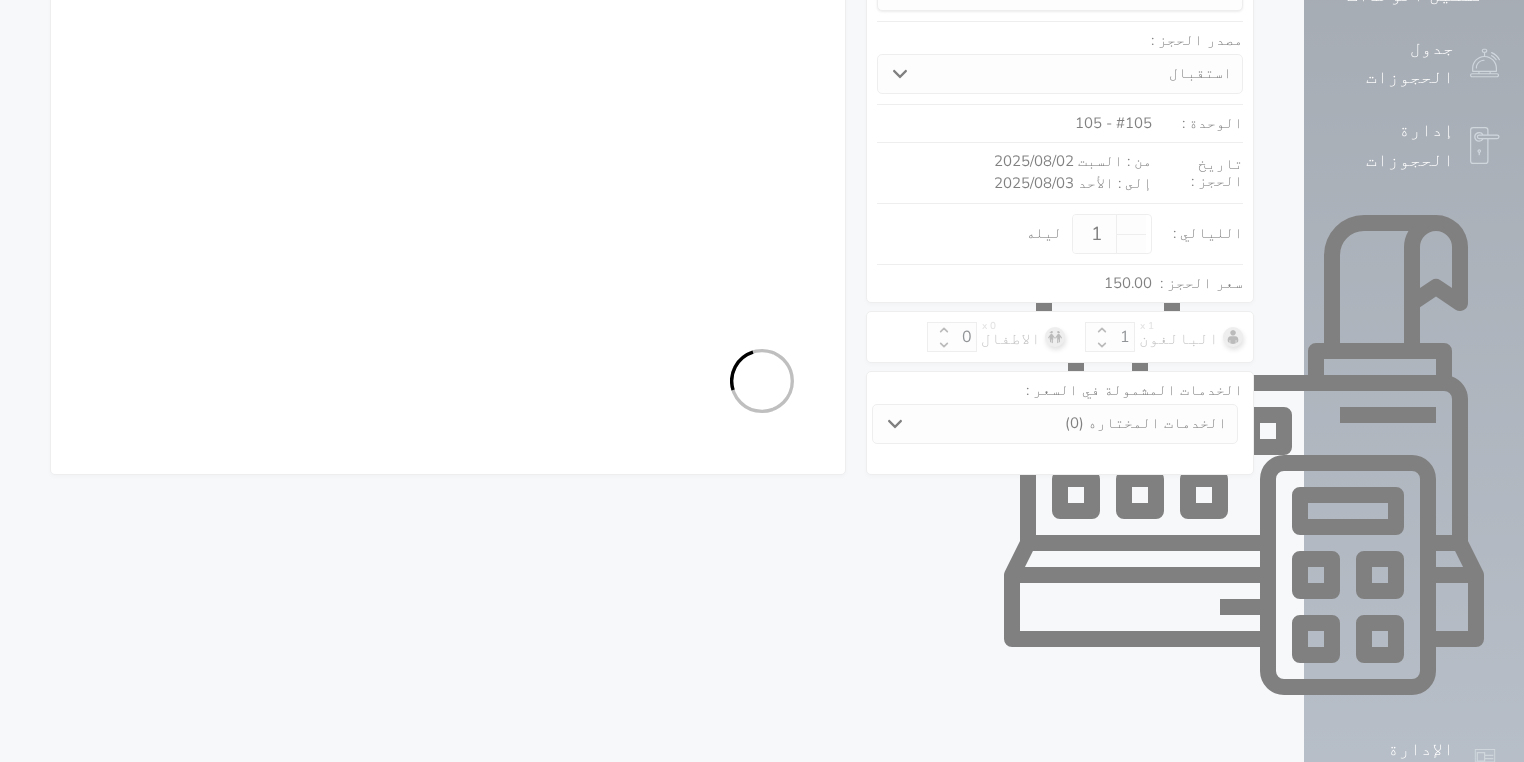 select on "113" 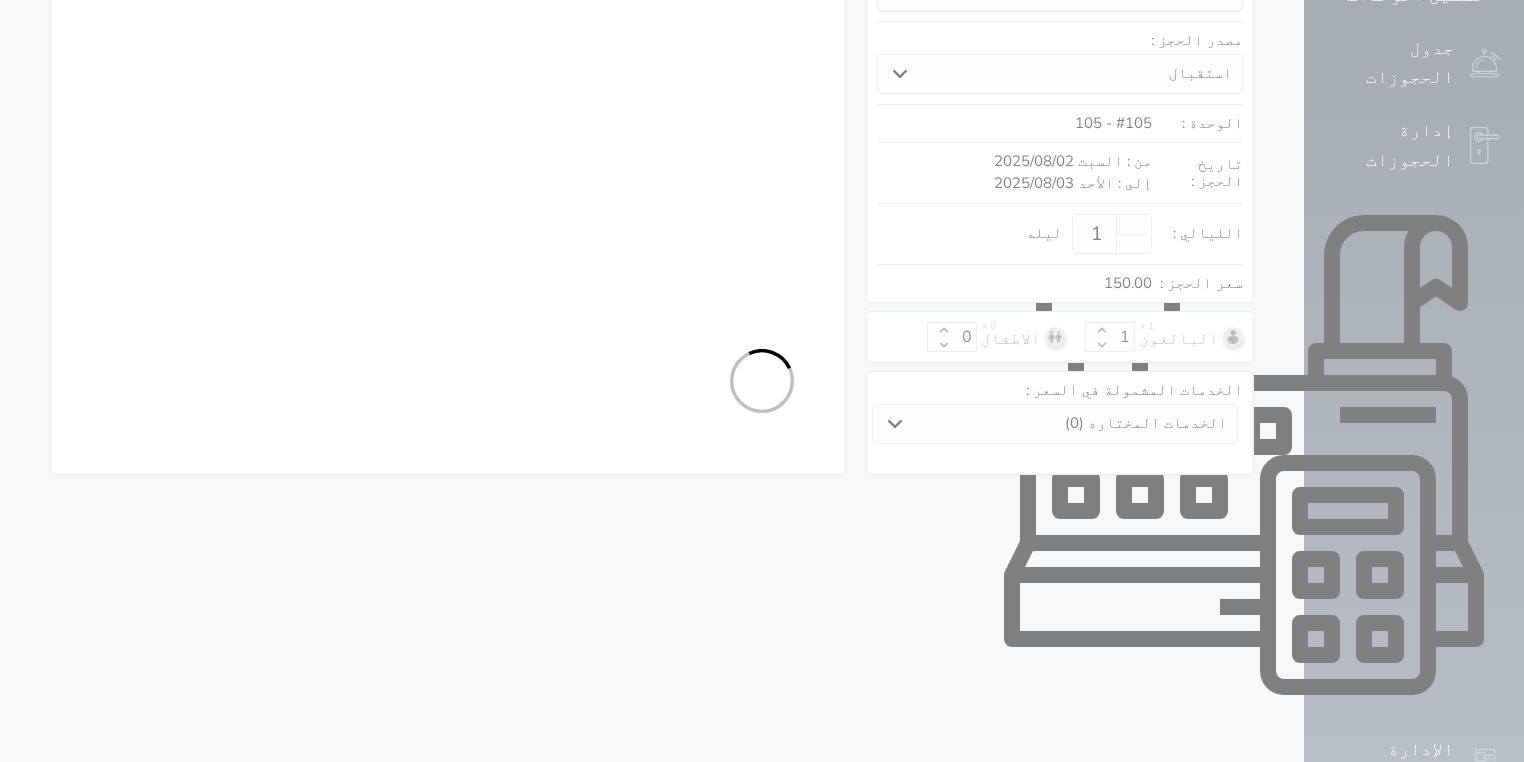 select on "1" 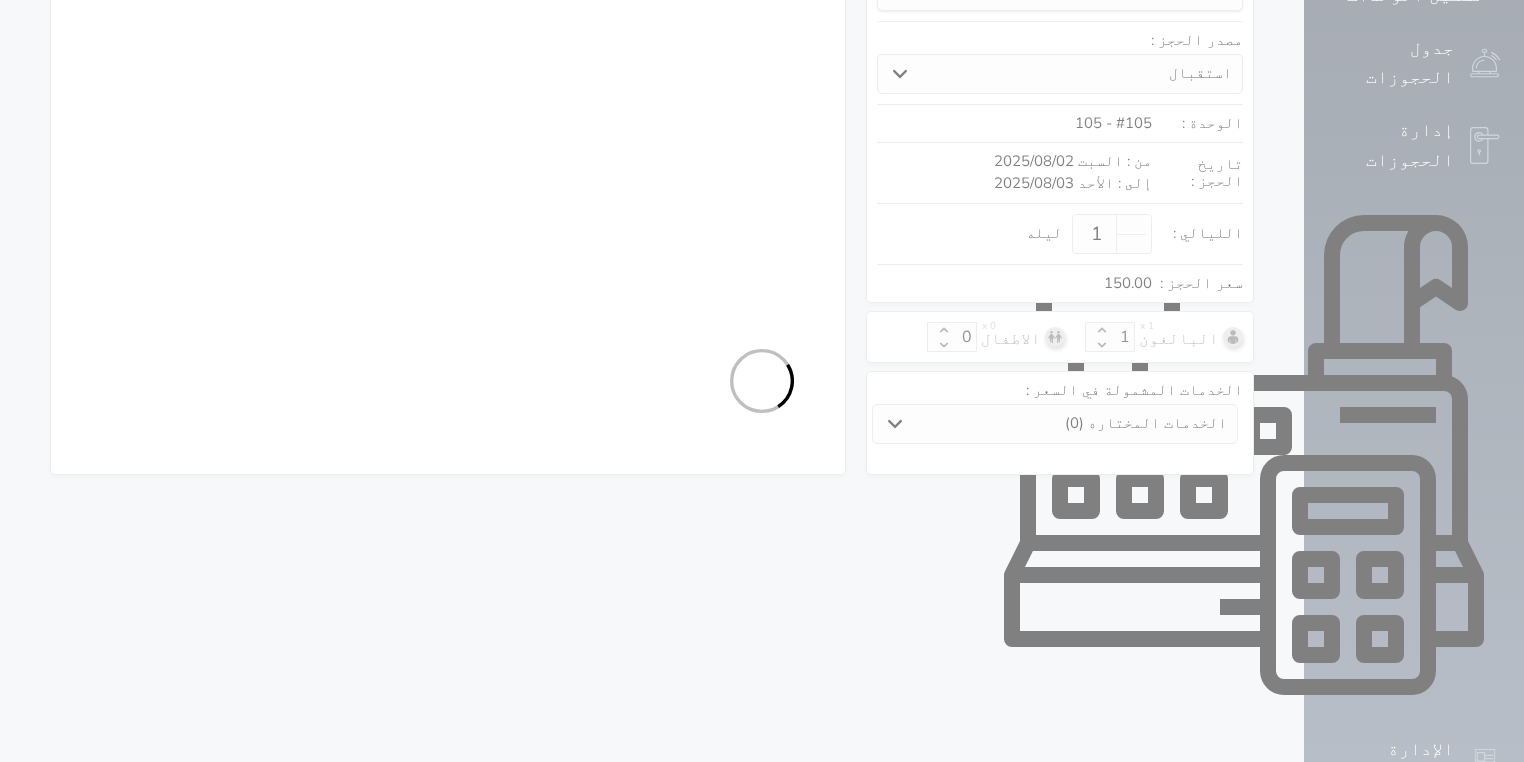 select on "7" 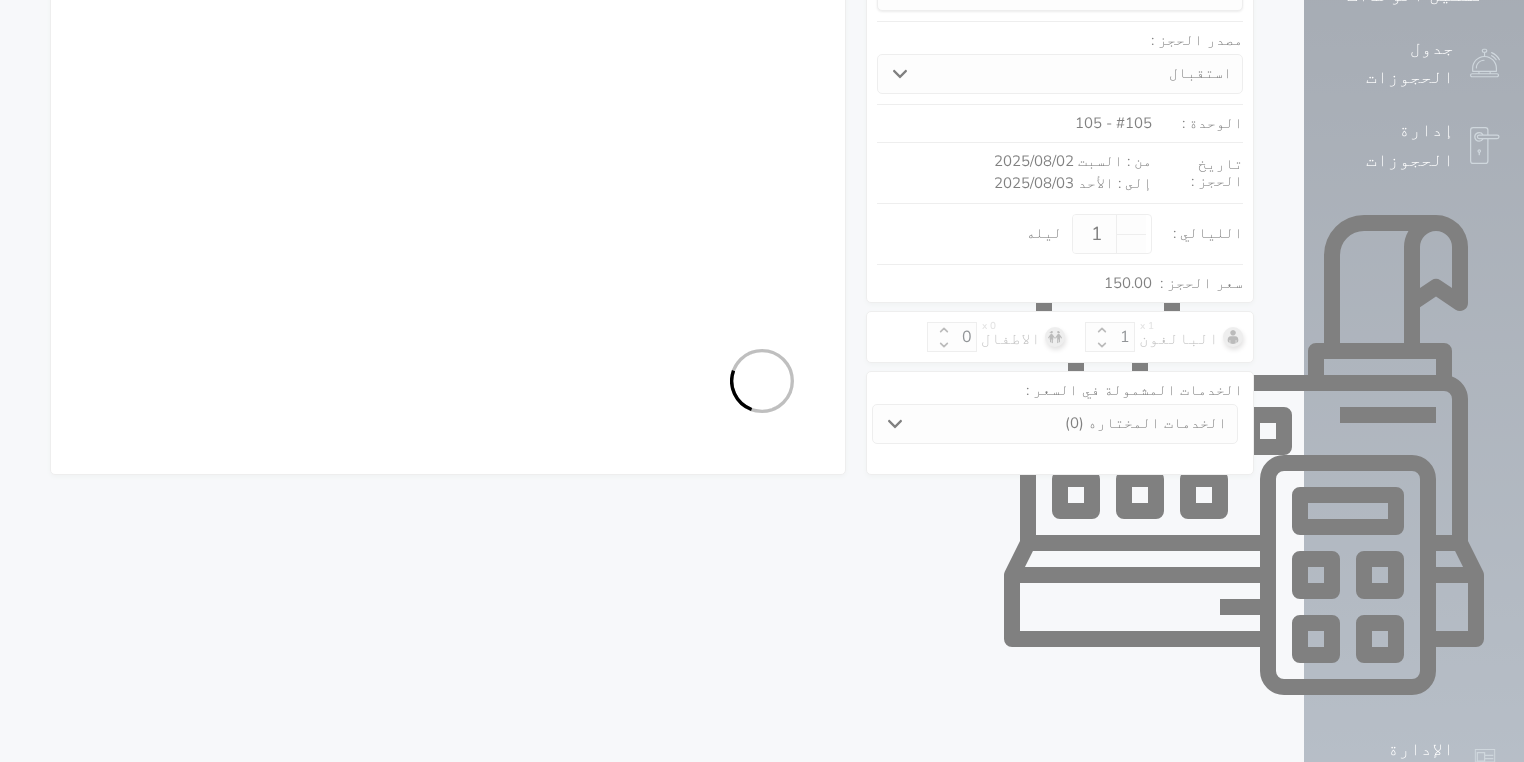 select on "9" 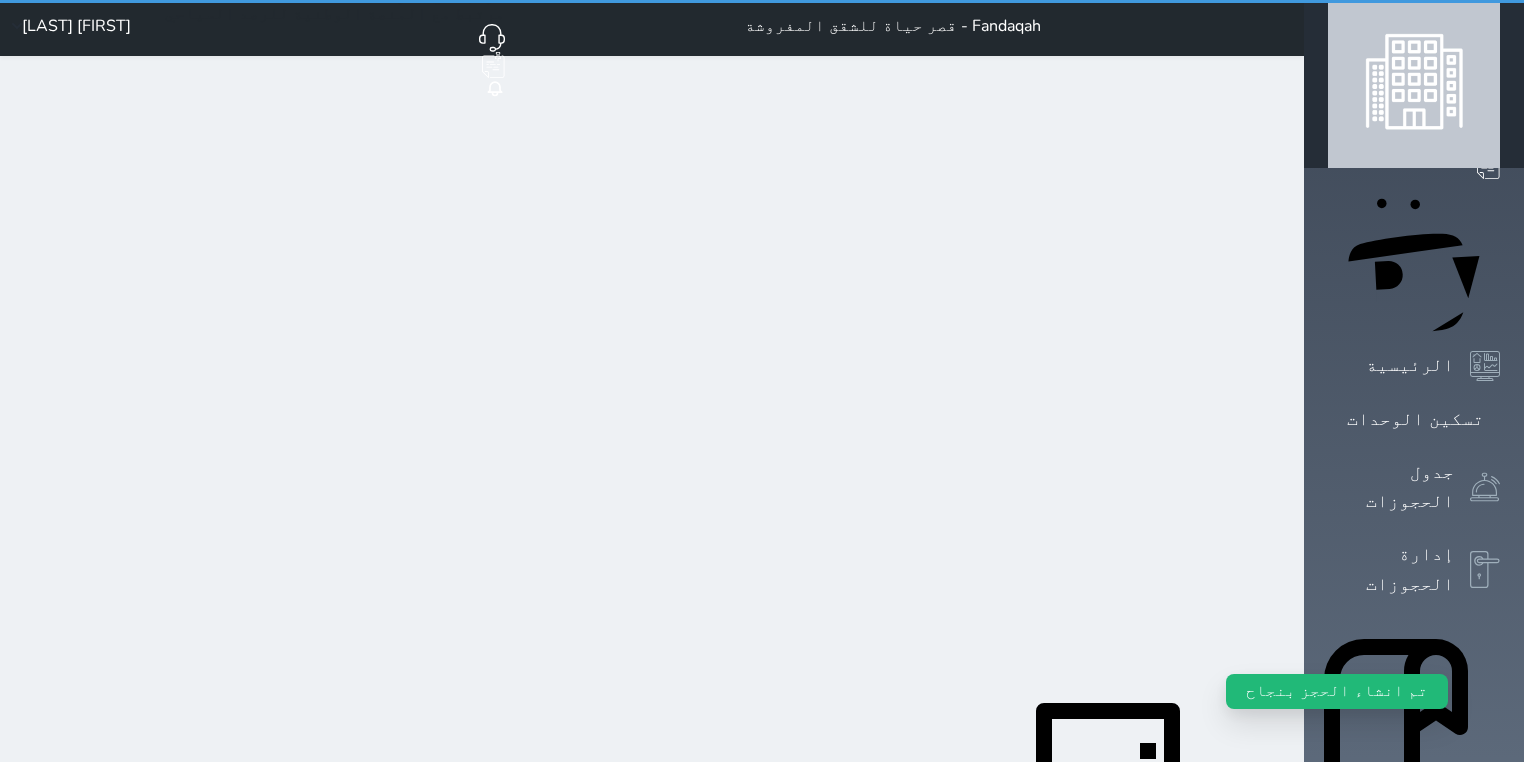 scroll, scrollTop: 0, scrollLeft: 0, axis: both 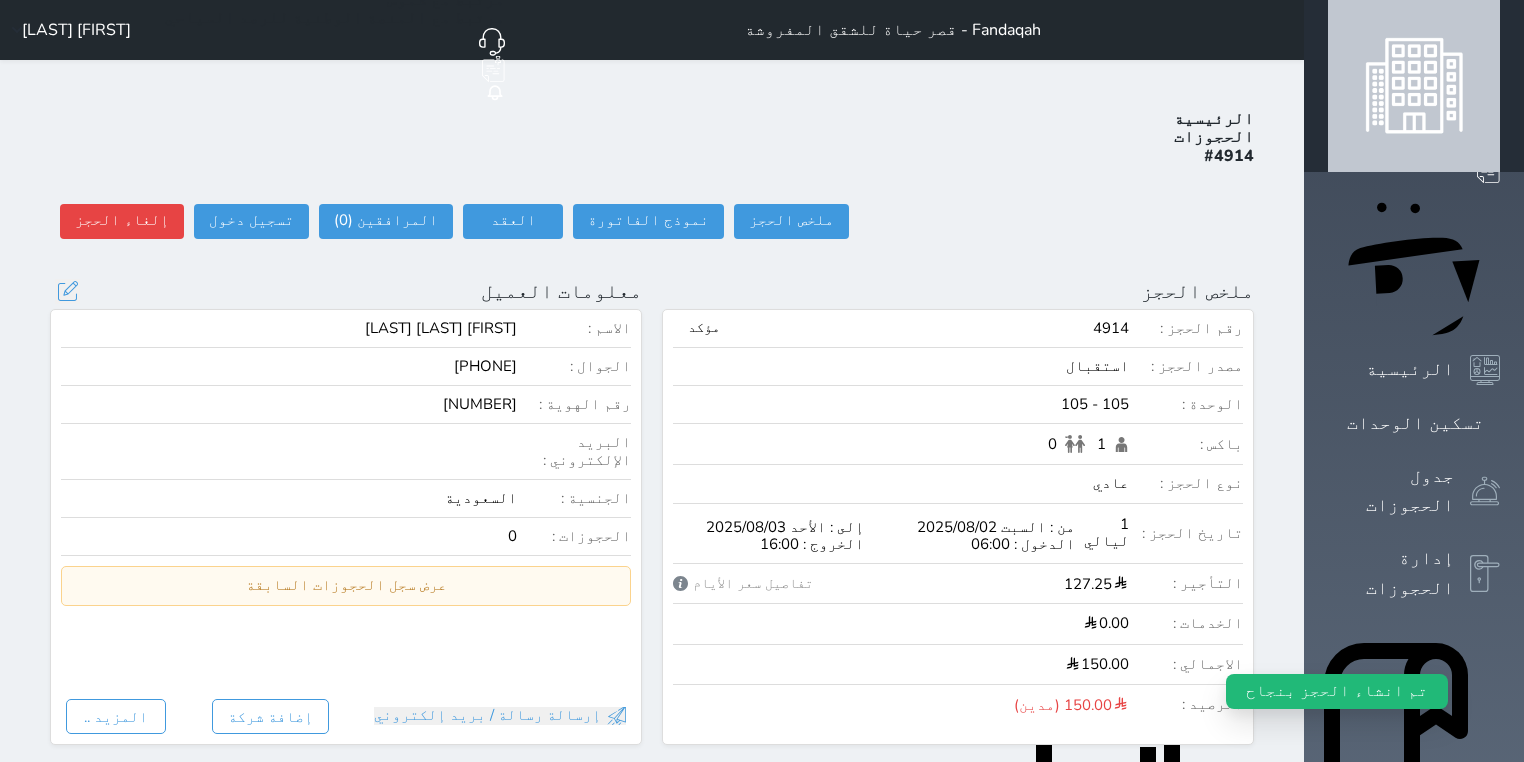 select 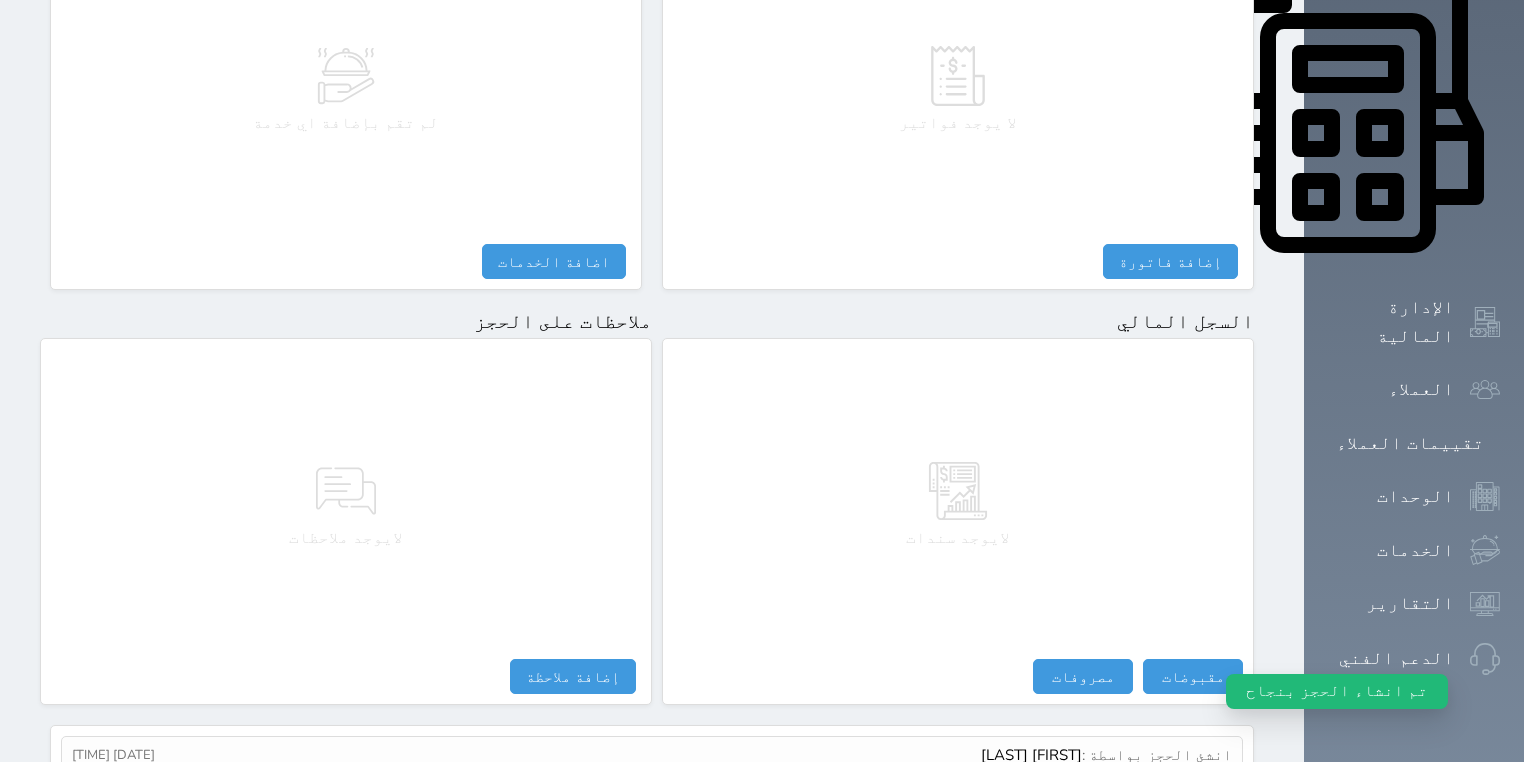 scroll, scrollTop: 937, scrollLeft: 0, axis: vertical 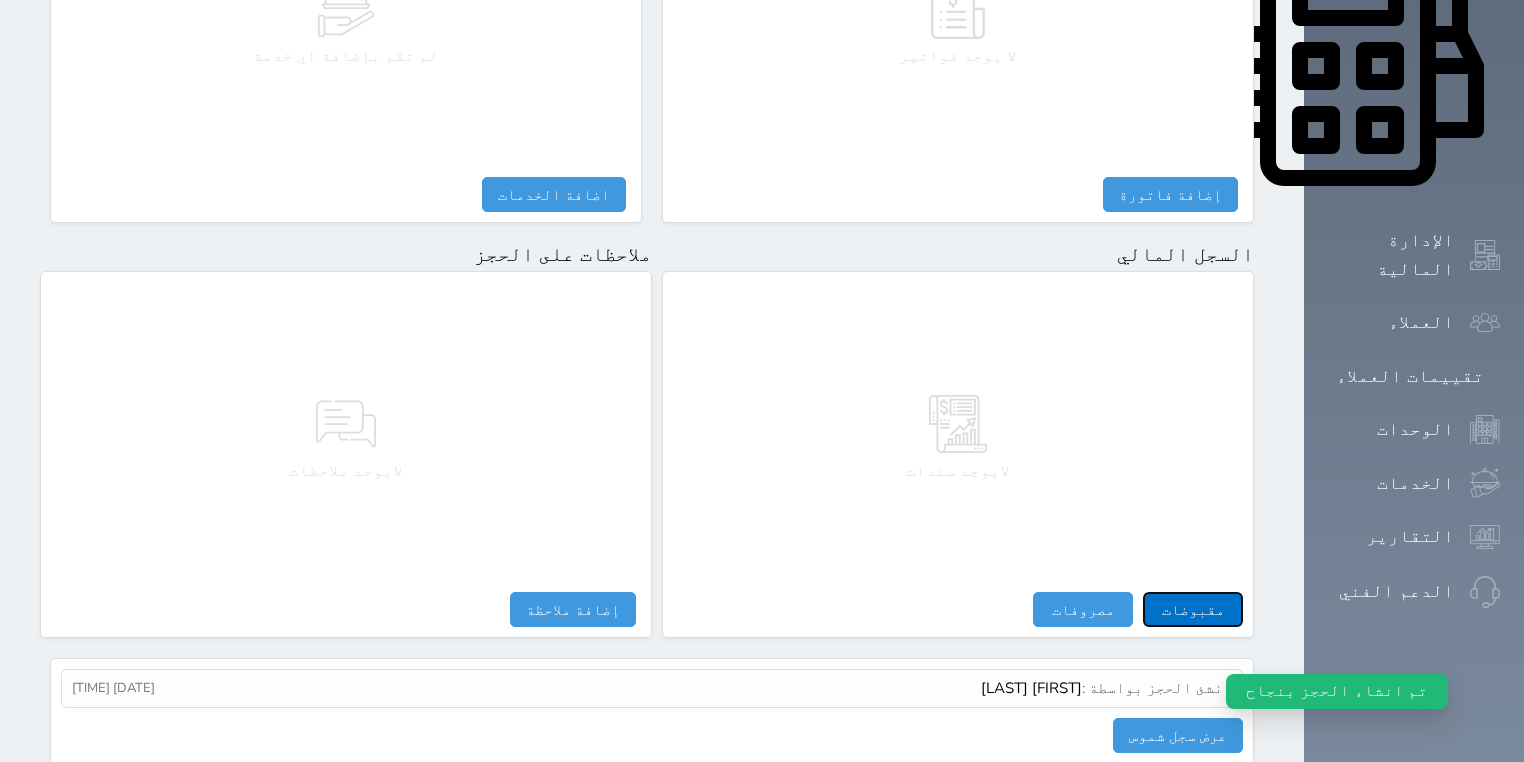 click on "مقبوضات" at bounding box center [1193, 609] 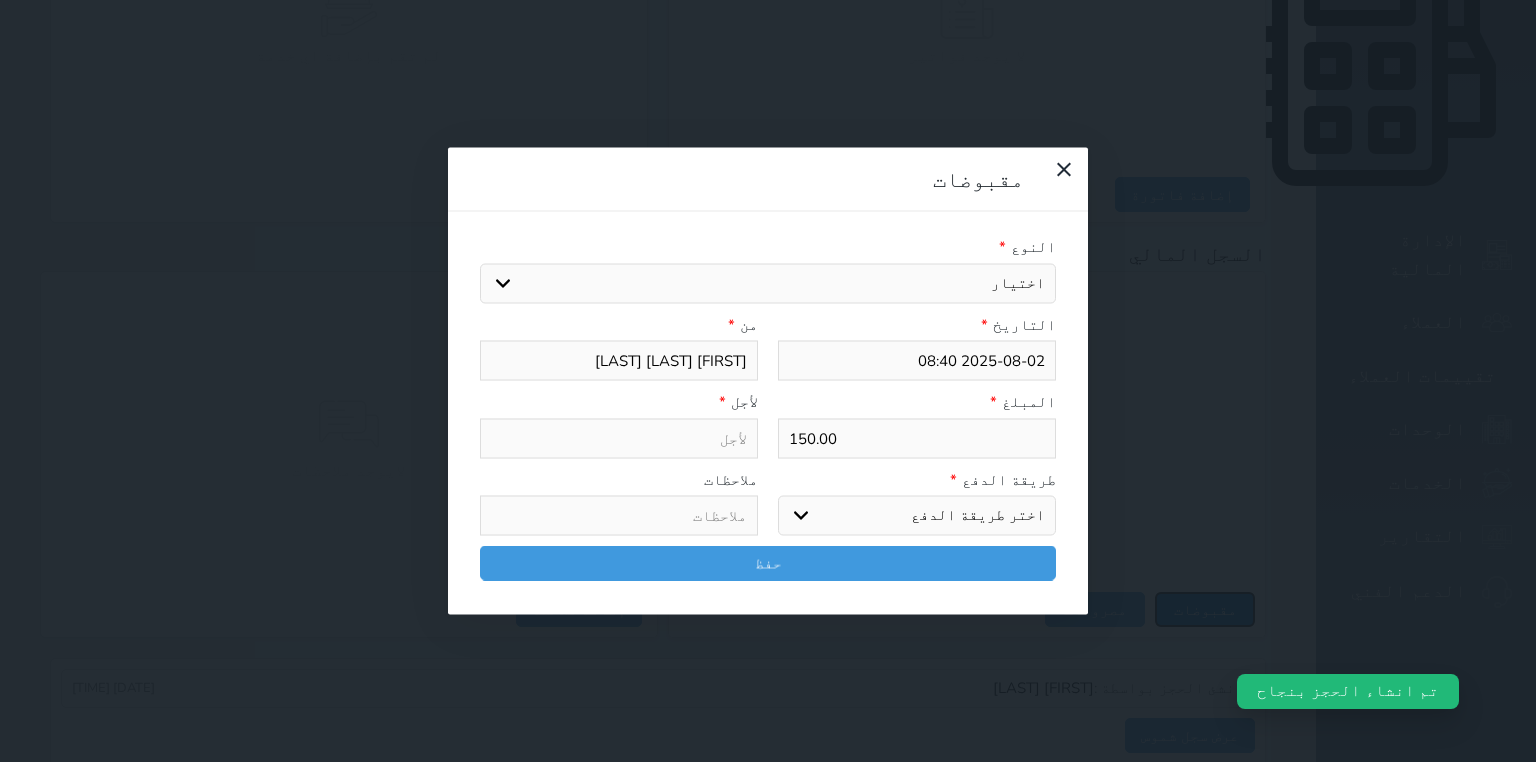 select 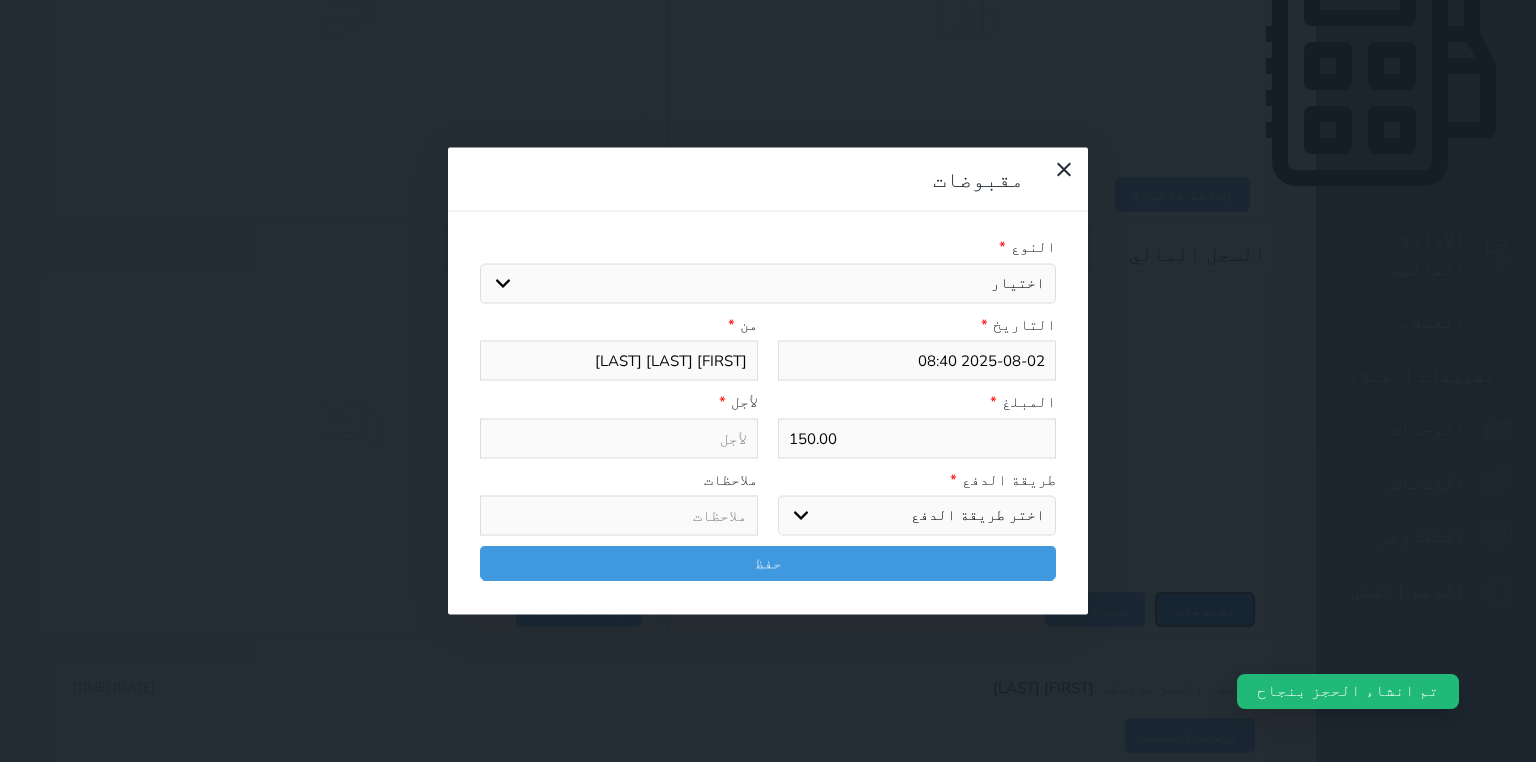 select 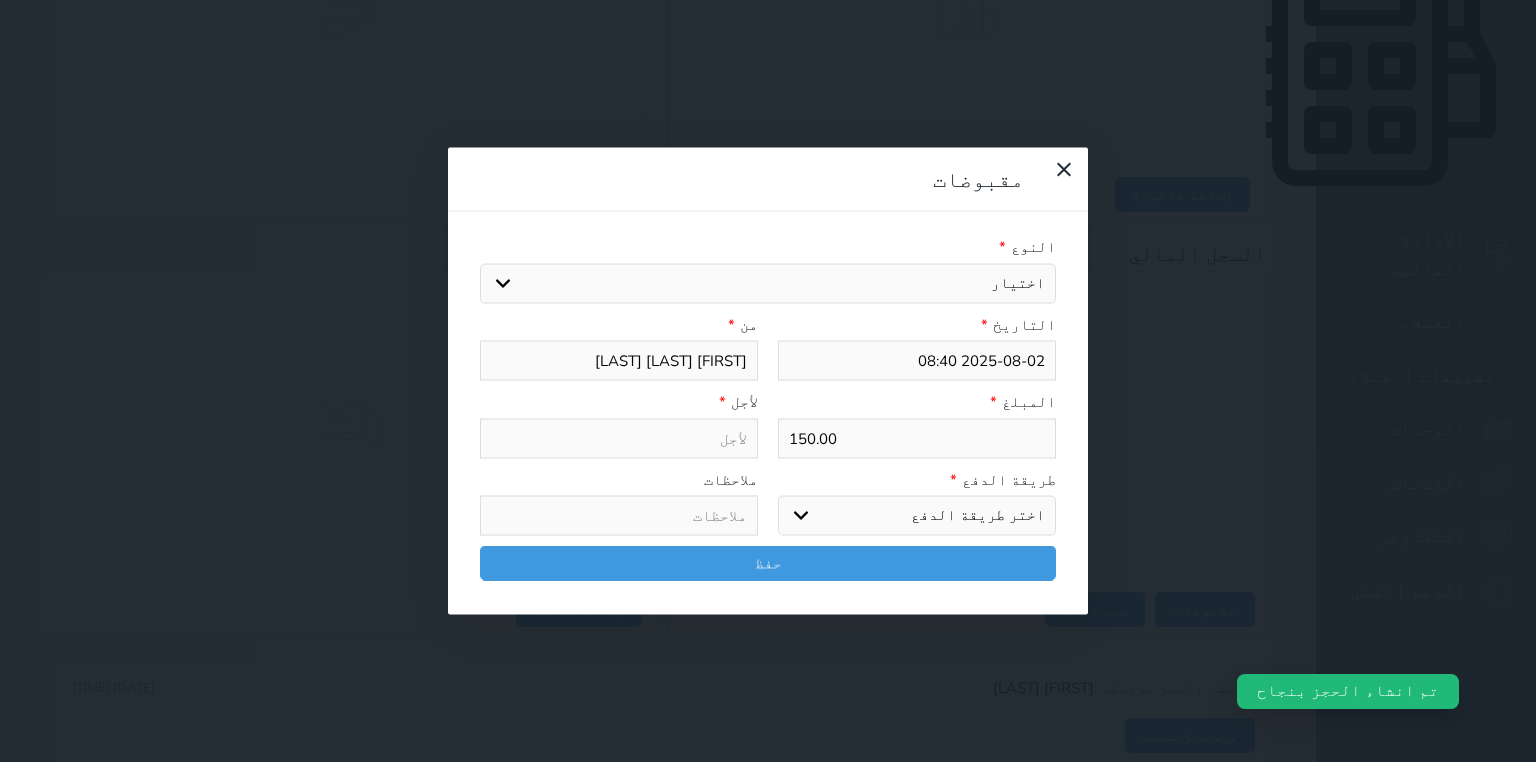 click on "اختيار   مقبوضات عامة قيمة إيجار فواتير تامين عربون لا ينطبق آخر مغسلة واي فاي - الإنترنت مواقف السيارات طعام الأغذية والمشروبات مشروبات المشروبات الباردة المشروبات الساخنة الإفطار غداء عشاء مخبز و كعك حمام سباحة الصالة الرياضية سبا و خدمات الجمال اختيار وإسقاط (خدمات النقل) ميني بار كابل - تلفزيون سرير إضافي تصفيف الشعر التسوق خدمات الجولات السياحية المنظمة خدمات الدليل السياحي" at bounding box center (768, 283) 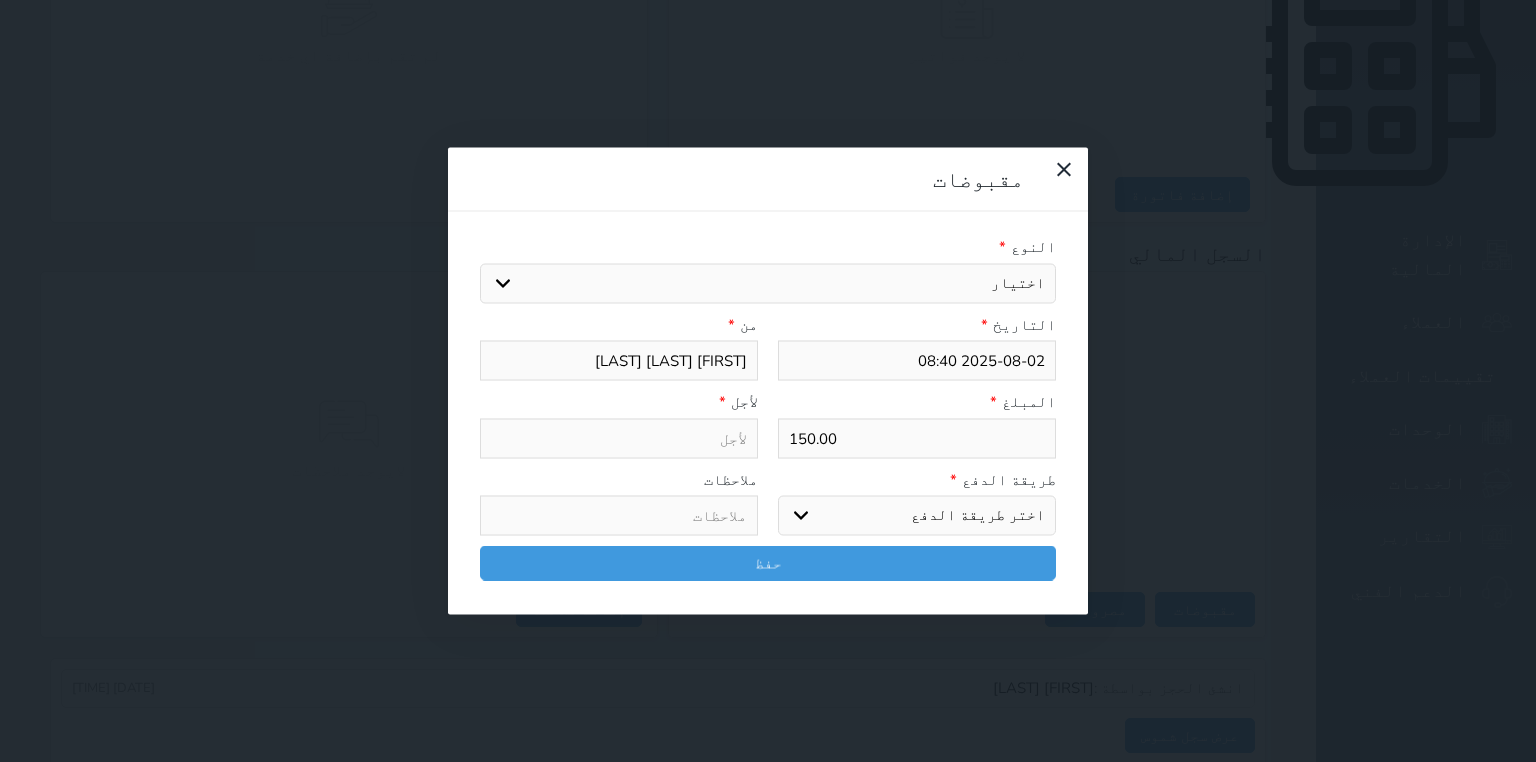 select on "141578" 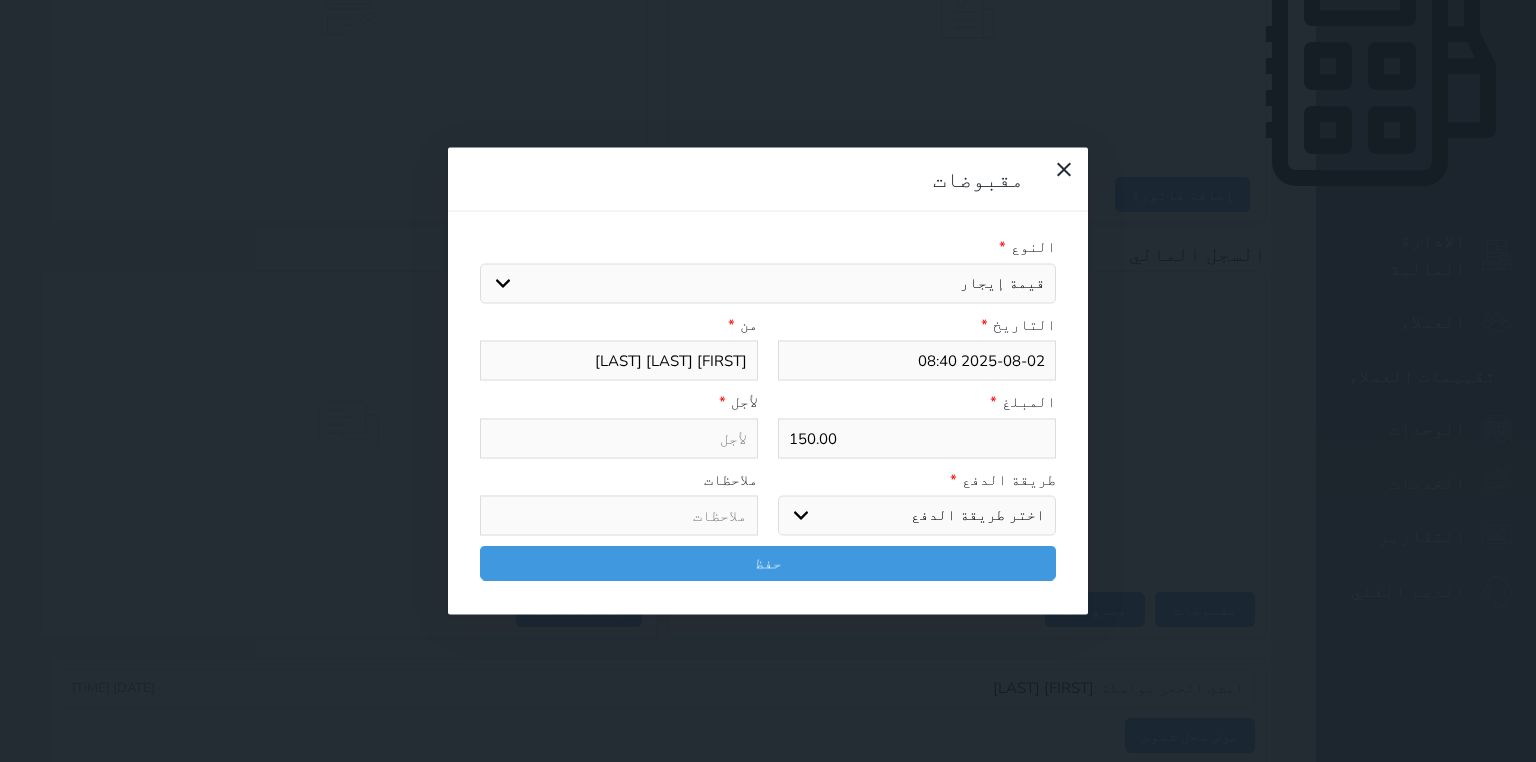 click on "اختيار   مقبوضات عامة قيمة إيجار فواتير تامين عربون لا ينطبق آخر مغسلة واي فاي - الإنترنت مواقف السيارات طعام الأغذية والمشروبات مشروبات المشروبات الباردة المشروبات الساخنة الإفطار غداء عشاء مخبز و كعك حمام سباحة الصالة الرياضية سبا و خدمات الجمال اختيار وإسقاط (خدمات النقل) ميني بار كابل - تلفزيون سرير إضافي تصفيف الشعر التسوق خدمات الجولات السياحية المنظمة خدمات الدليل السياحي" at bounding box center (768, 283) 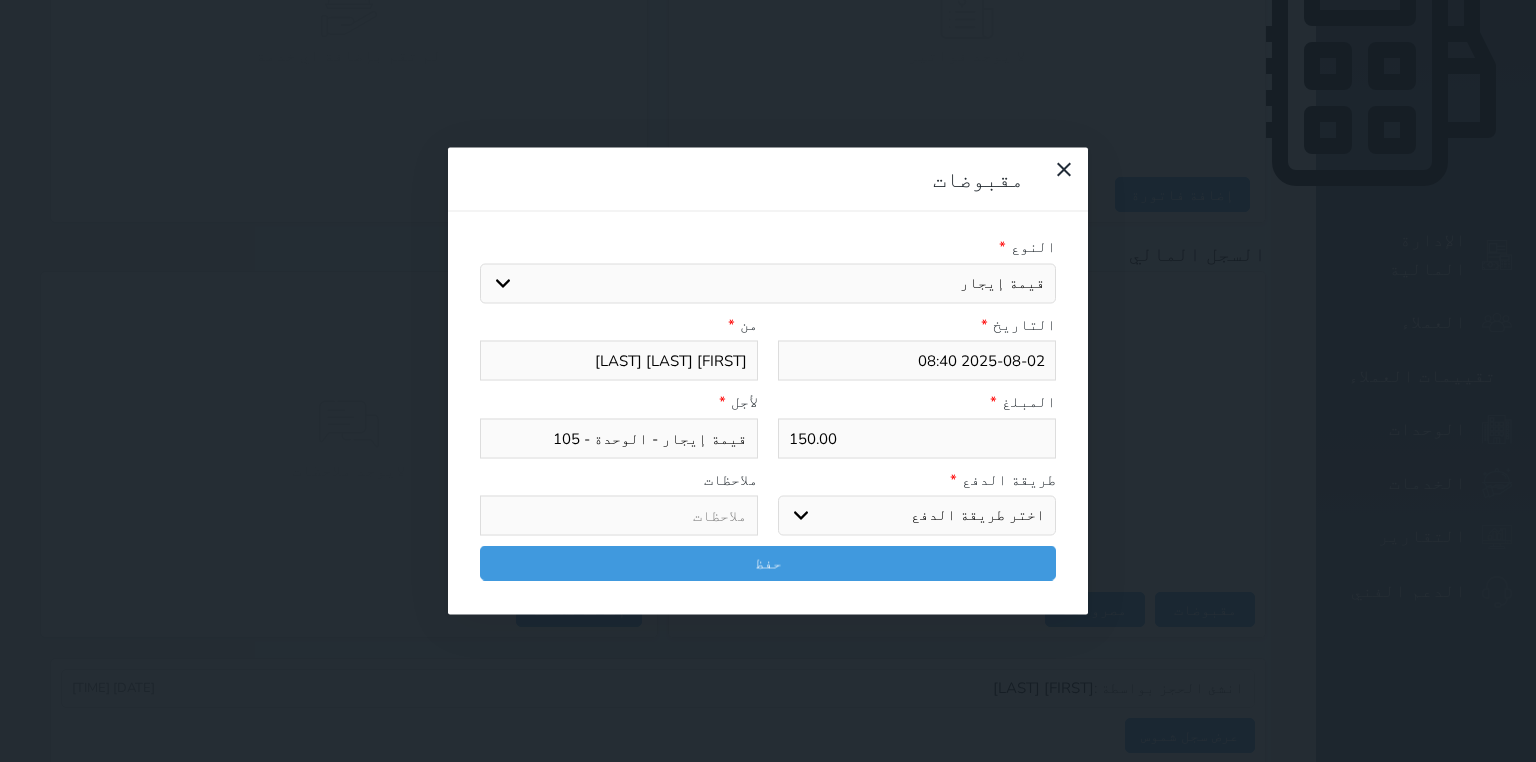 click on "اختر طريقة الدفع   دفع نقدى   تحويل بنكى   مدى   بطاقة ائتمان   آجل" at bounding box center (917, 516) 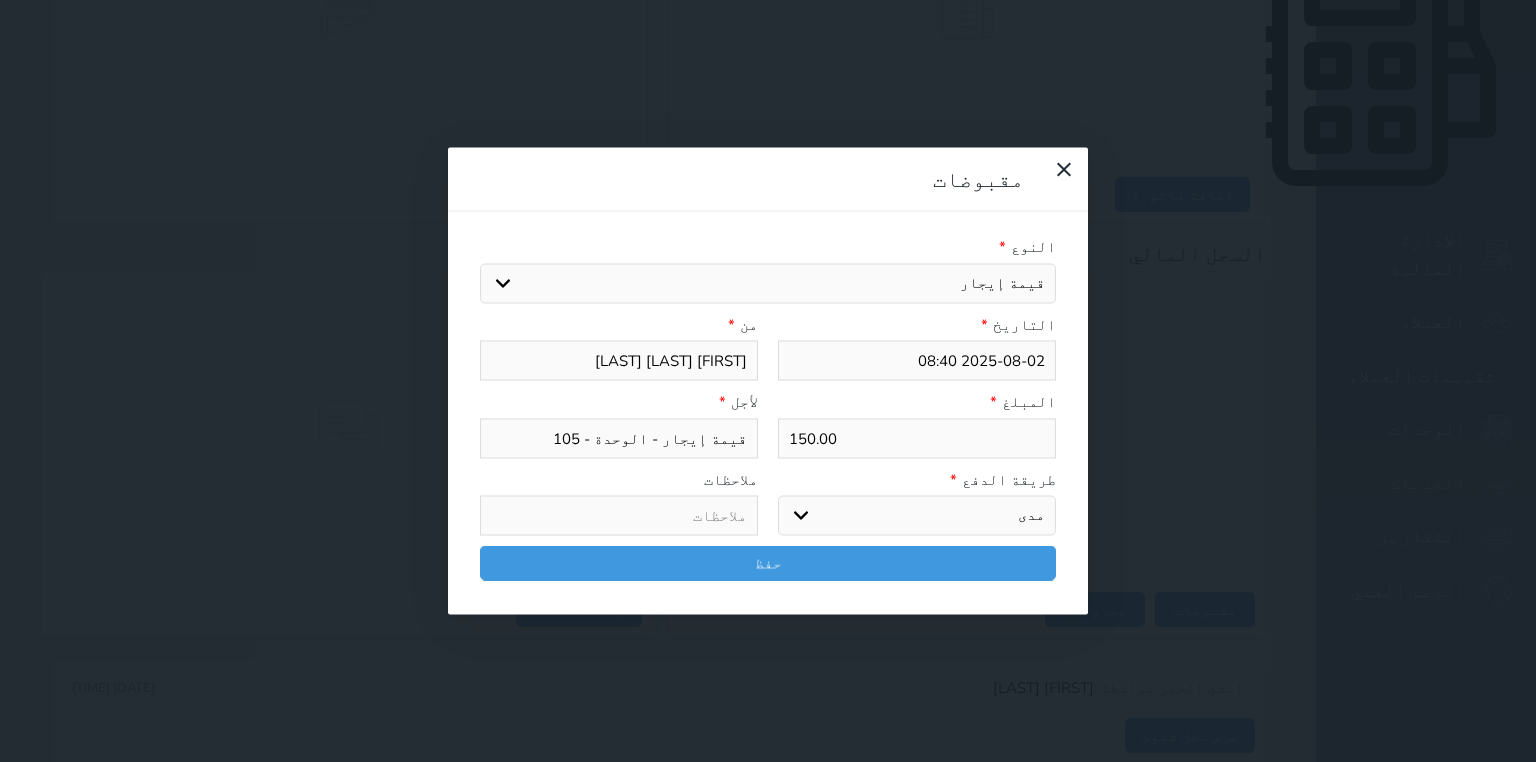 click on "اختر طريقة الدفع   دفع نقدى   تحويل بنكى   مدى   بطاقة ائتمان   آجل" at bounding box center [917, 516] 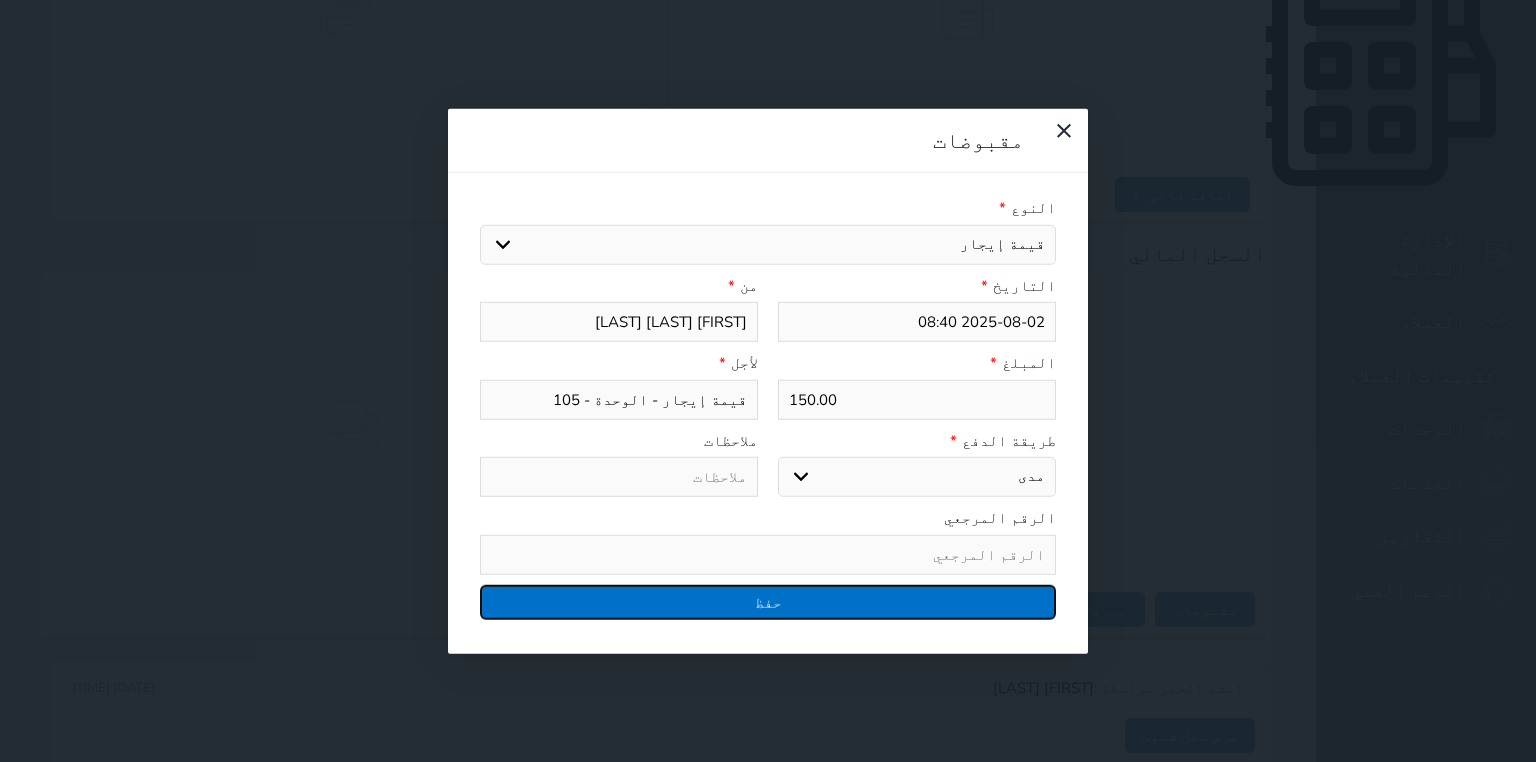 click on "حفظ" at bounding box center (768, 601) 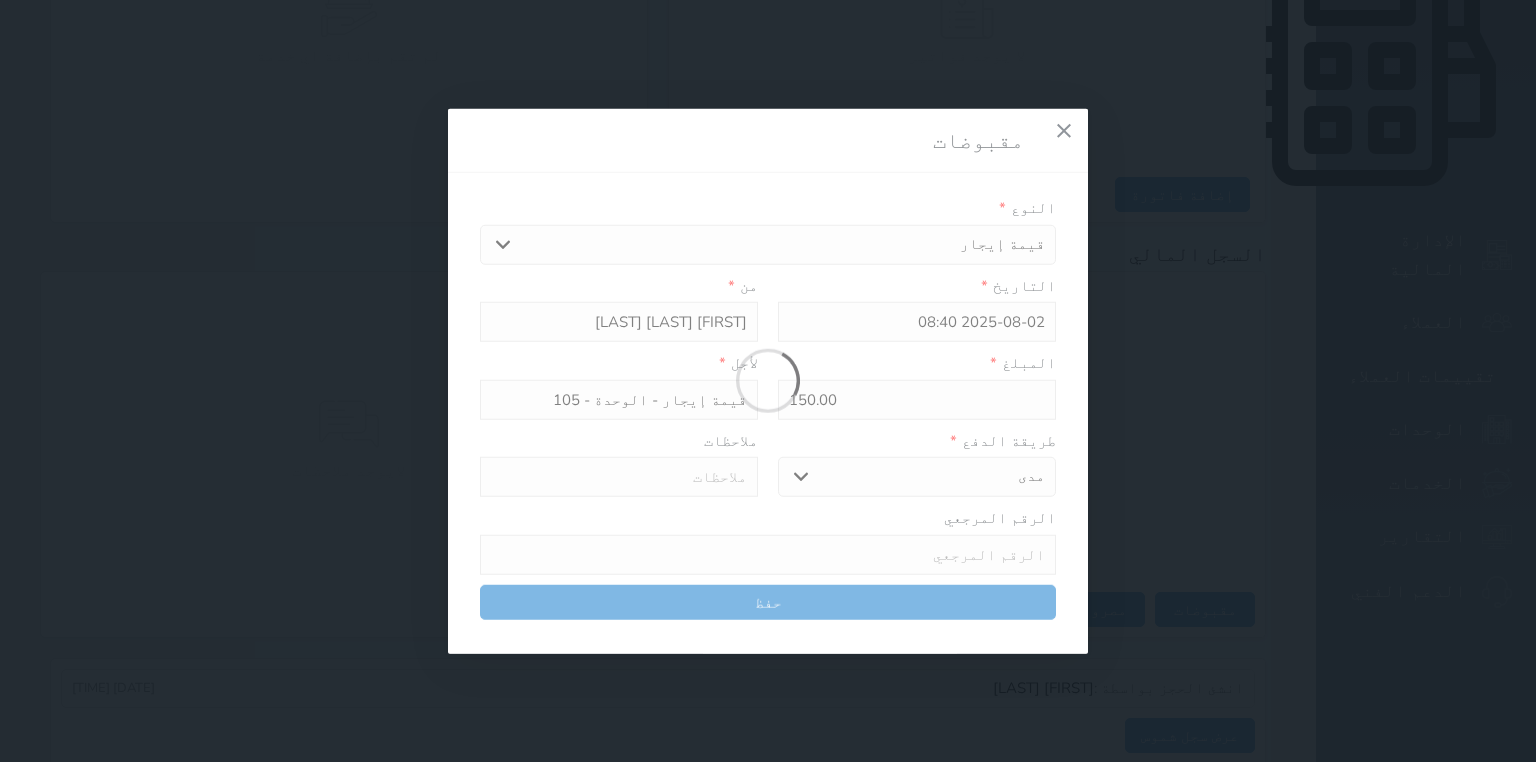 select 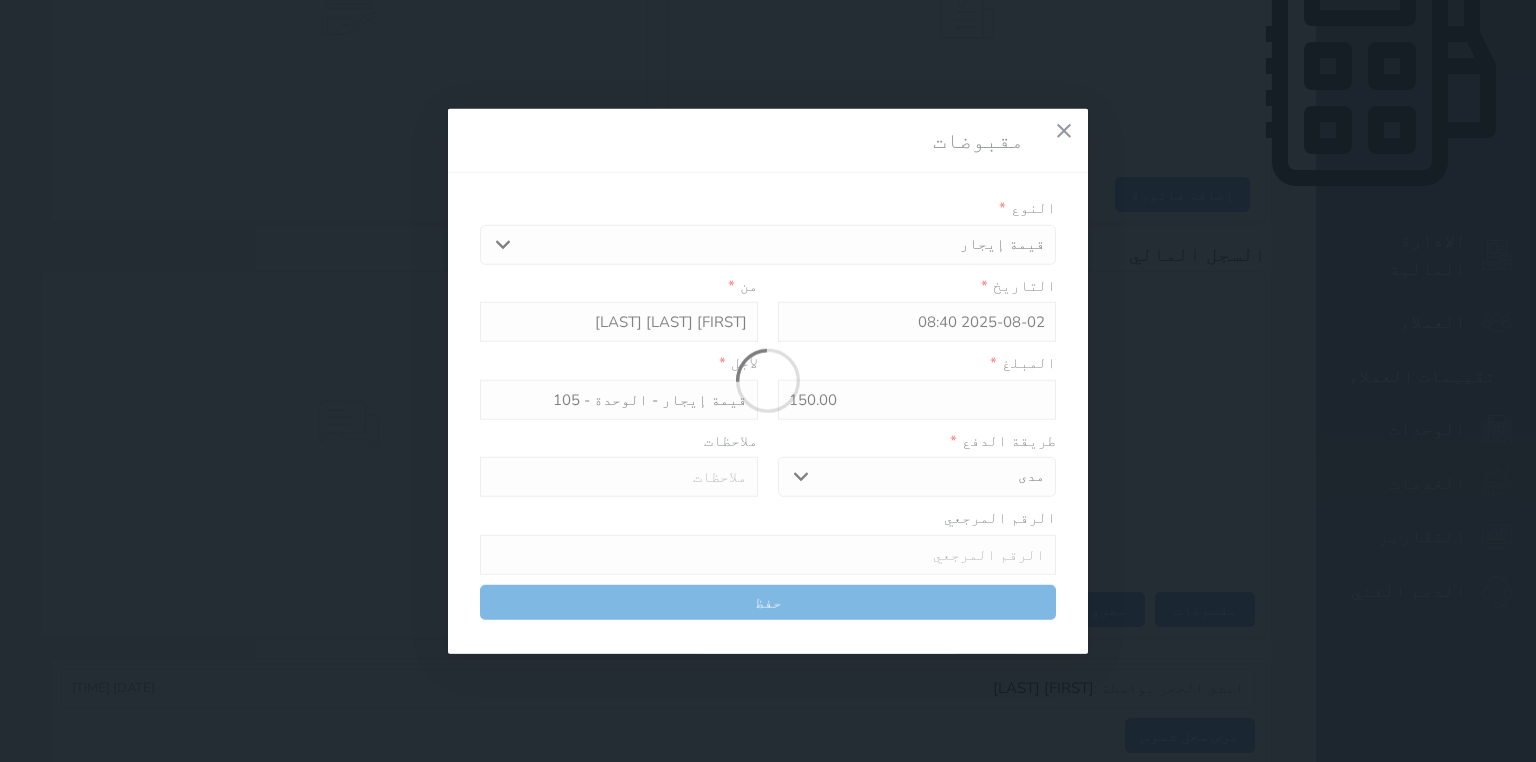 type 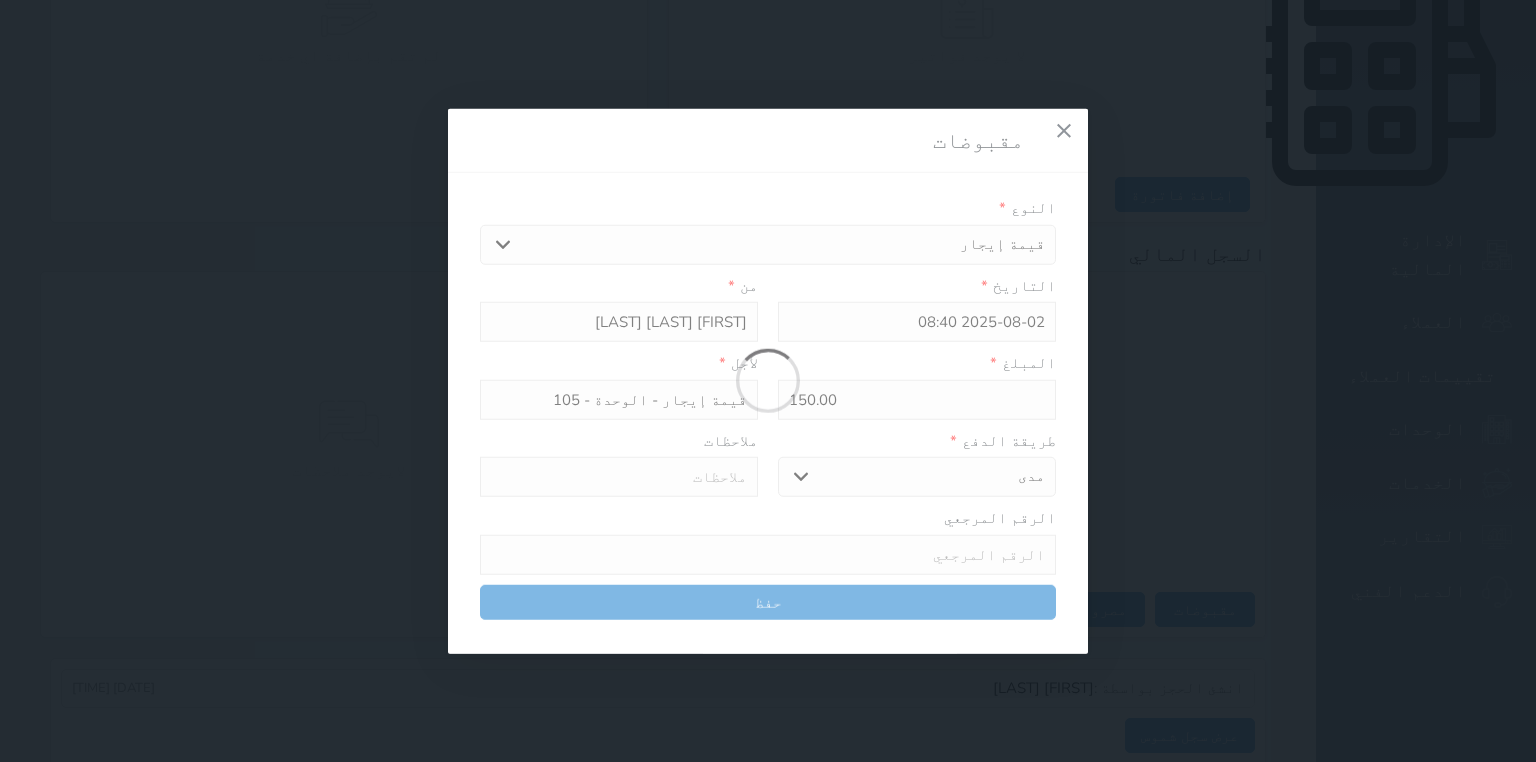 type on "0" 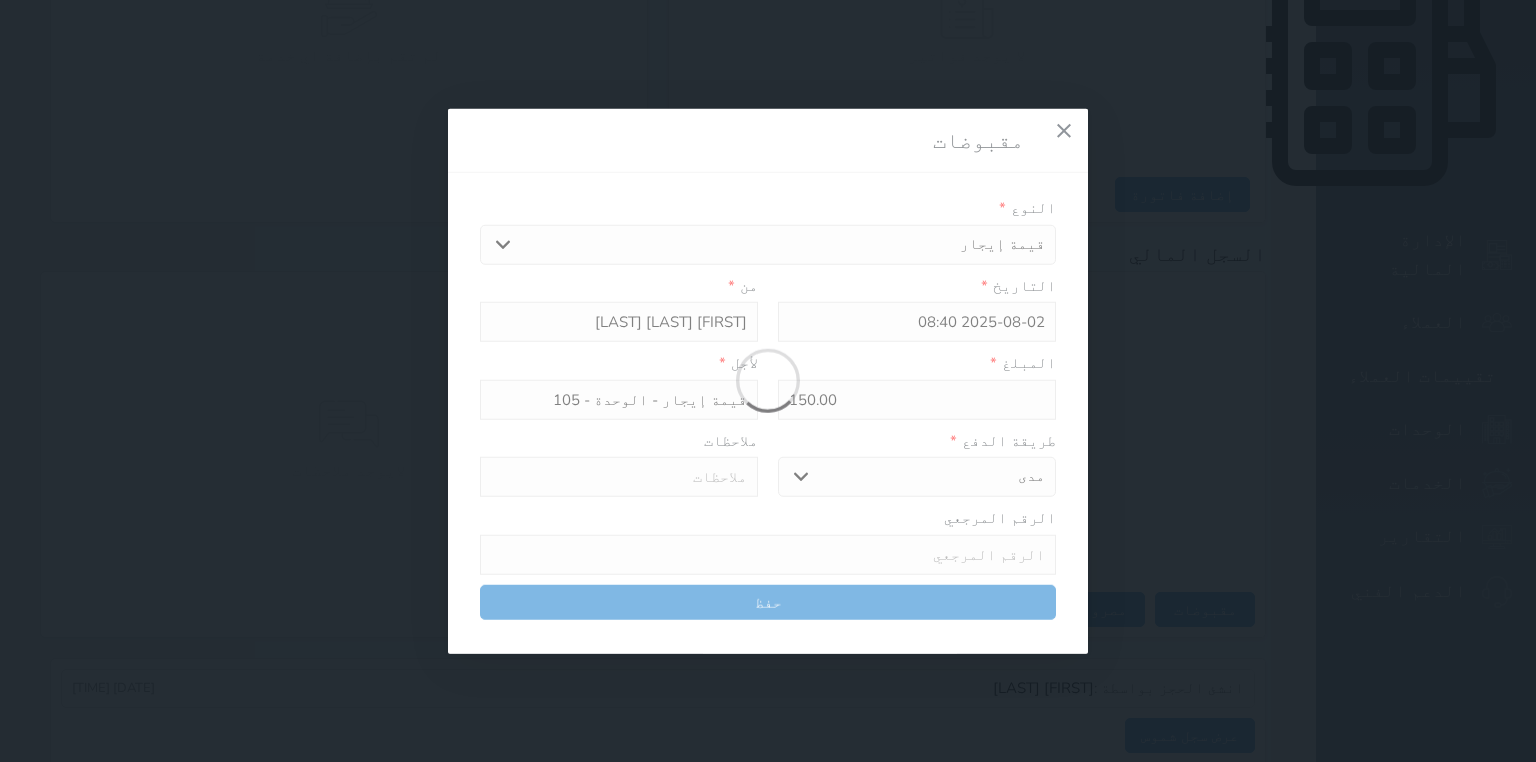 select 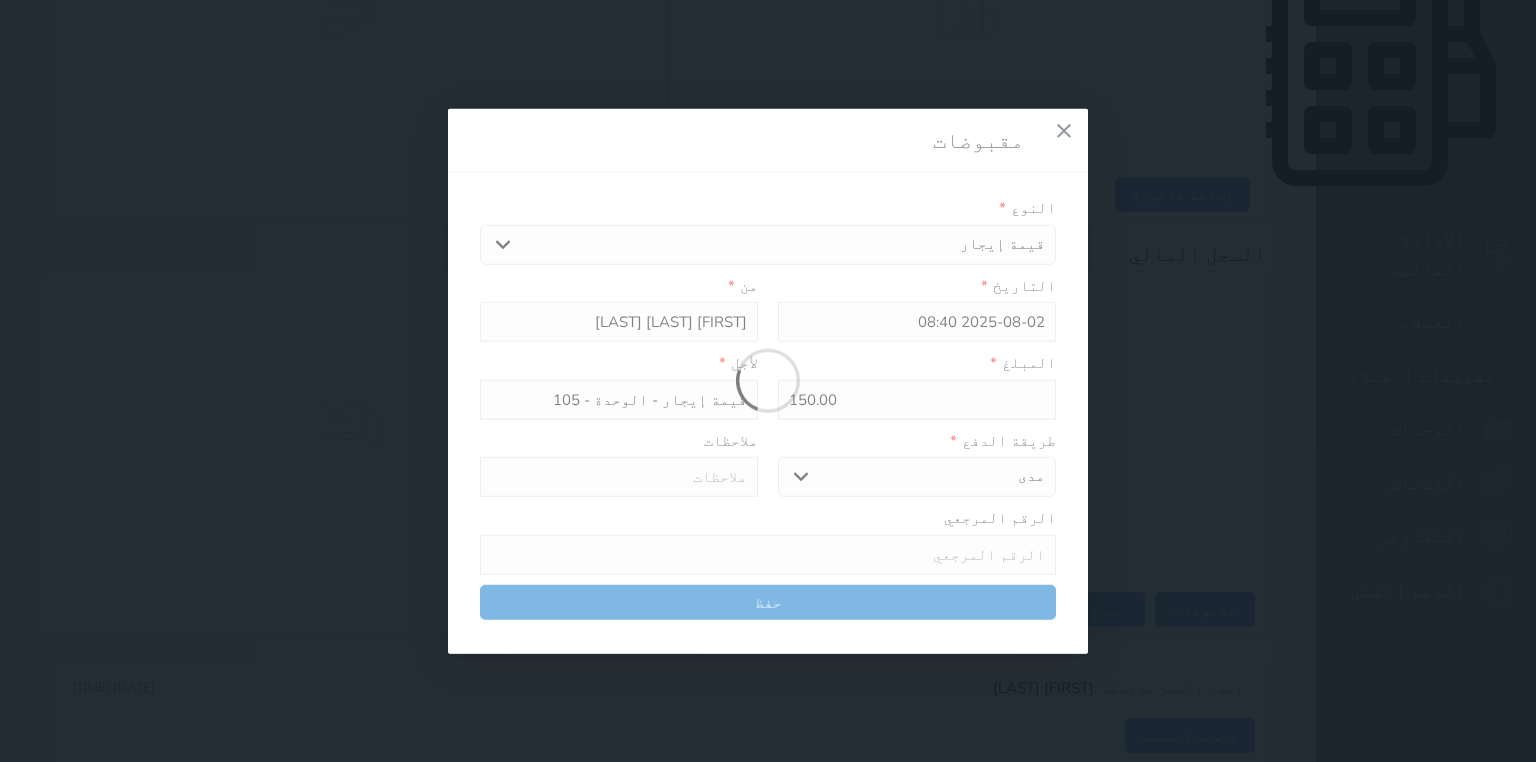 type on "0" 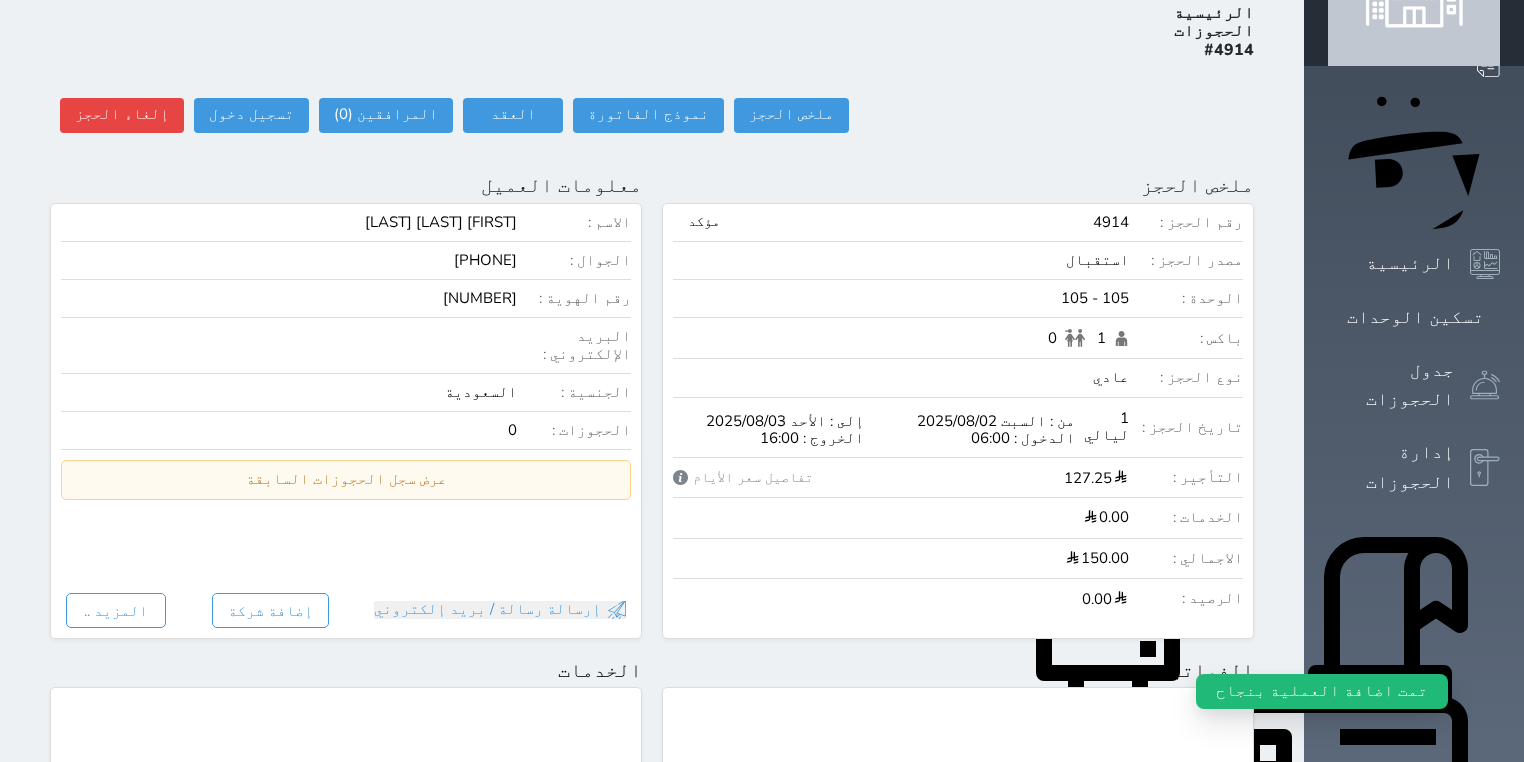 scroll, scrollTop: 0, scrollLeft: 0, axis: both 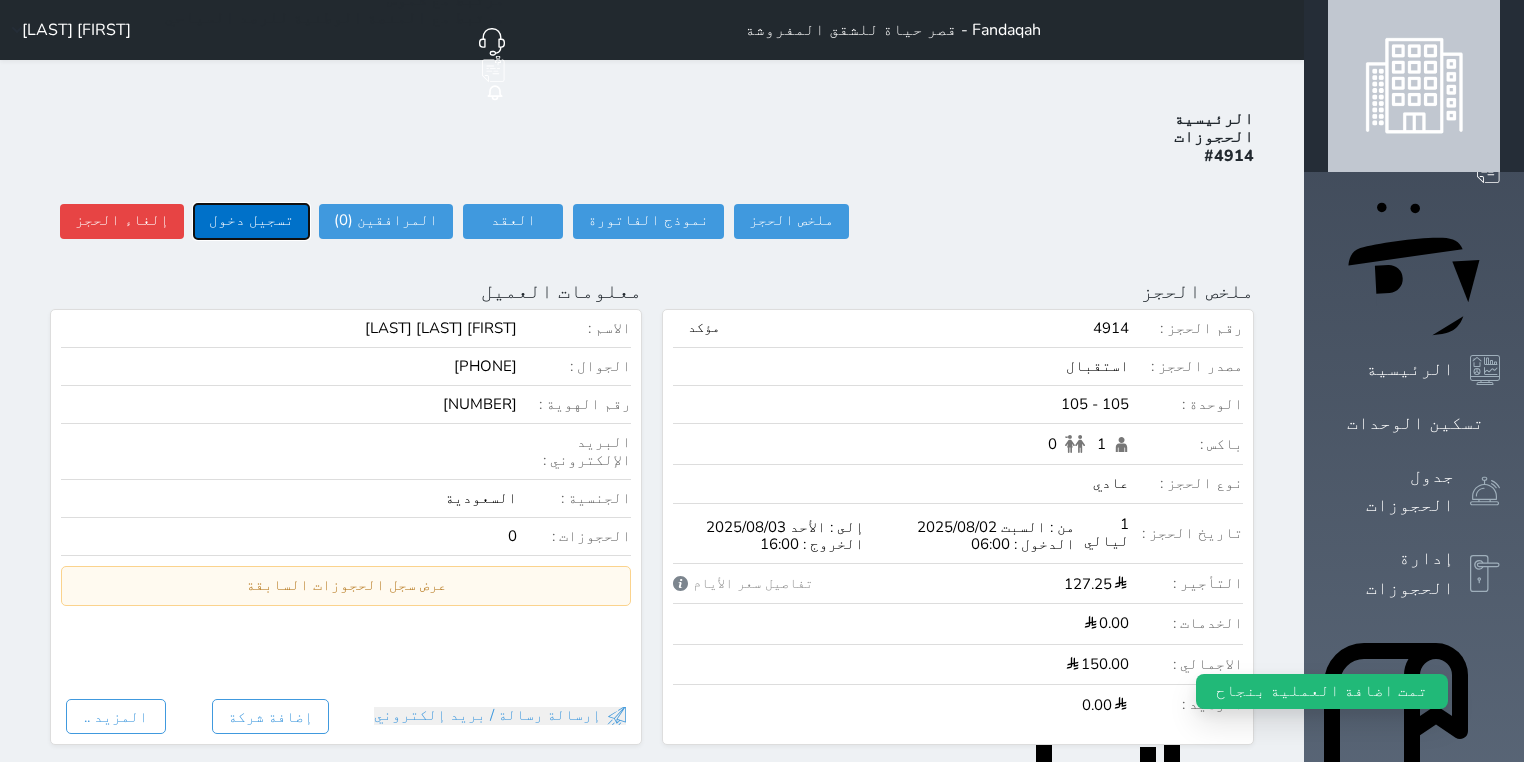 click on "تسجيل دخول" at bounding box center (251, 221) 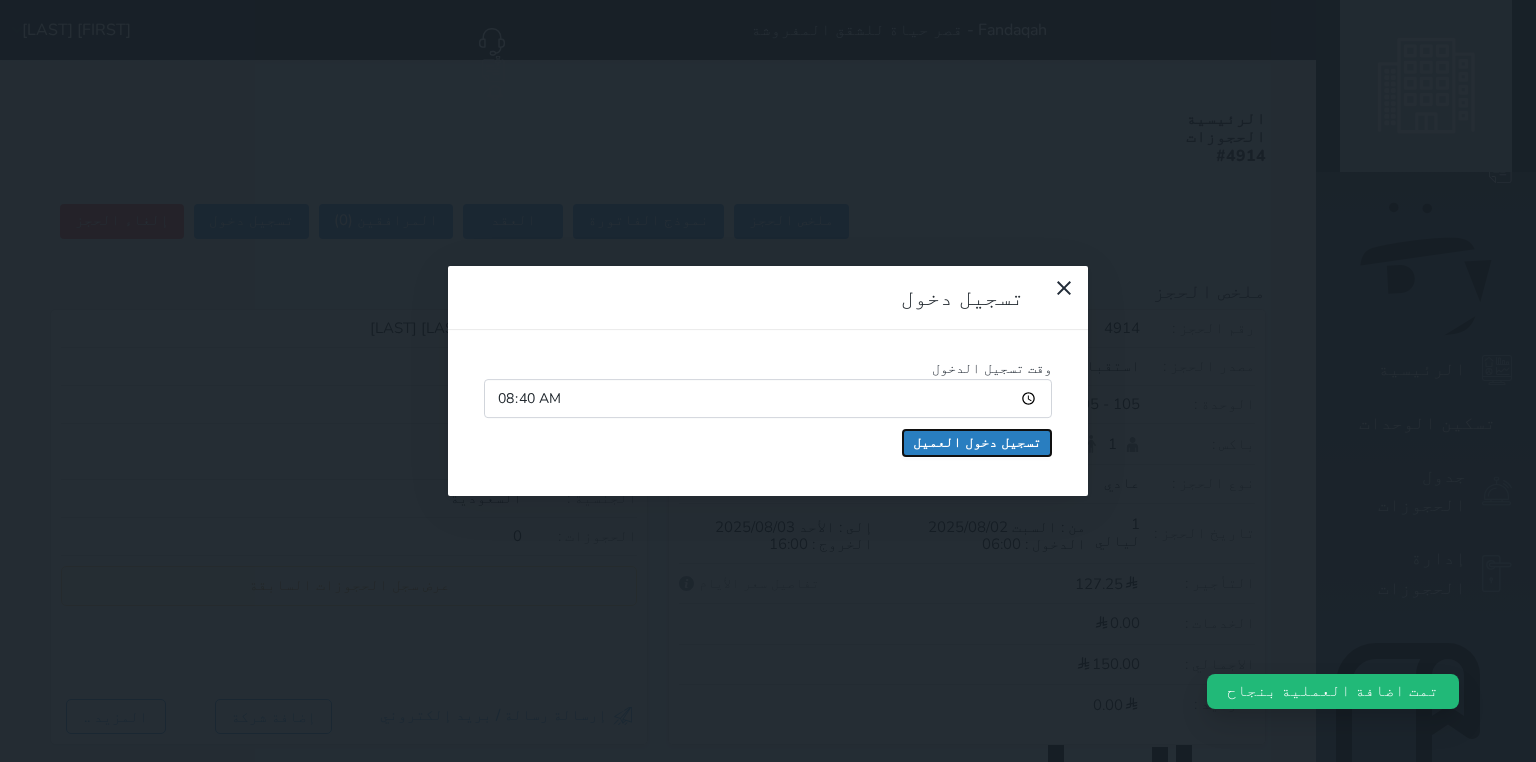 click on "تسجيل دخول العميل" at bounding box center [977, 443] 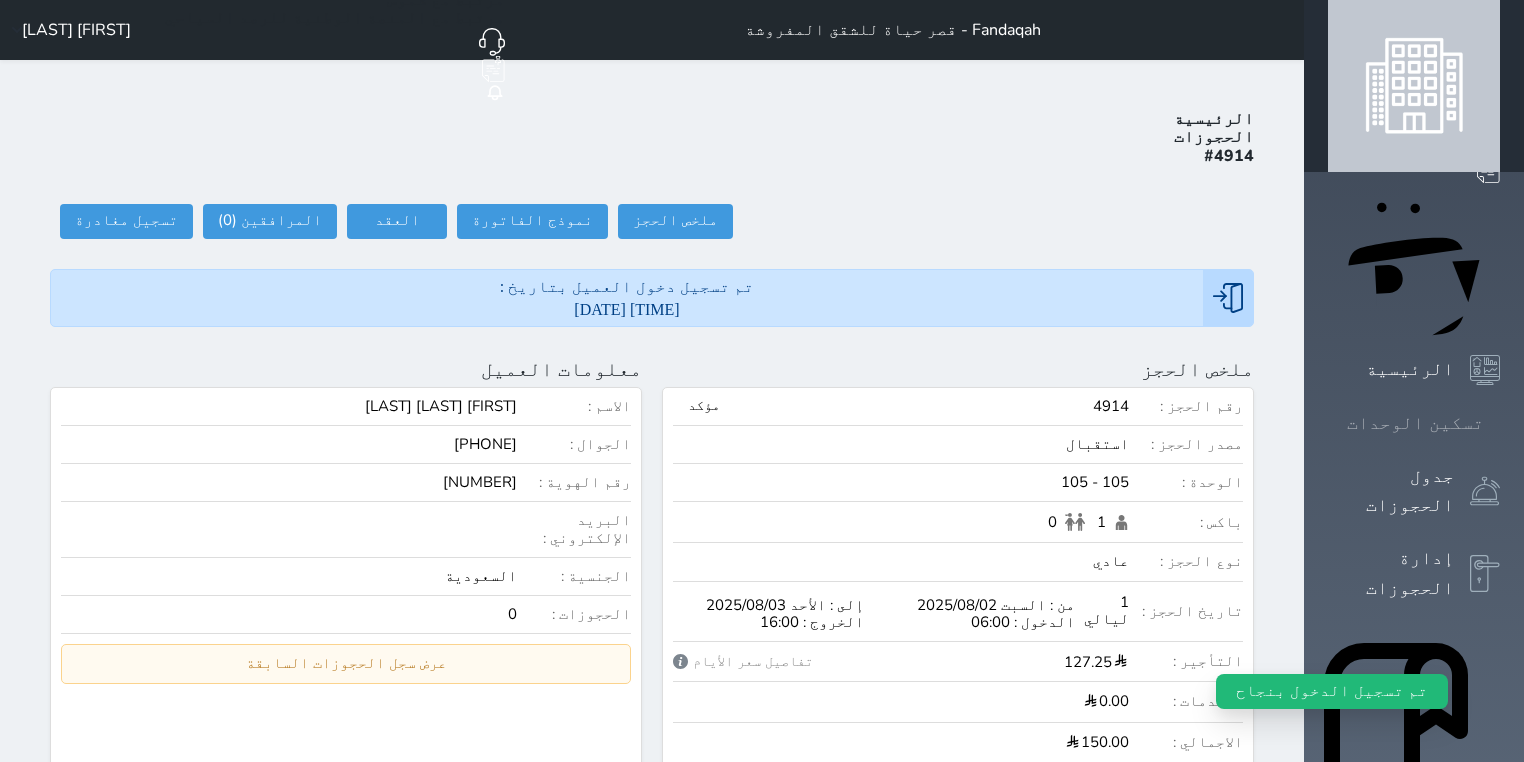 click 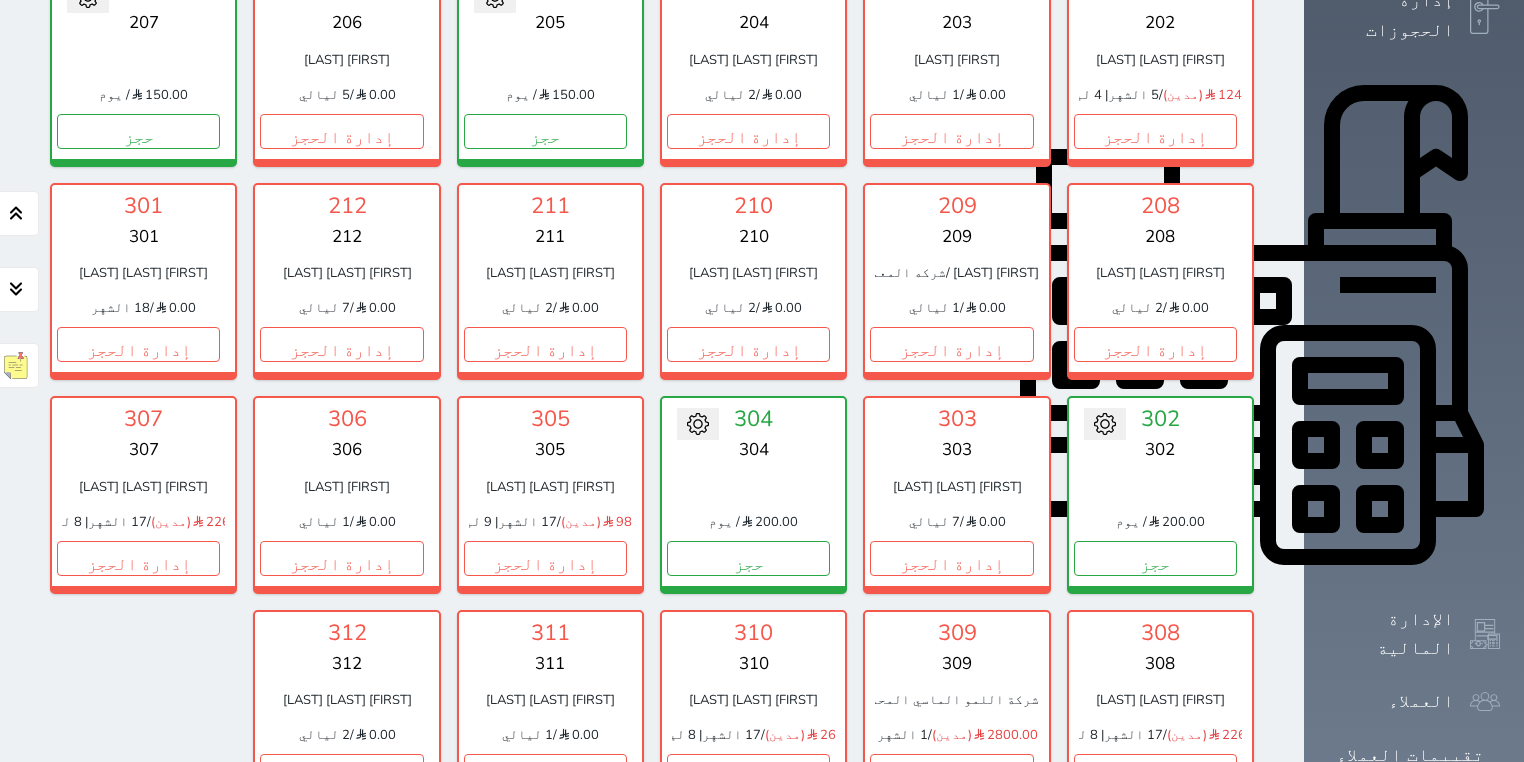scroll, scrollTop: 958, scrollLeft: 0, axis: vertical 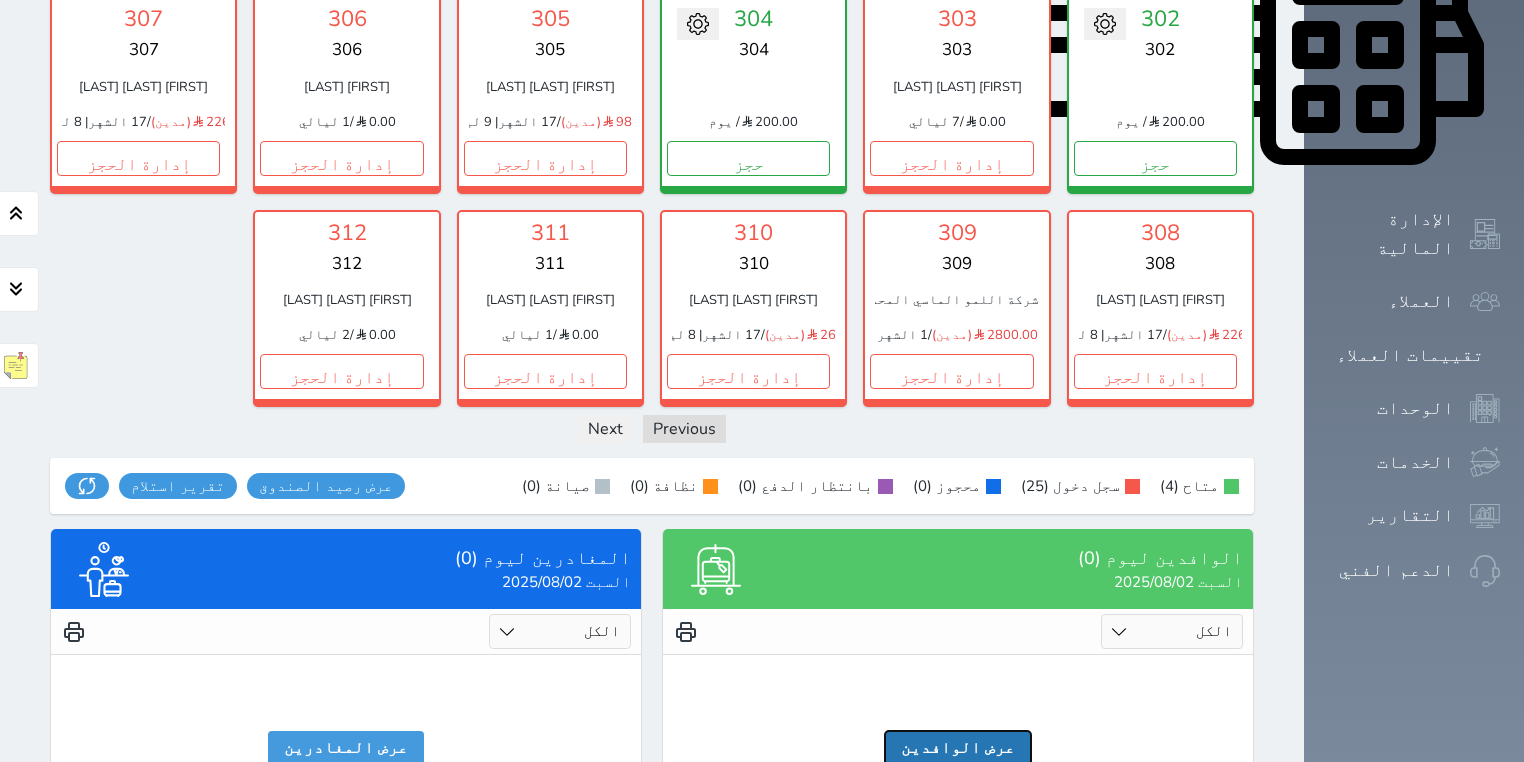 click on "عرض الوافدين" at bounding box center [958, 748] 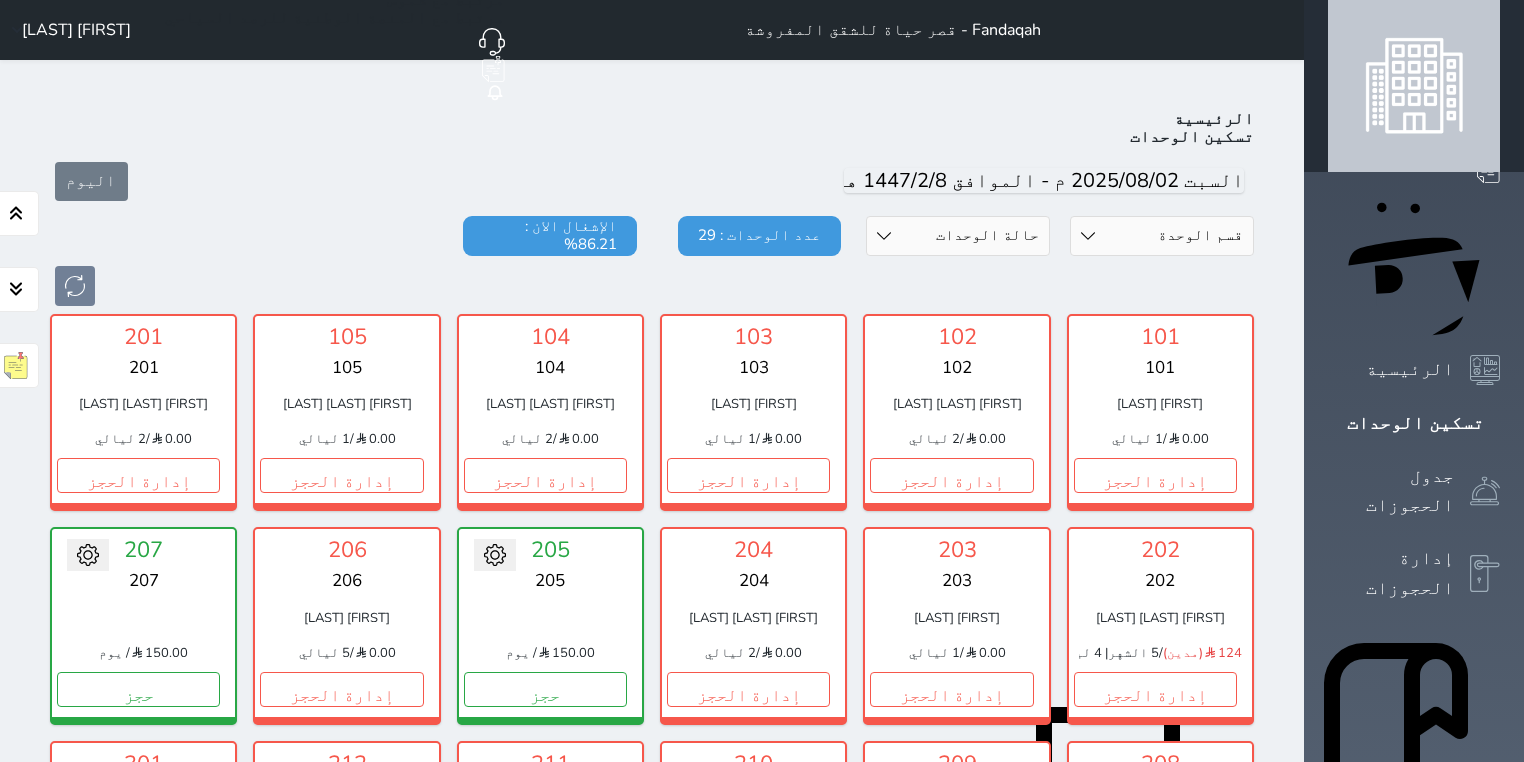 scroll, scrollTop: 666, scrollLeft: 0, axis: vertical 